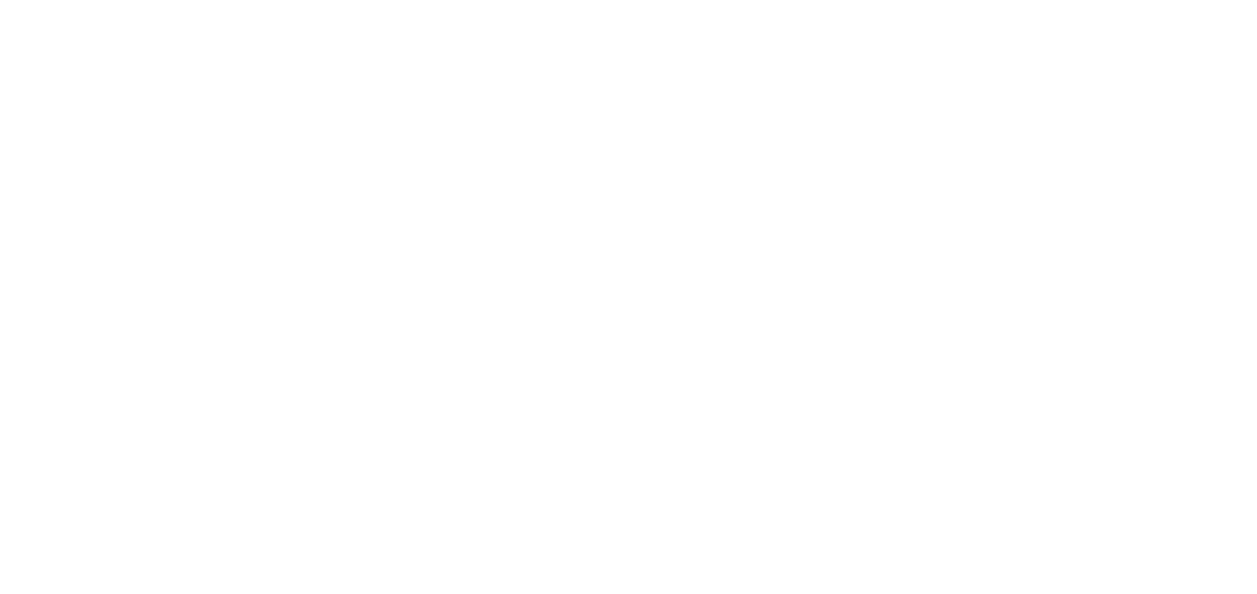 scroll, scrollTop: 0, scrollLeft: 0, axis: both 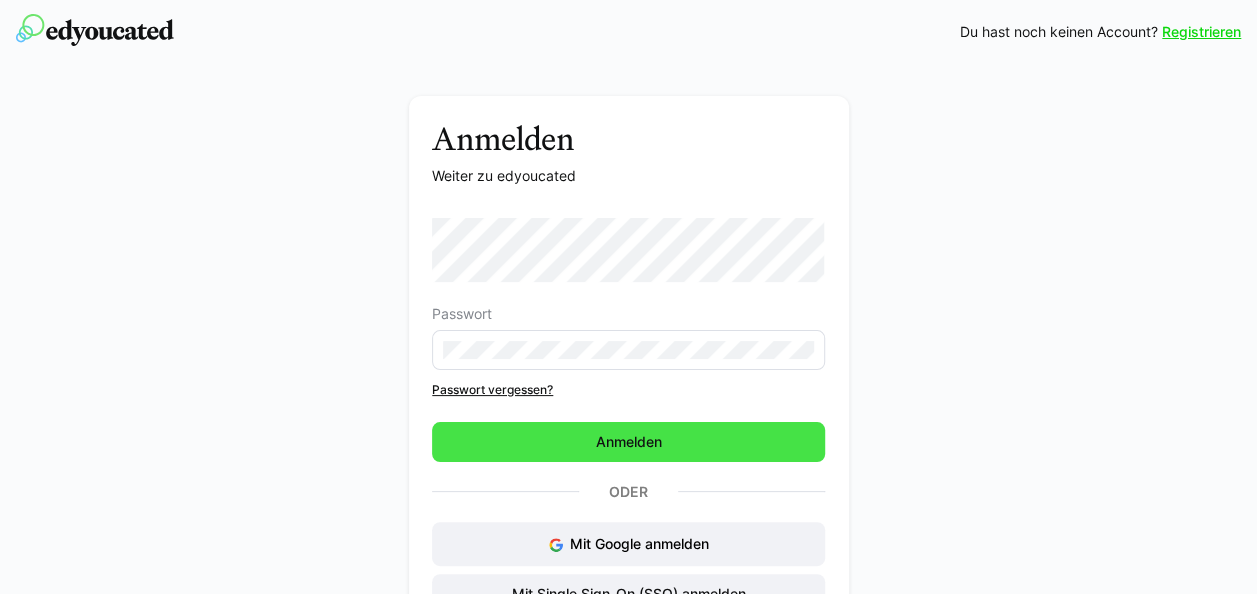 click on "Anmelden" 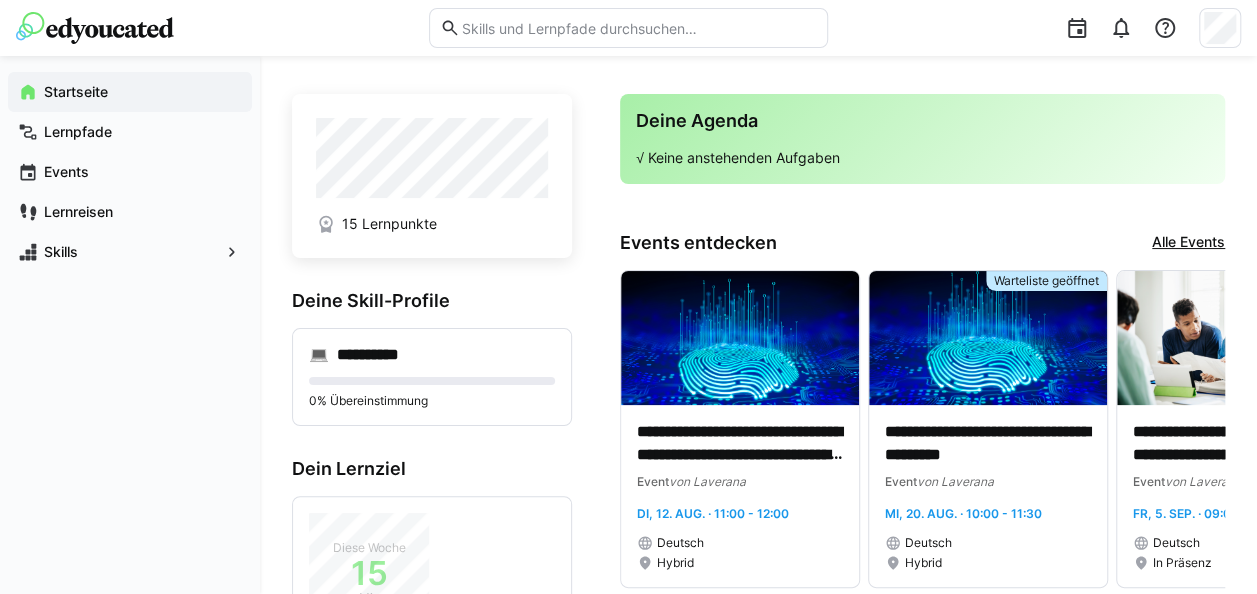 click 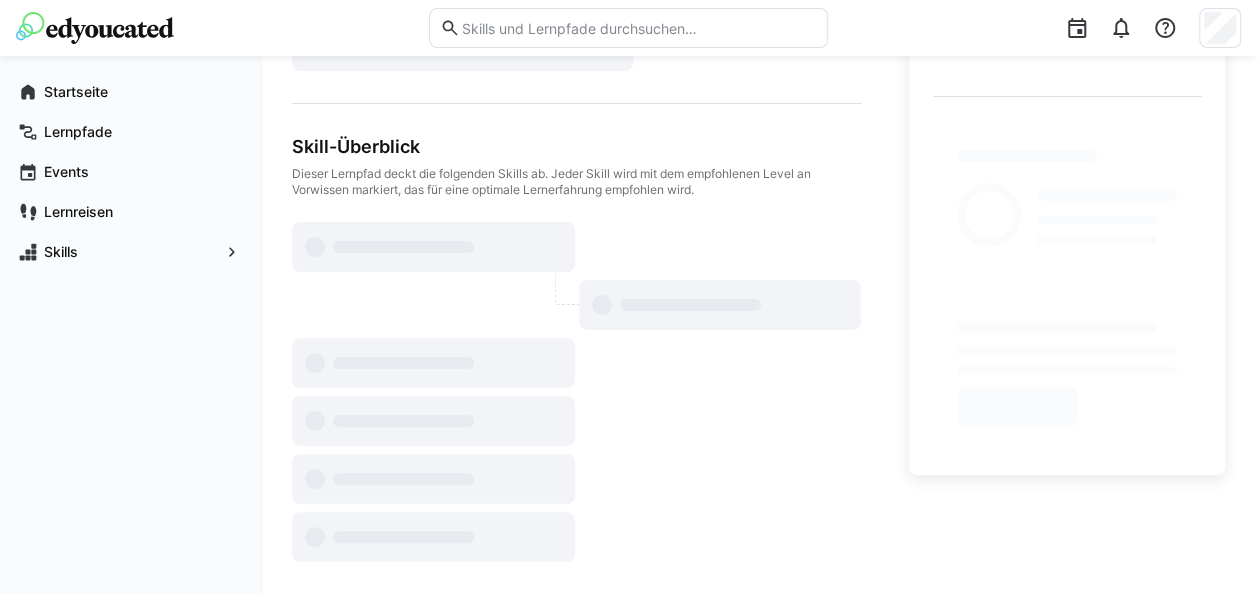 scroll, scrollTop: 0, scrollLeft: 0, axis: both 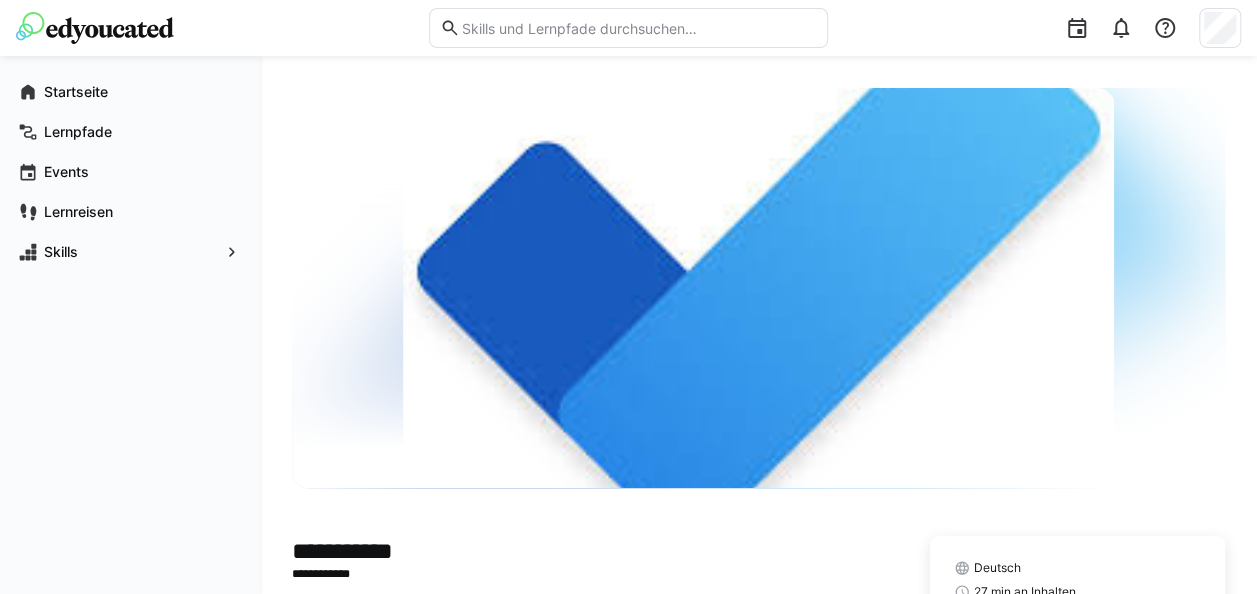 drag, startPoint x: 1254, startPoint y: 162, endPoint x: 1237, endPoint y: 232, distance: 72.03471 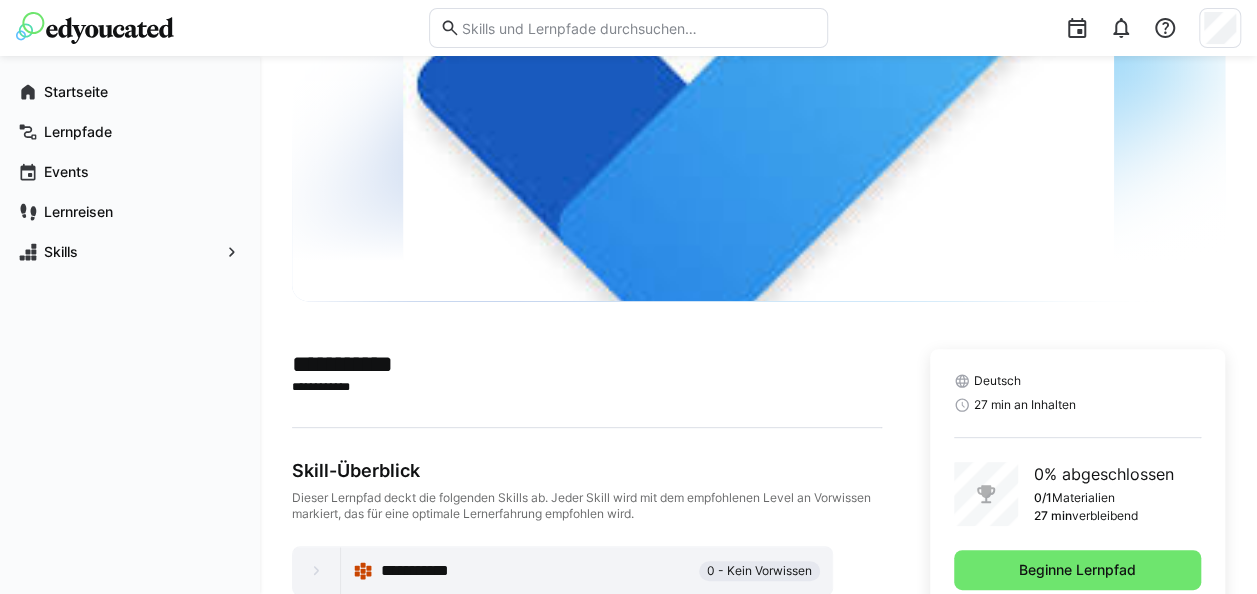 scroll, scrollTop: 238, scrollLeft: 0, axis: vertical 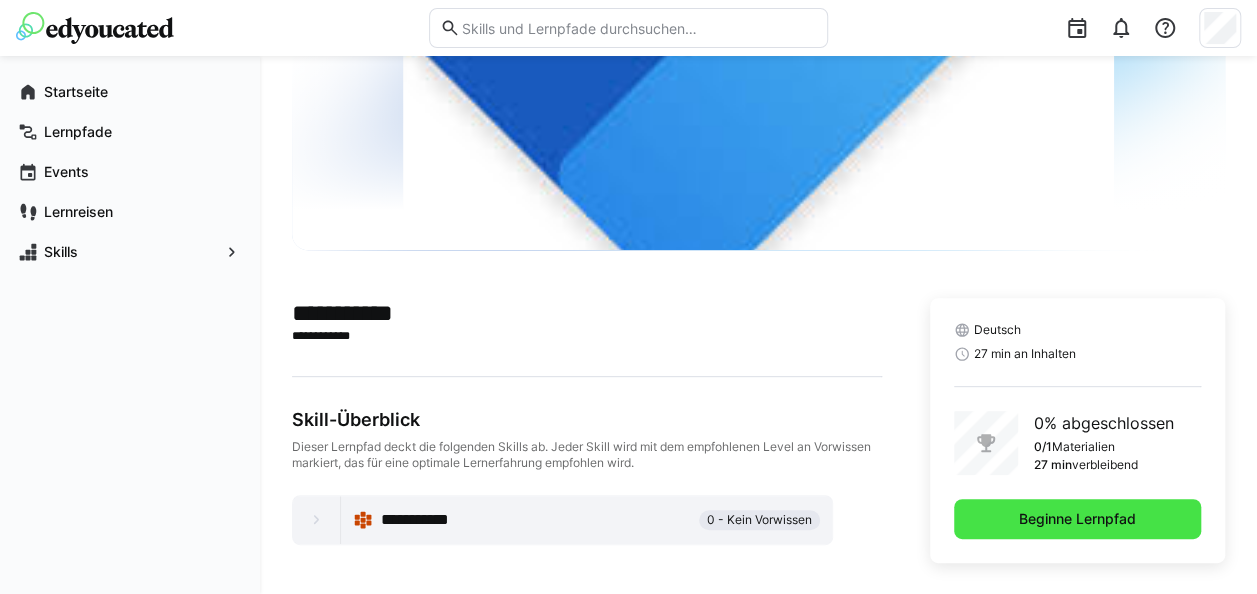 click on "Beginne Lernpfad" 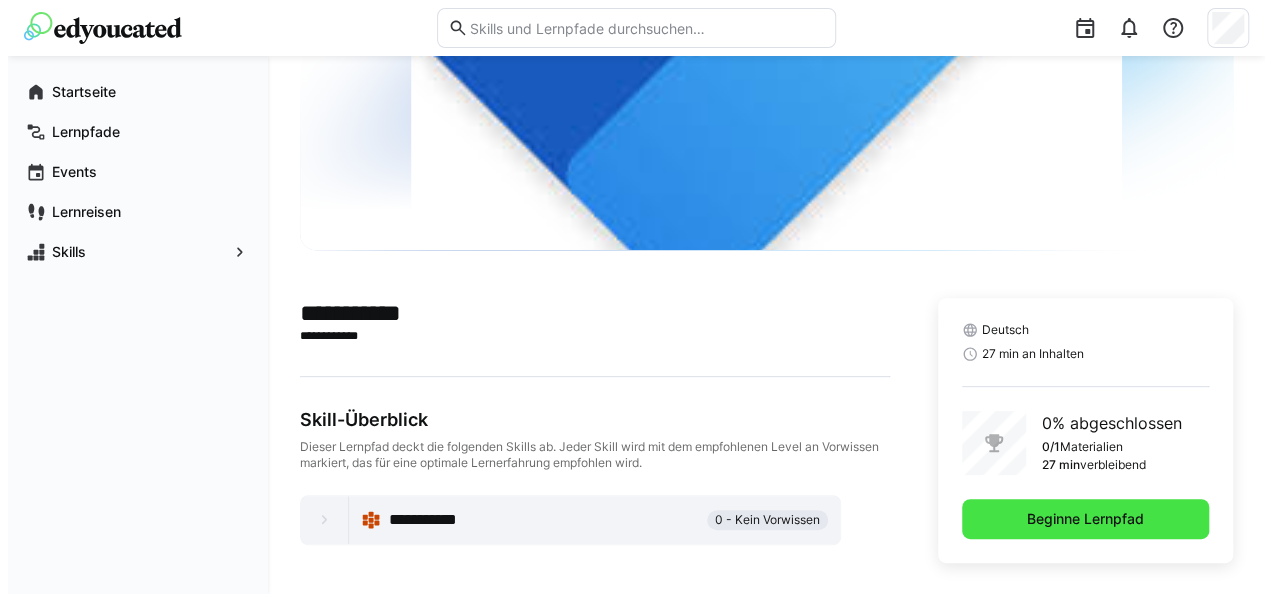 scroll, scrollTop: 0, scrollLeft: 0, axis: both 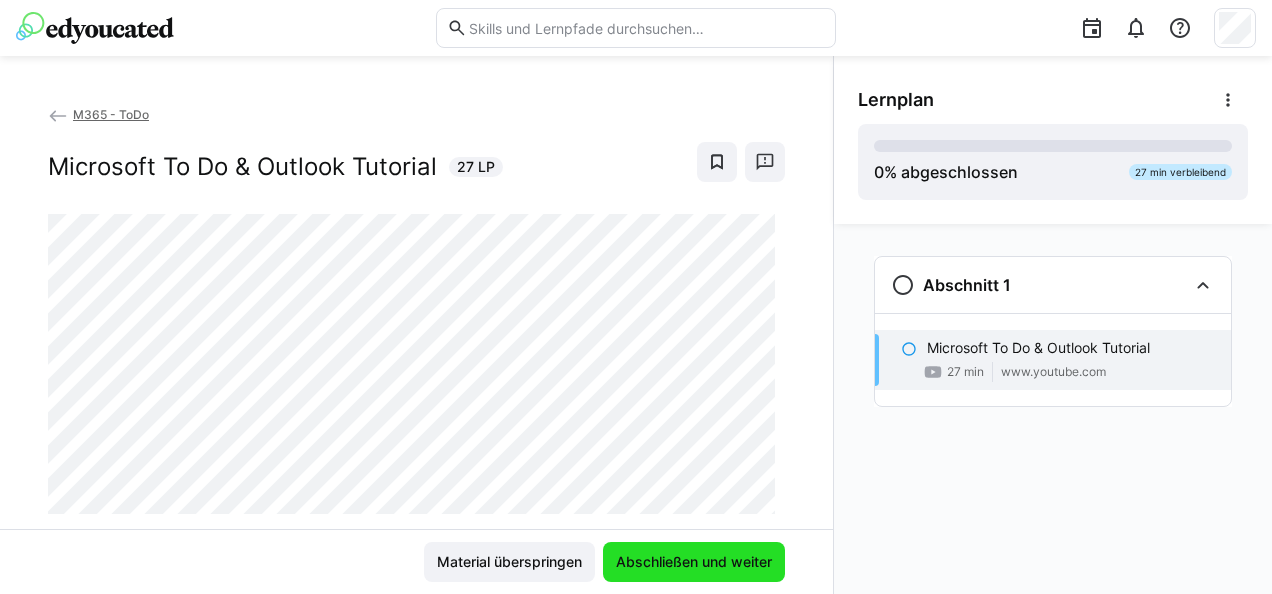 click on "Abschließen und weiter" 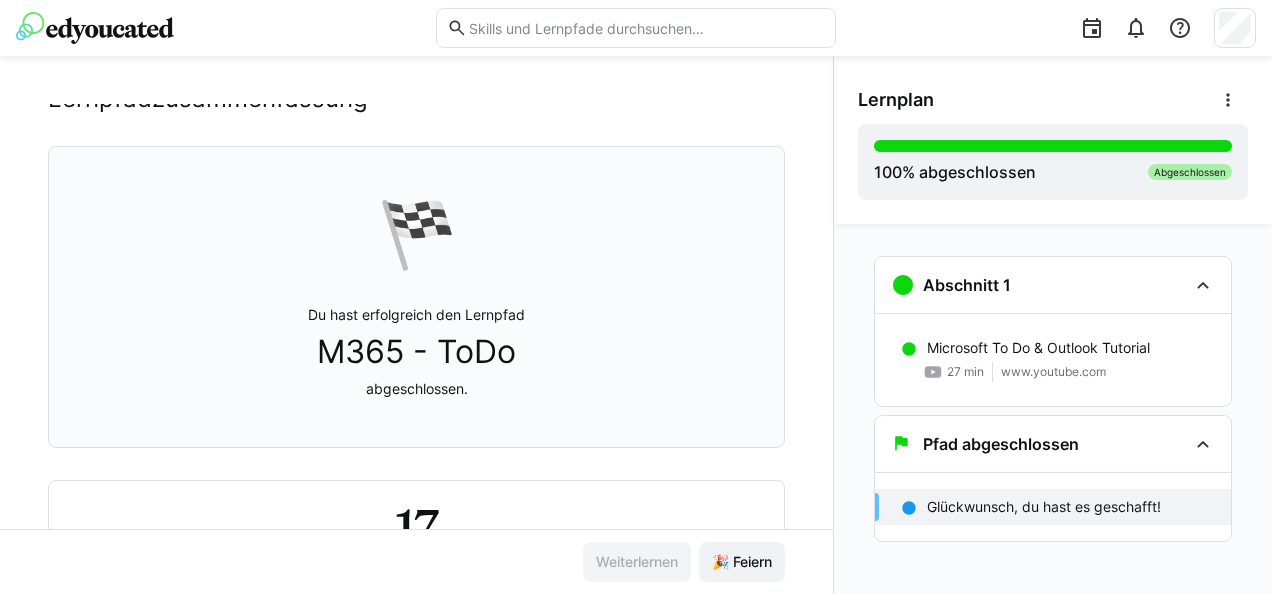scroll, scrollTop: 100, scrollLeft: 0, axis: vertical 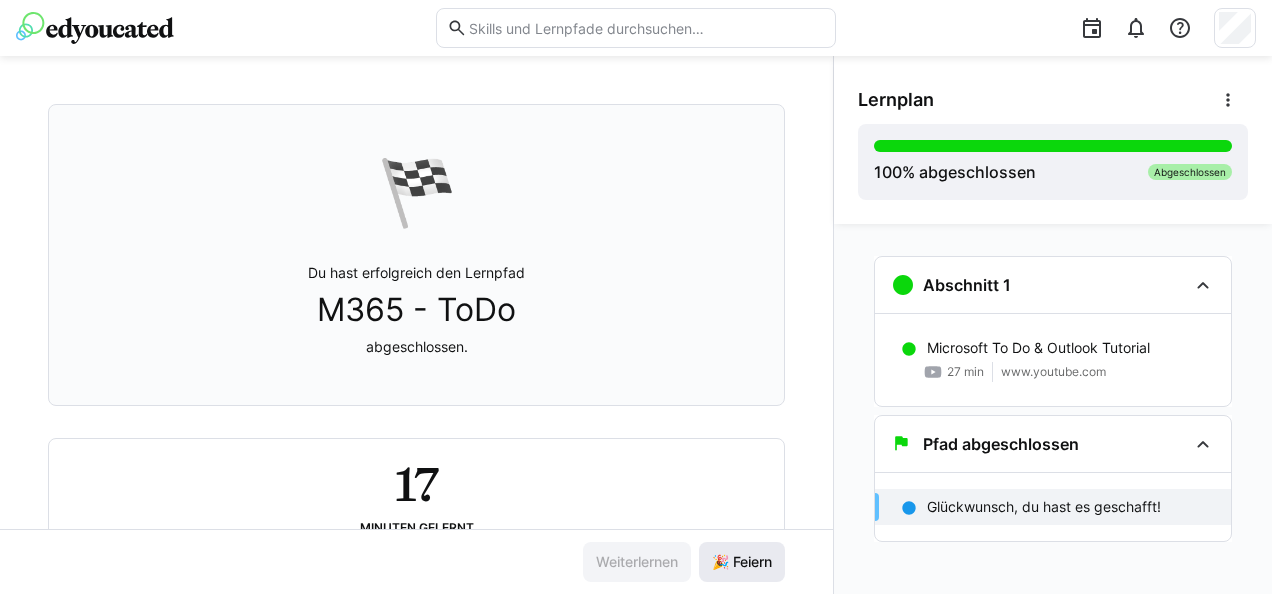 click on "🎉 Feiern" 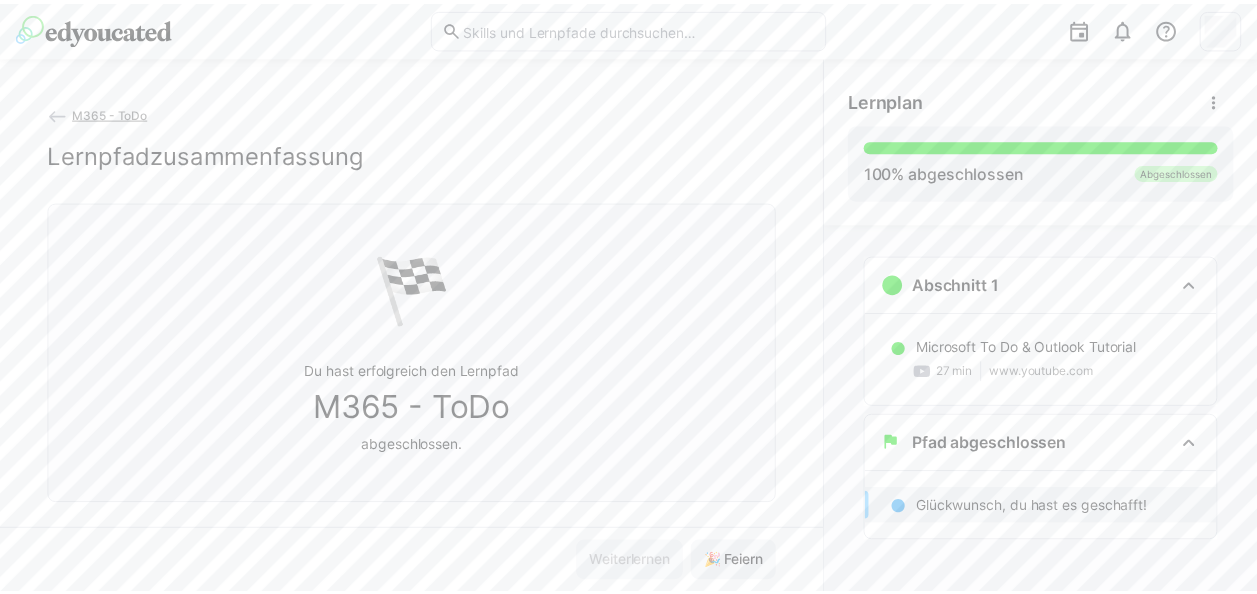 scroll, scrollTop: 0, scrollLeft: 0, axis: both 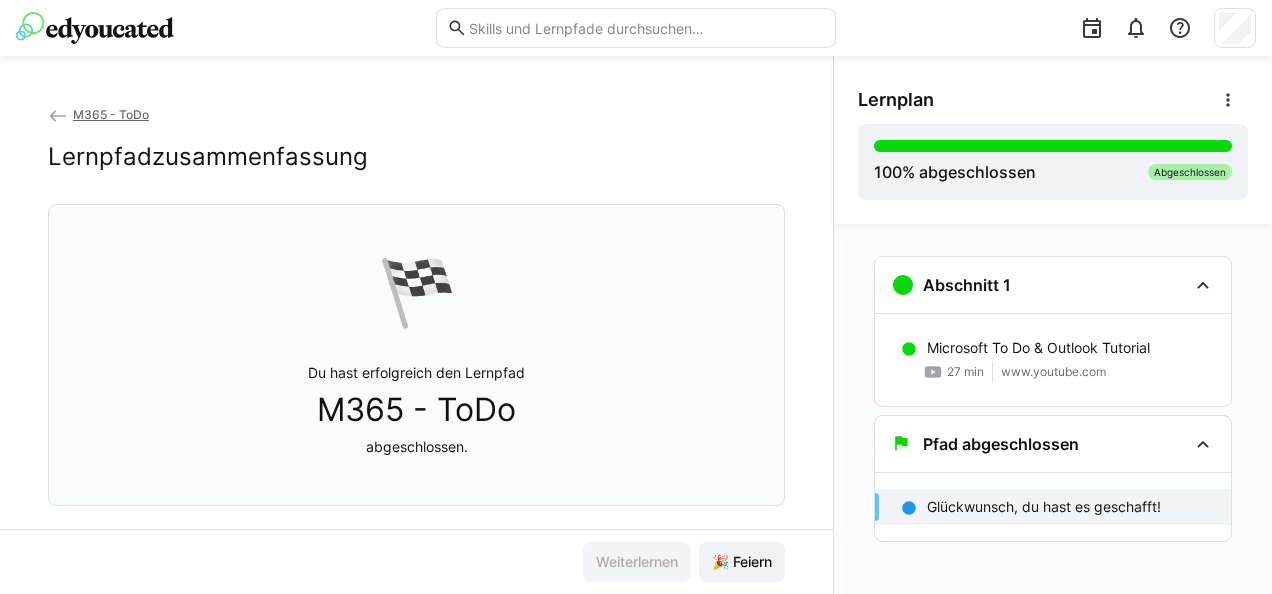 click on "M365 - ToDo" 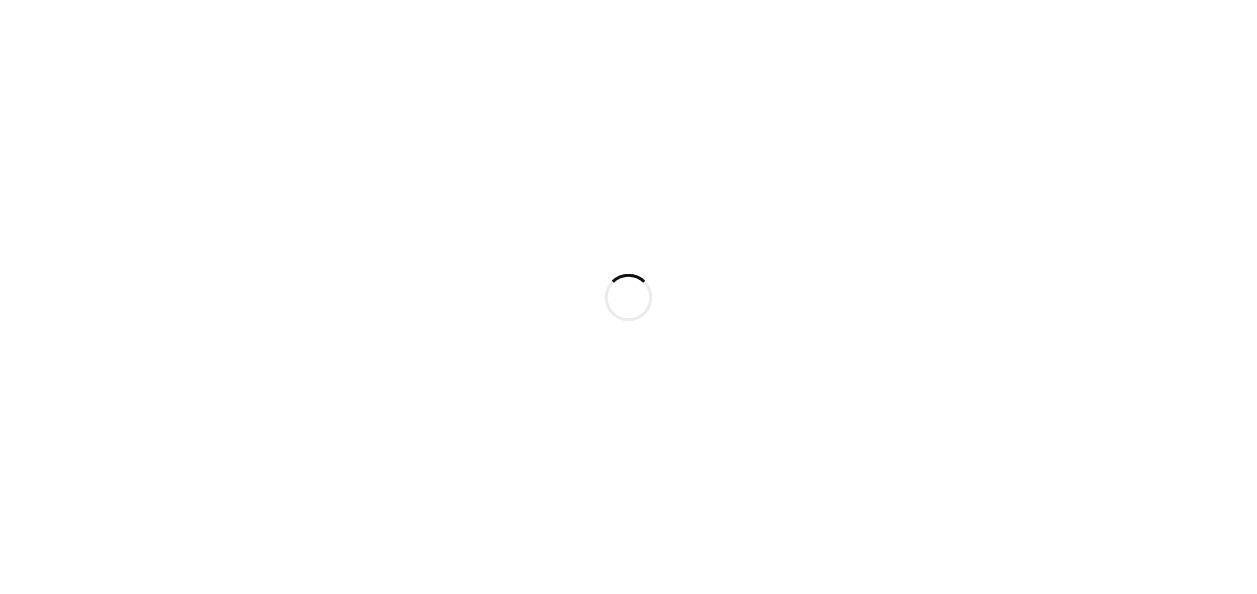 scroll, scrollTop: 0, scrollLeft: 0, axis: both 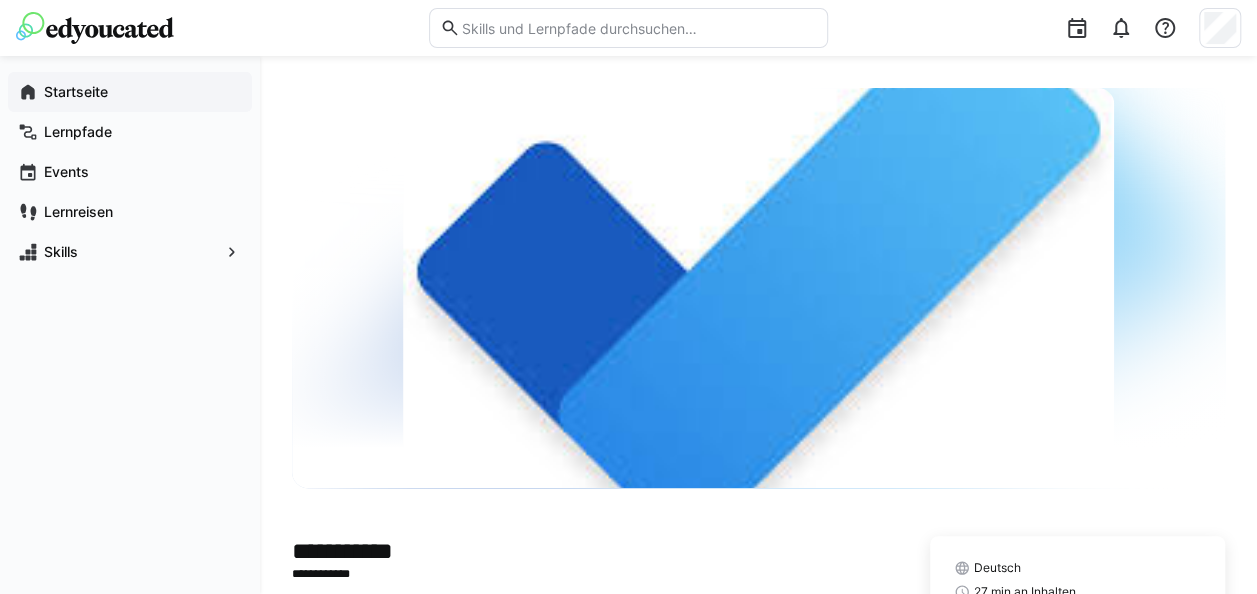 click on "Startseite" 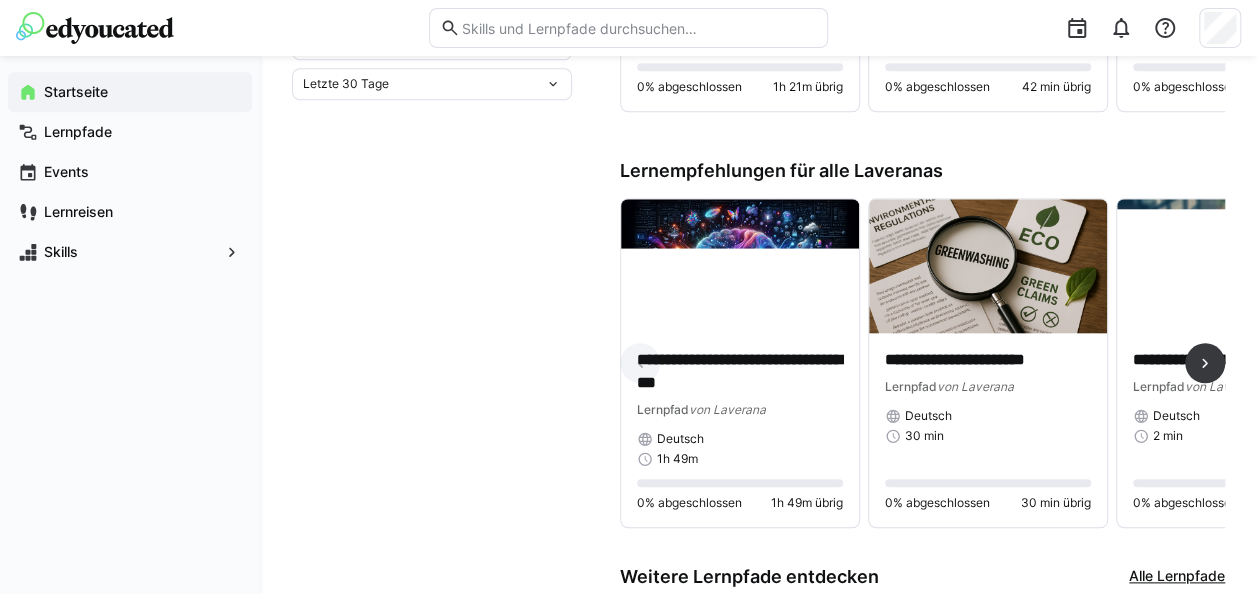 scroll, scrollTop: 900, scrollLeft: 0, axis: vertical 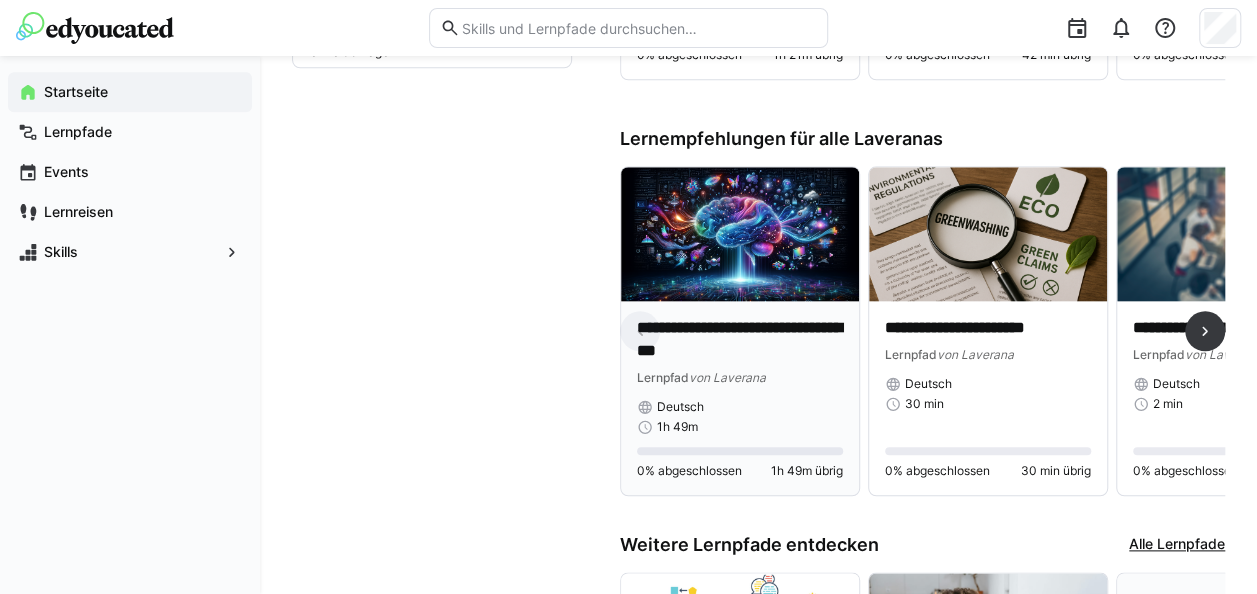 click 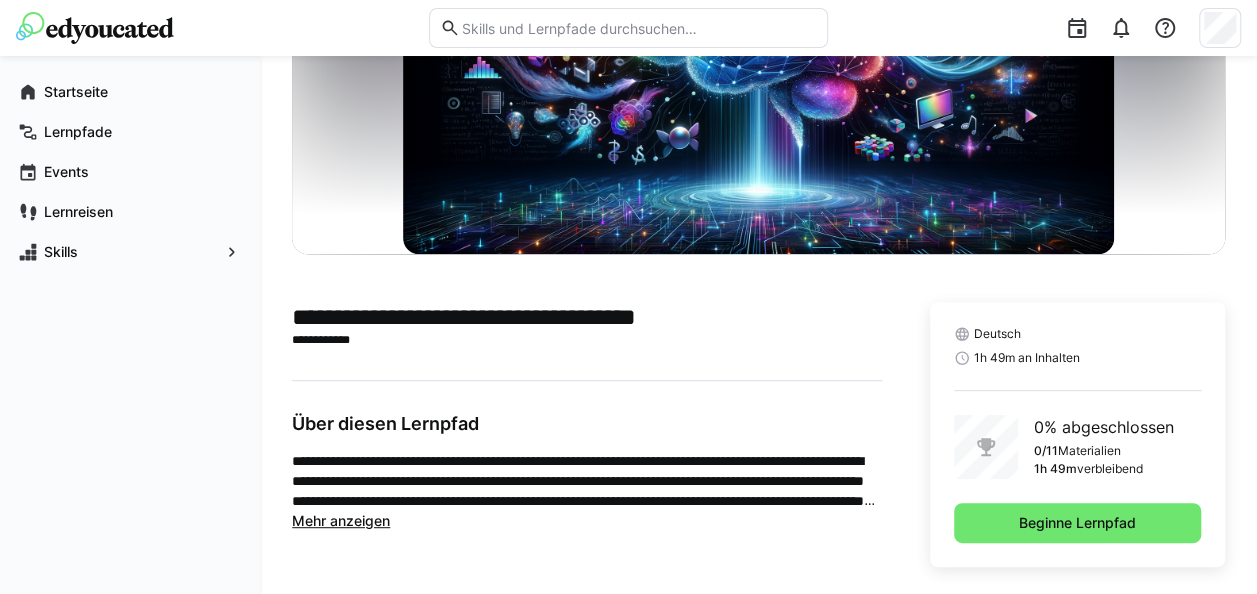 scroll, scrollTop: 238, scrollLeft: 0, axis: vertical 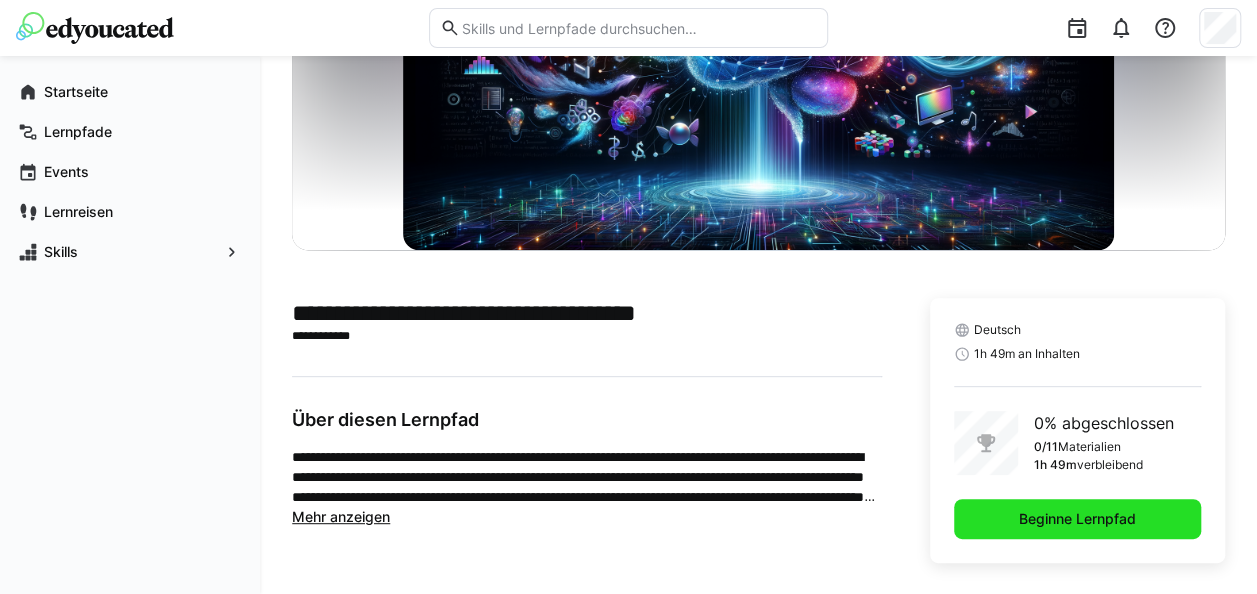 click on "Beginne Lernpfad" 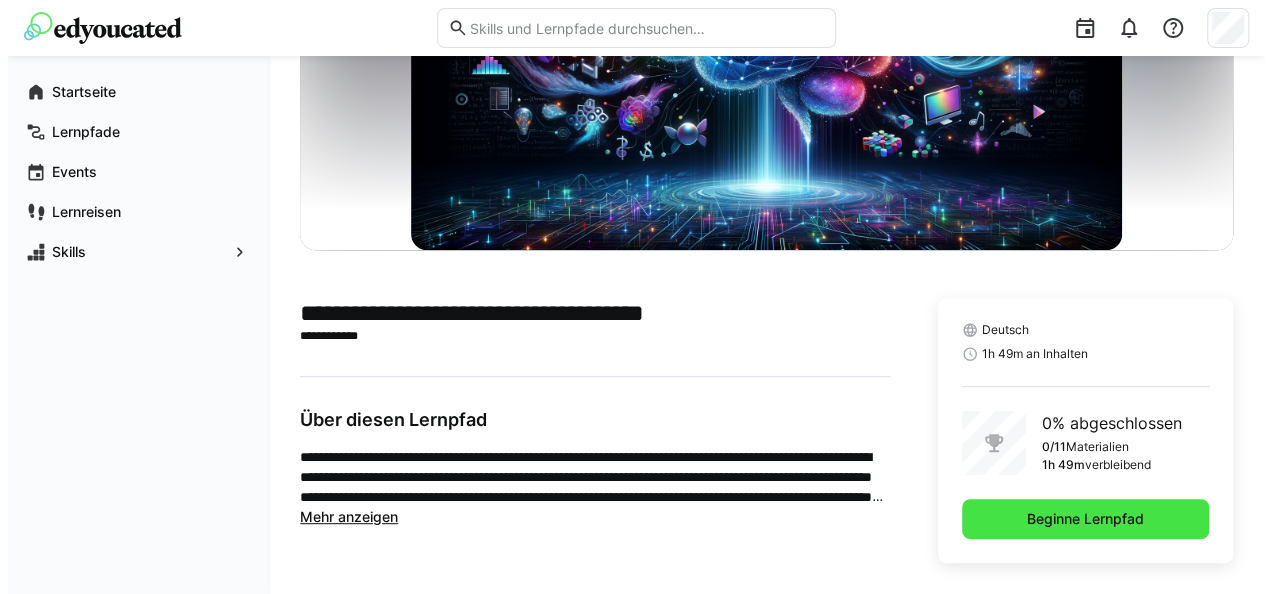 scroll, scrollTop: 0, scrollLeft: 0, axis: both 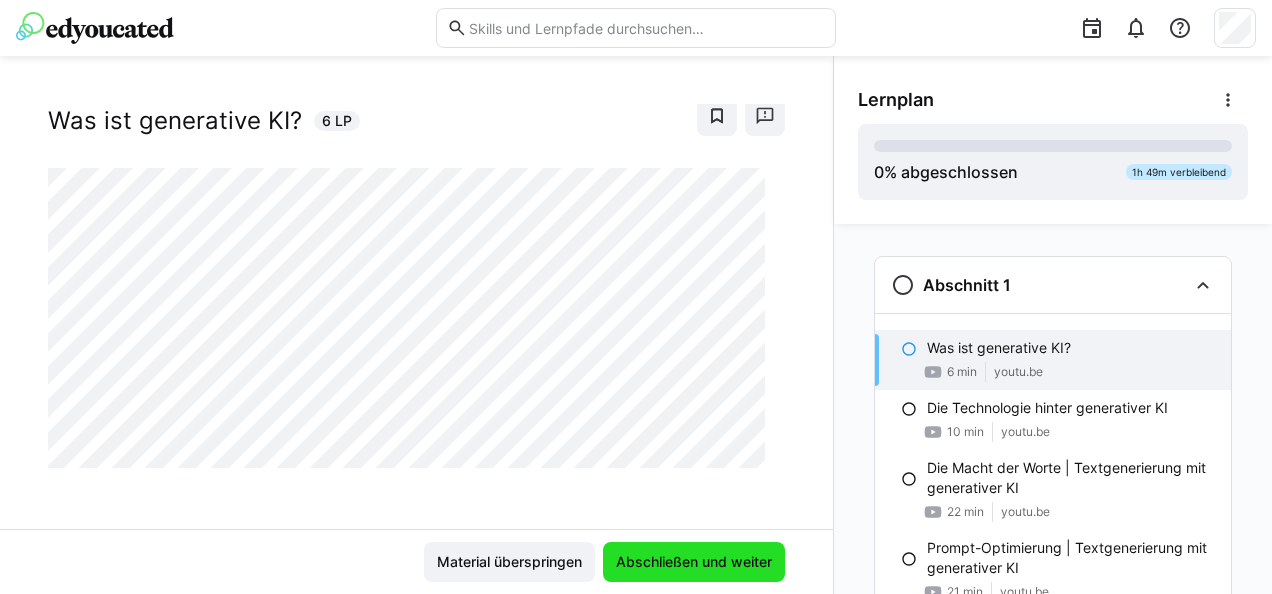 click on "Abschließen und weiter" 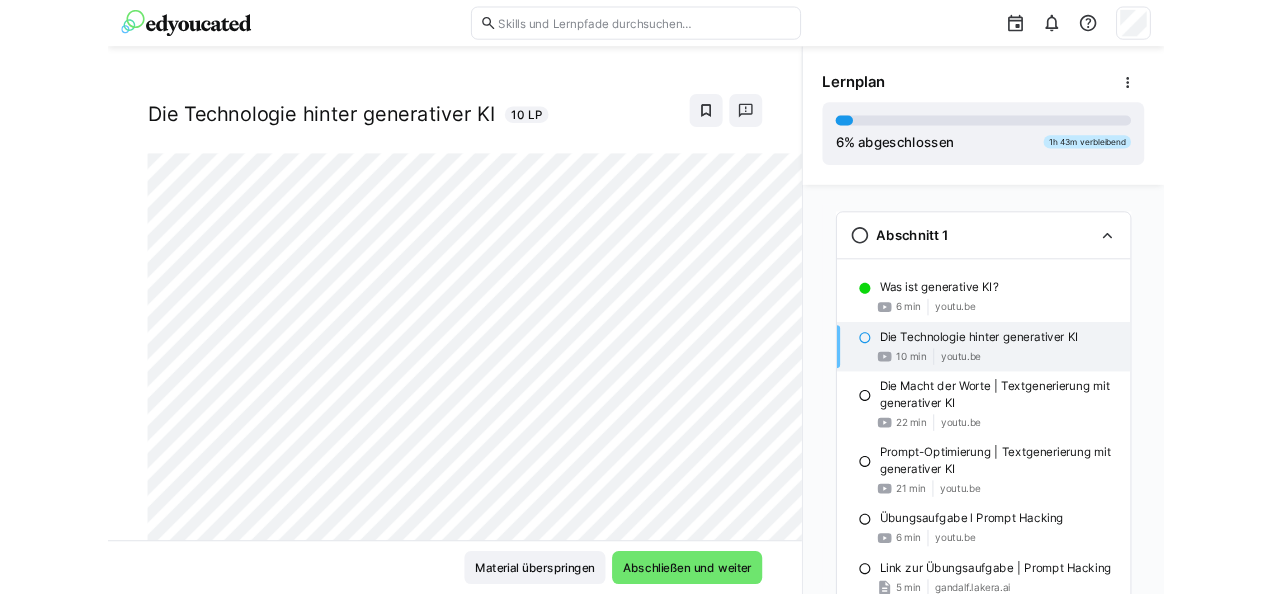 scroll, scrollTop: 46, scrollLeft: 0, axis: vertical 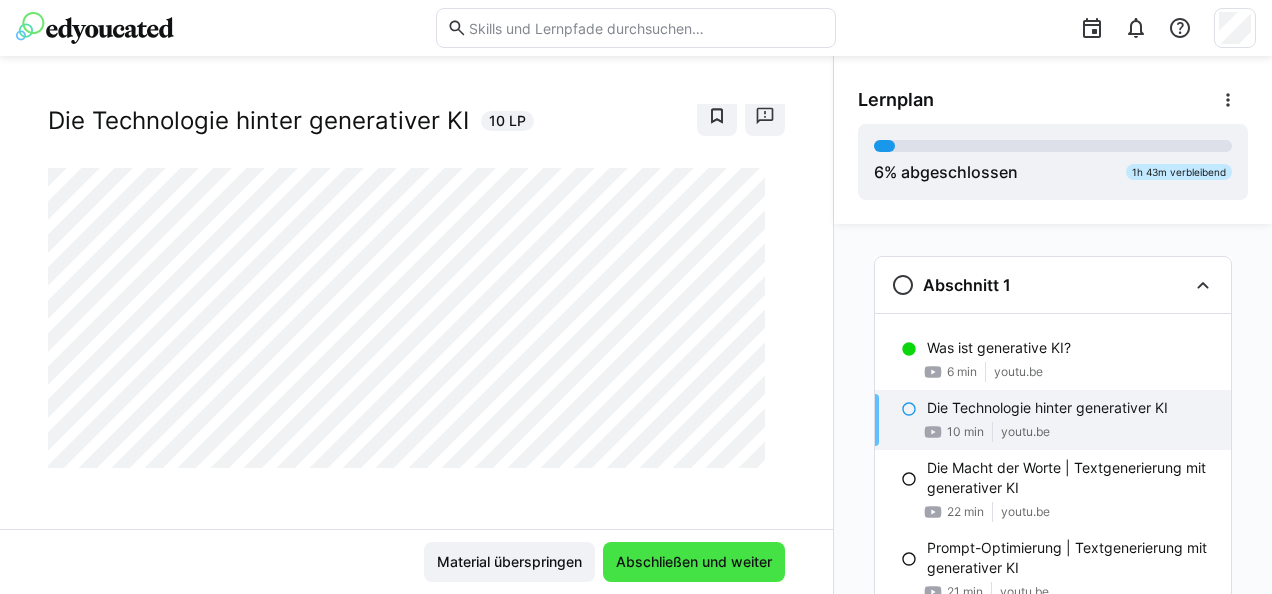 click on "Abschließen und weiter" 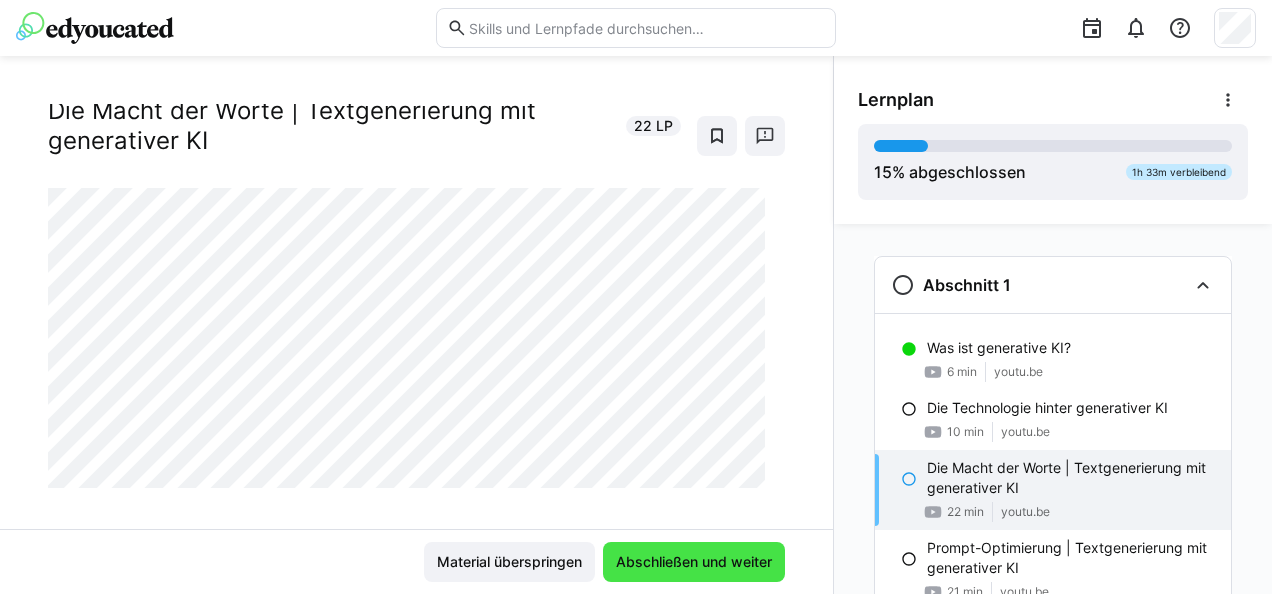 scroll, scrollTop: 37, scrollLeft: 0, axis: vertical 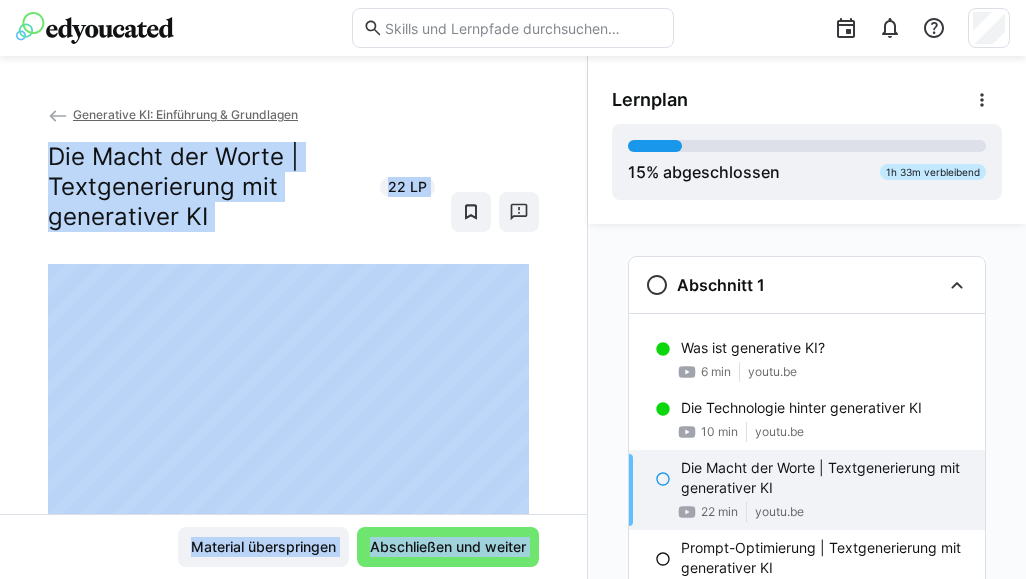 drag, startPoint x: 557, startPoint y: 101, endPoint x: 611, endPoint y: 103, distance: 54.037025 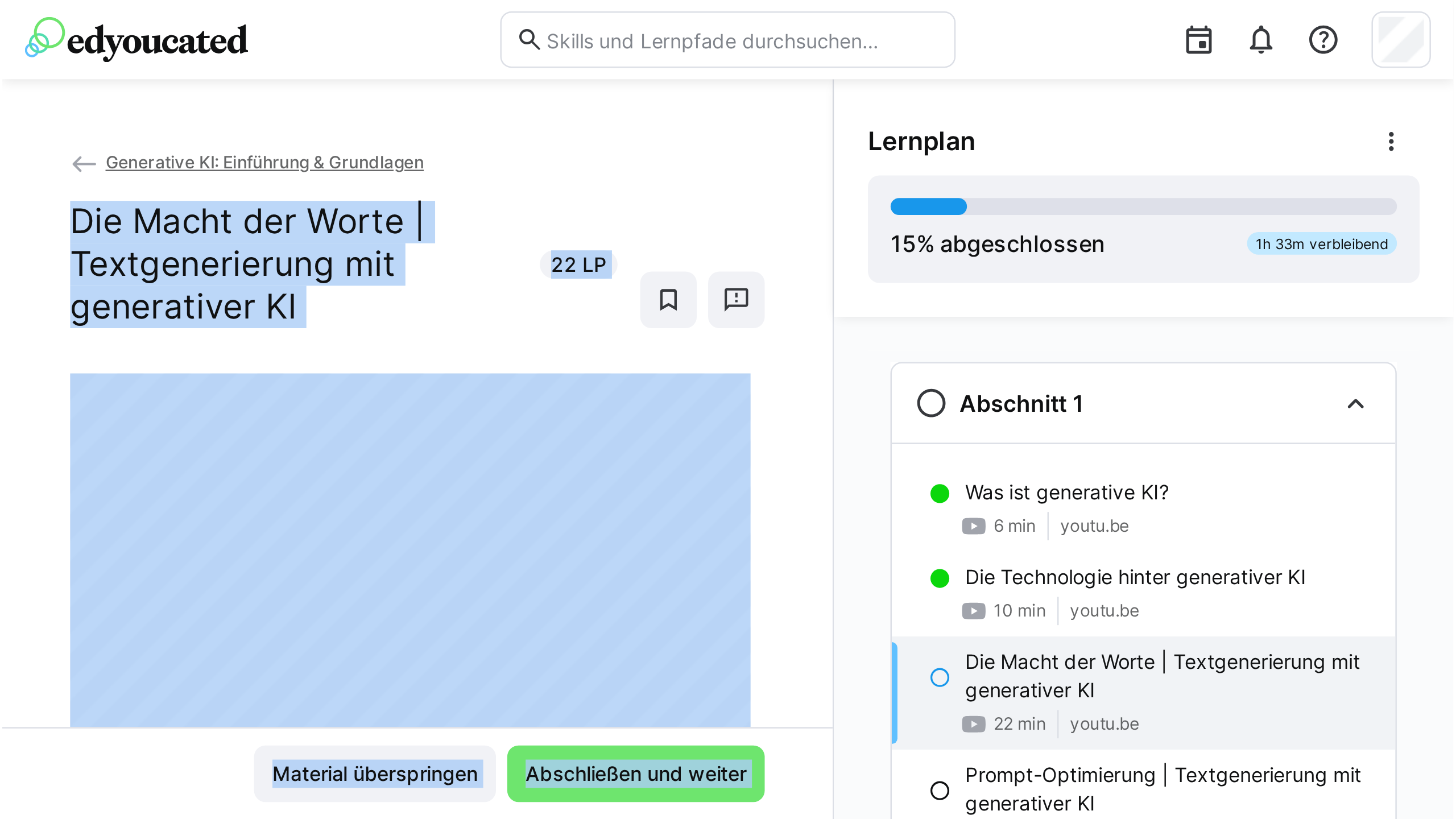 scroll, scrollTop: 57, scrollLeft: 0, axis: vertical 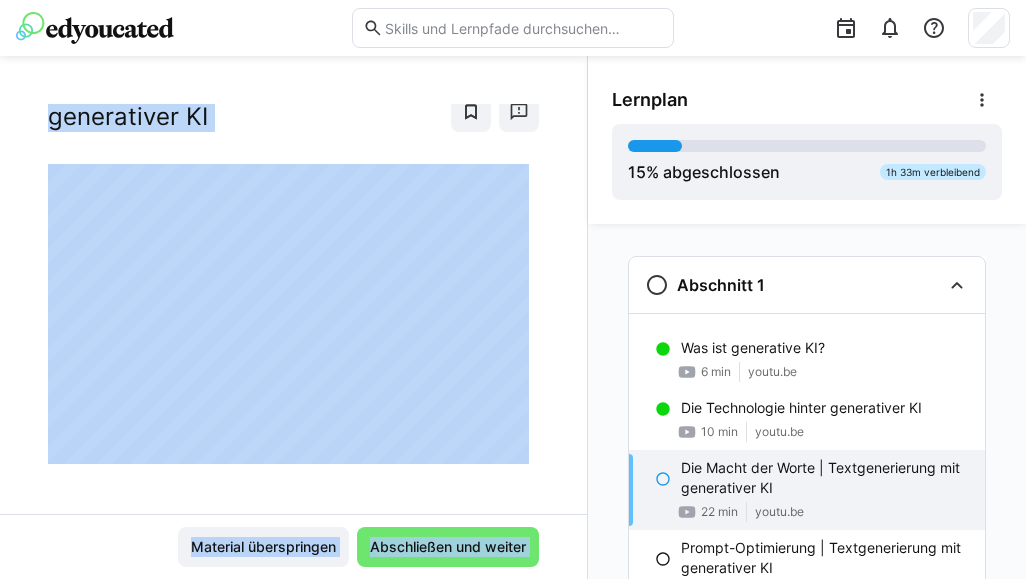 click on "Generative KI: Einführung & Grundlagen Die Macht der Worte | Textgenerierung mit generativer KI 22 LP" 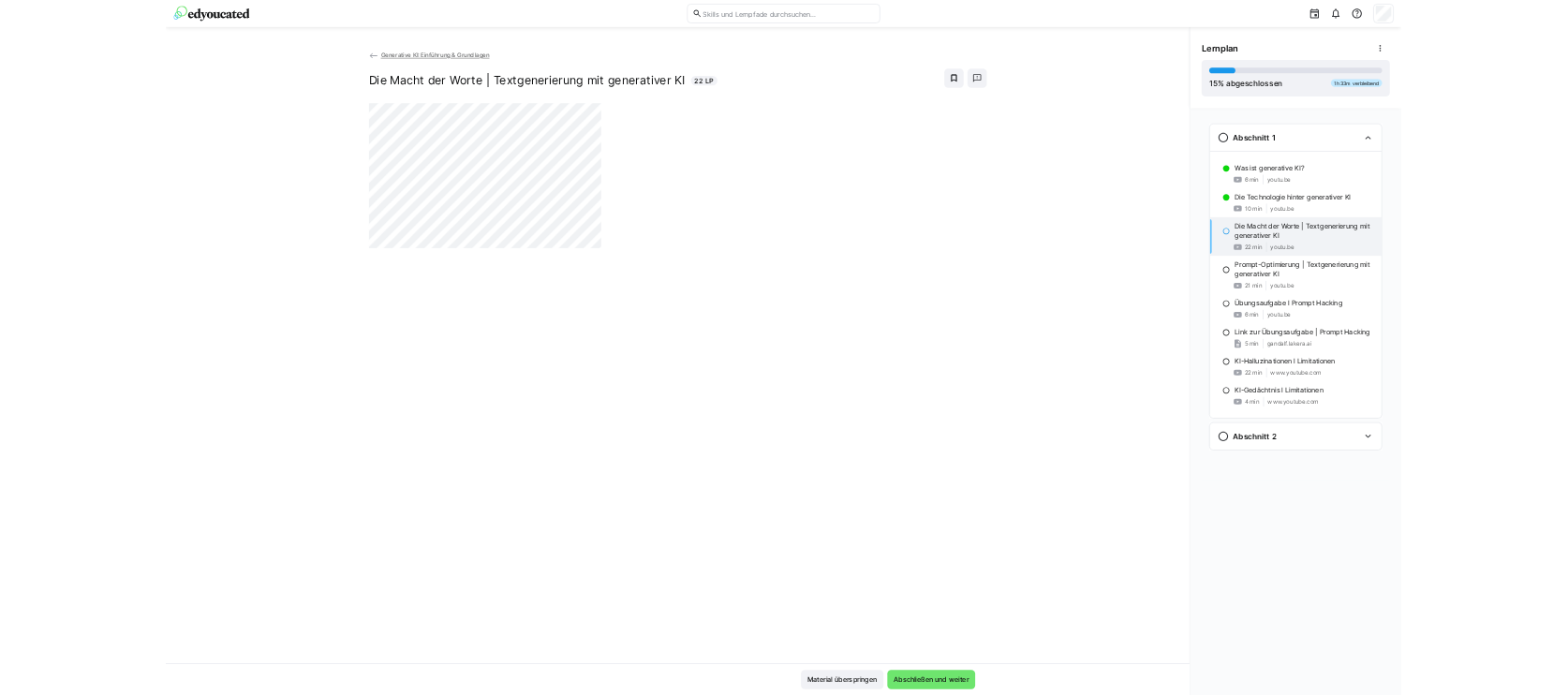 scroll, scrollTop: 0, scrollLeft: 0, axis: both 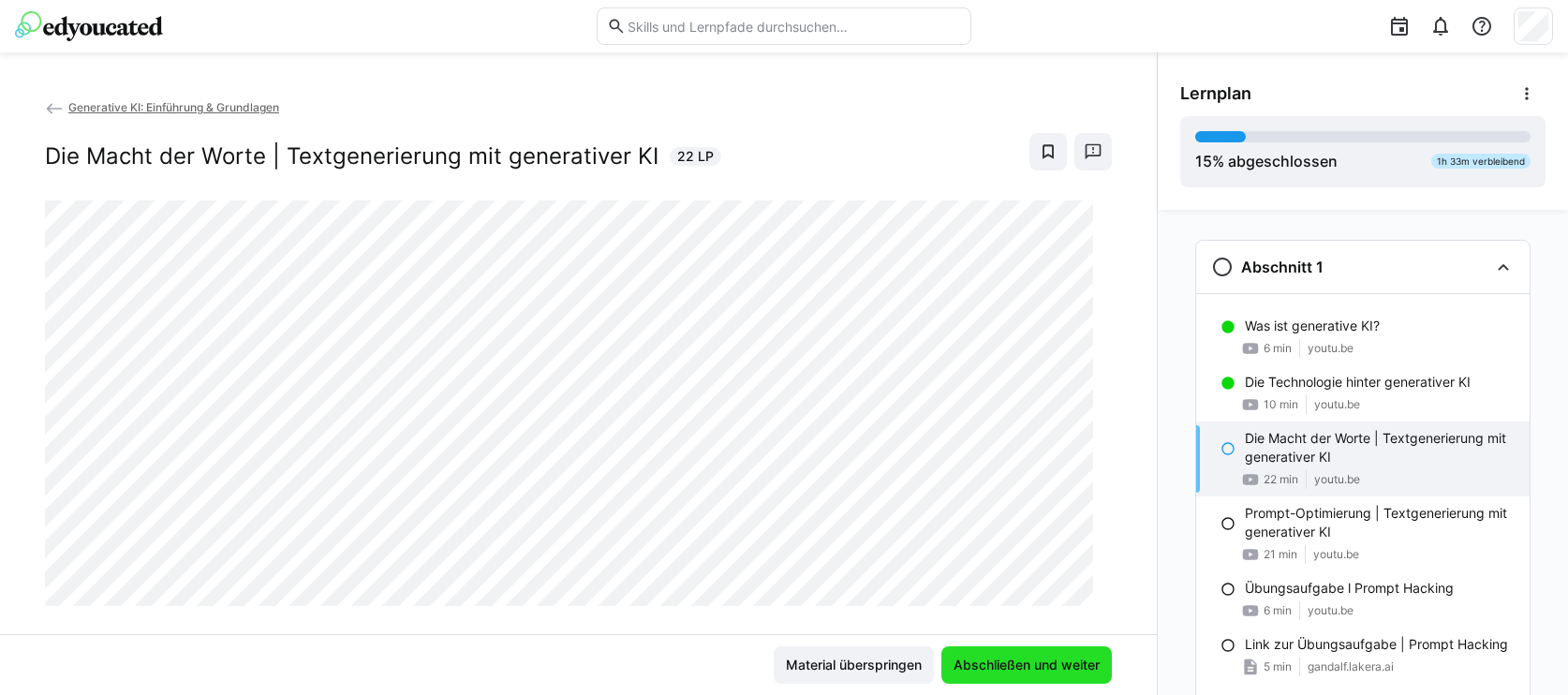 click on "Abschließen und weiter" 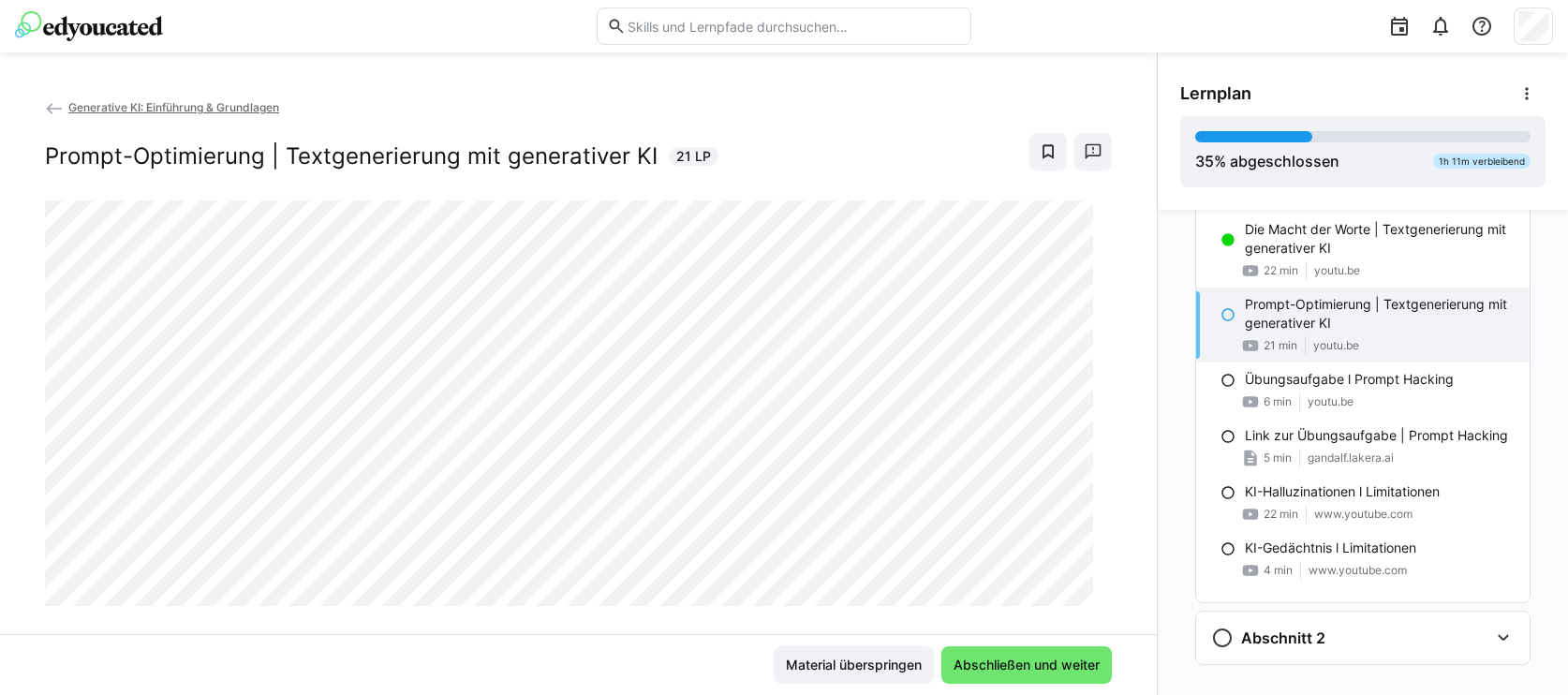 scroll, scrollTop: 237, scrollLeft: 0, axis: vertical 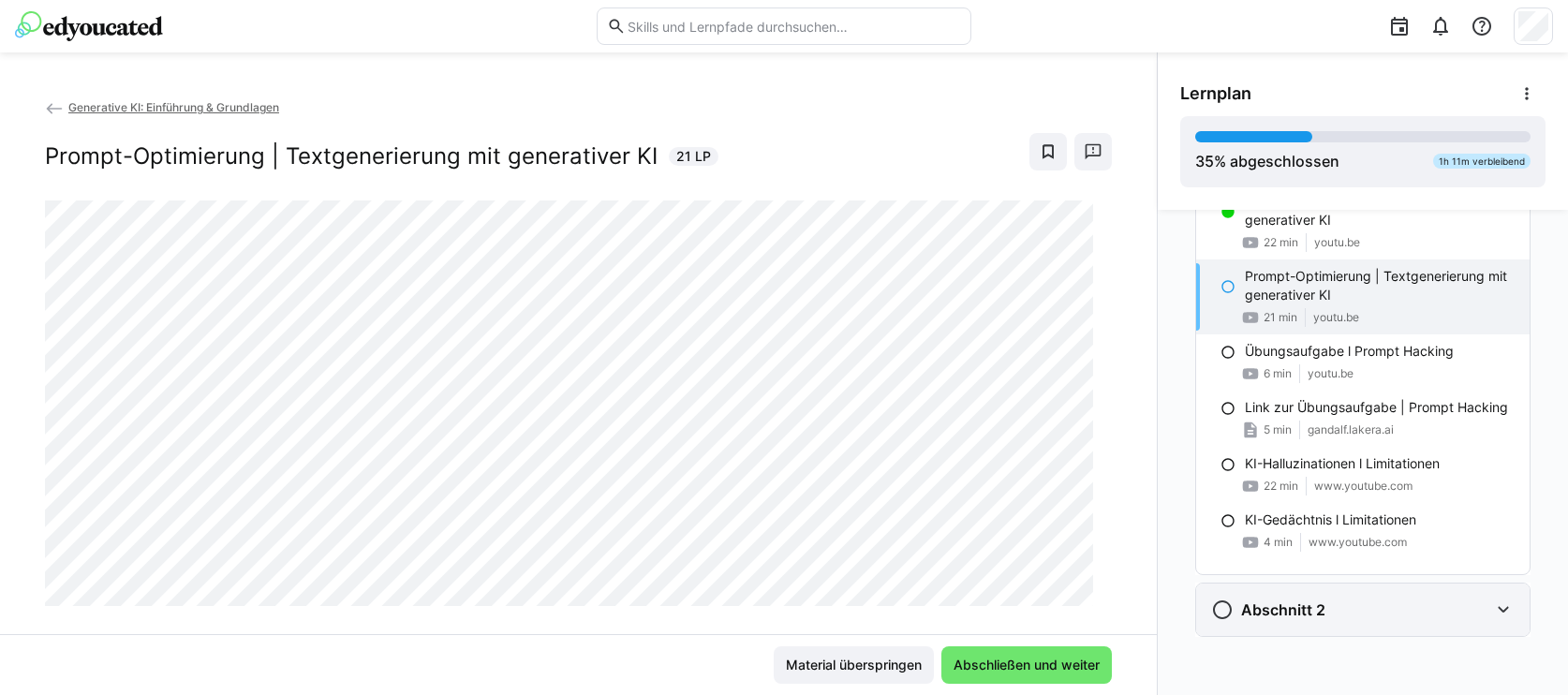click on "Abschnitt 2" 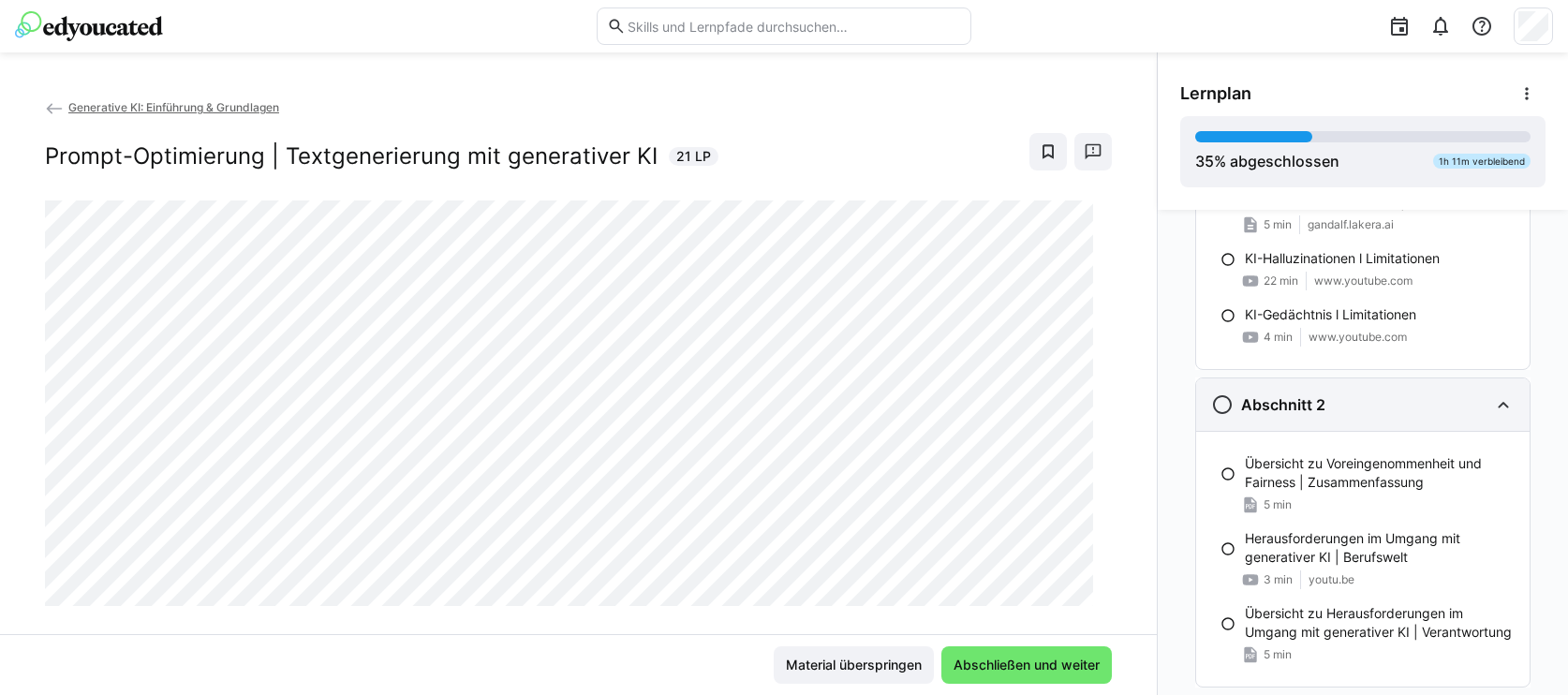 scroll, scrollTop: 493, scrollLeft: 0, axis: vertical 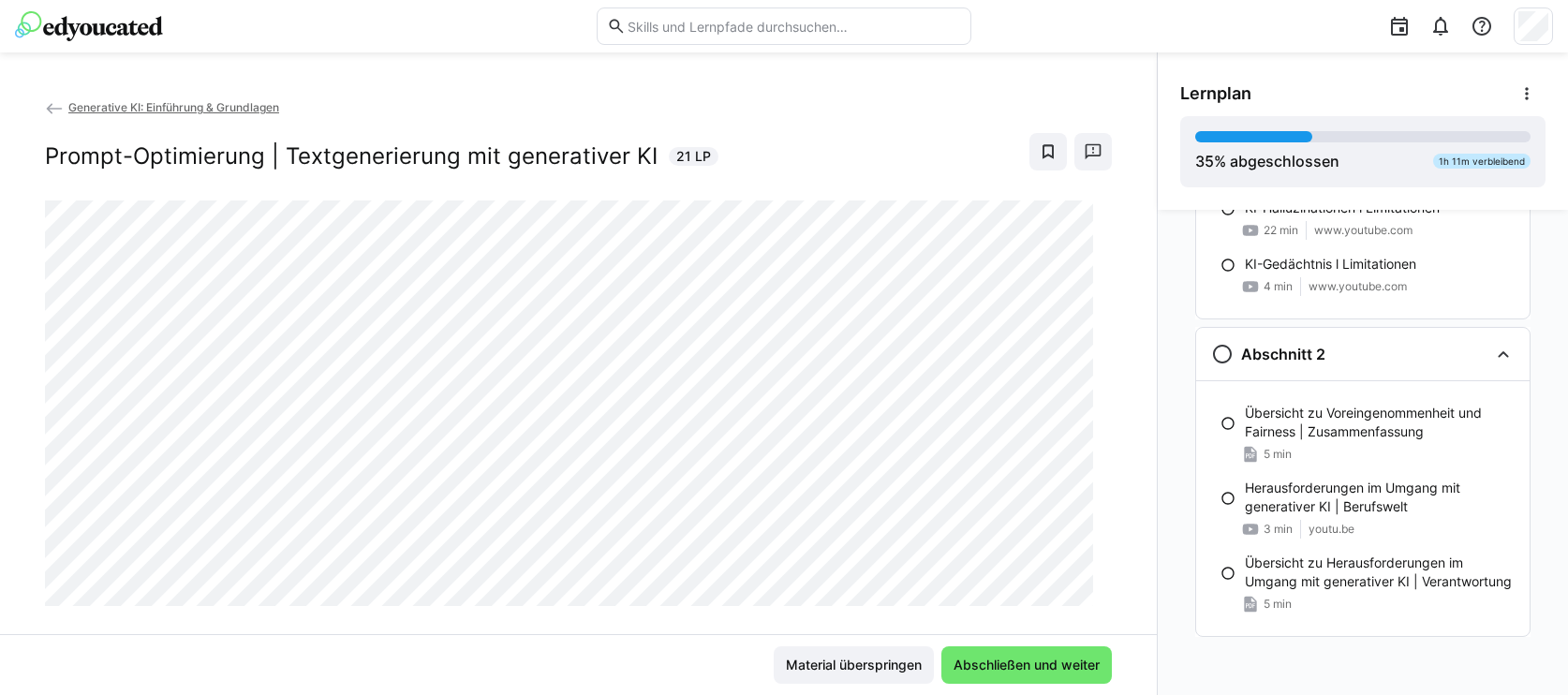 click on "Generative KI: Einführung & Grundlagen" 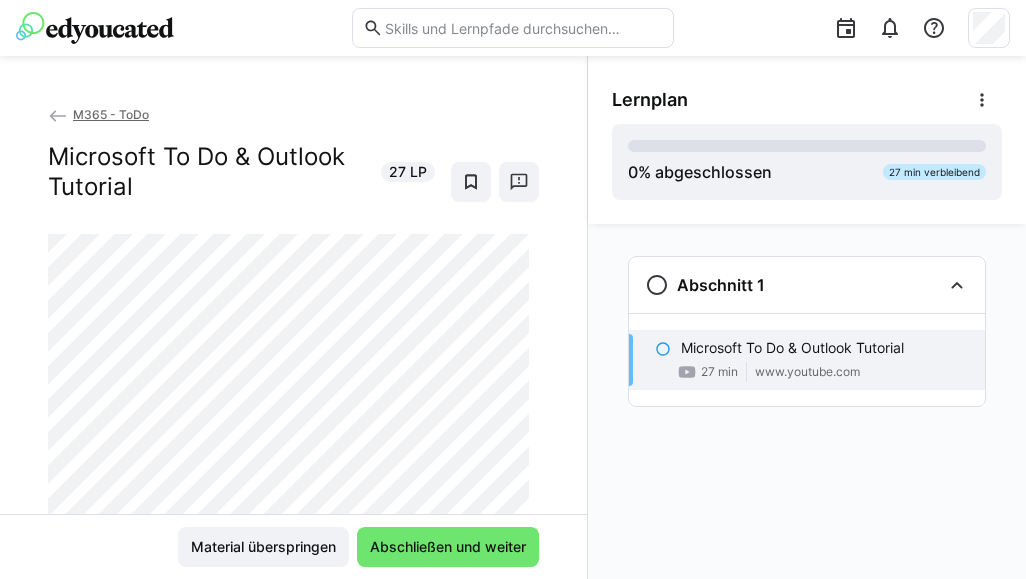 scroll, scrollTop: 0, scrollLeft: 0, axis: both 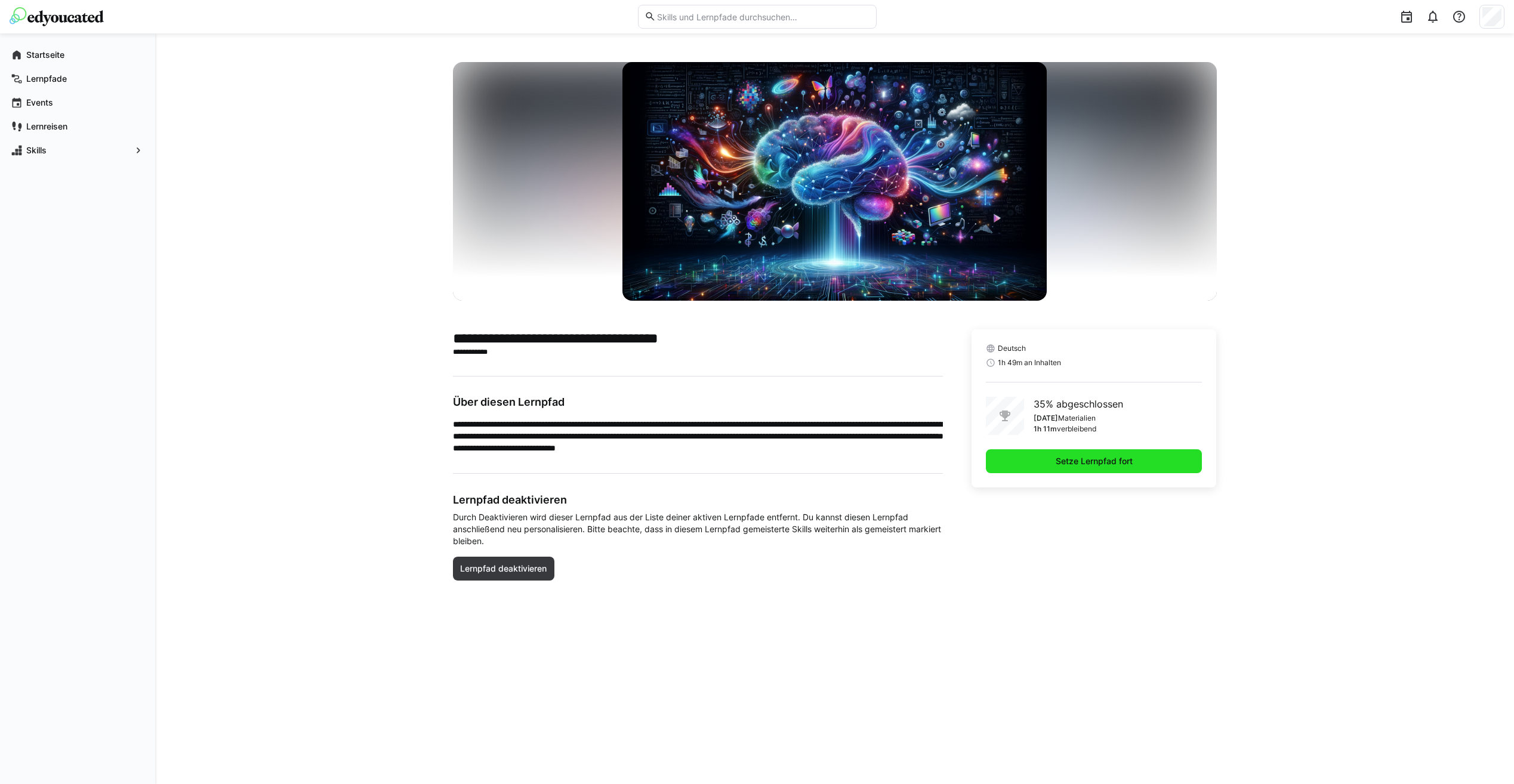 click on "Setze Lernpfad fort" 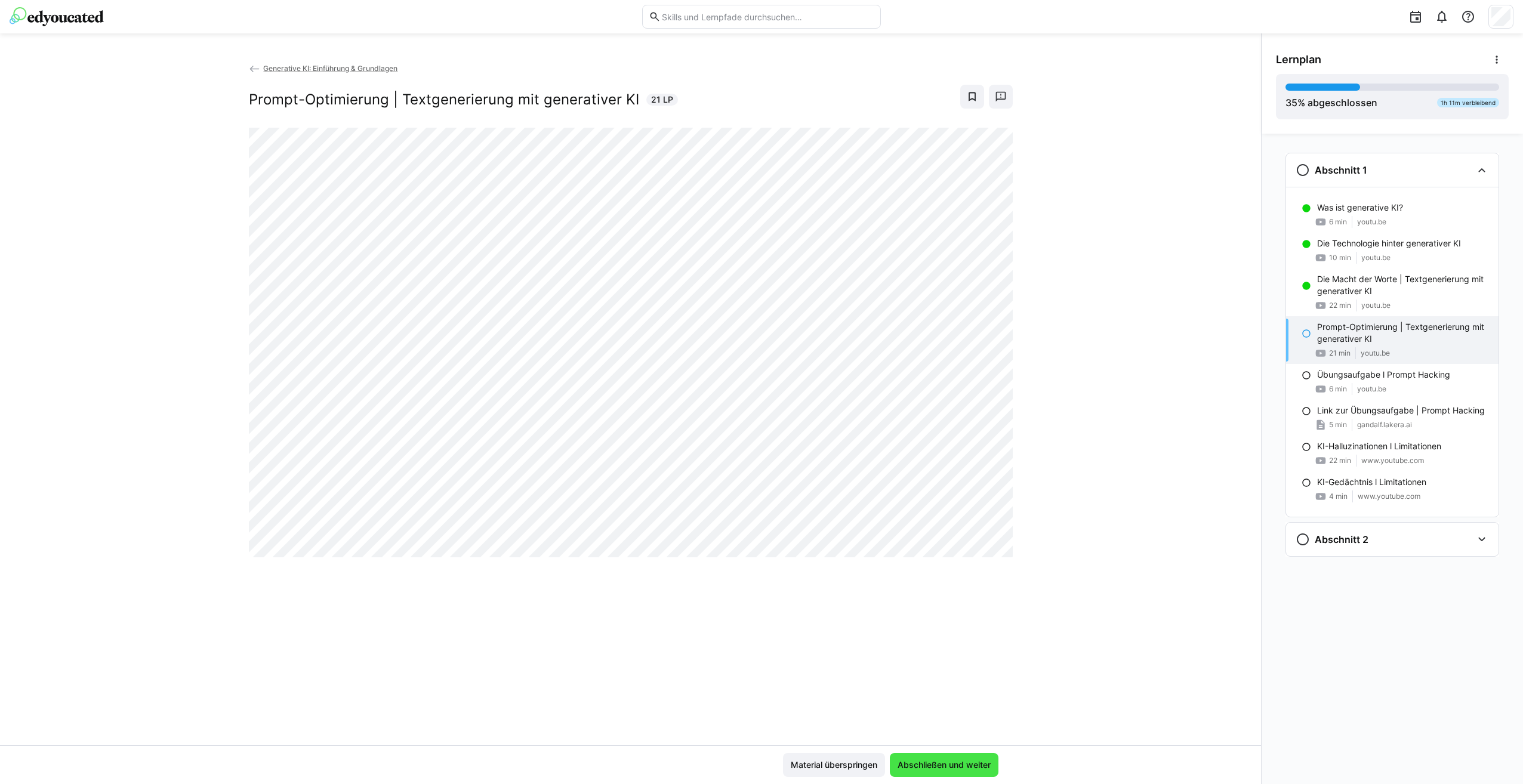 click on "Abschließen und weiter" 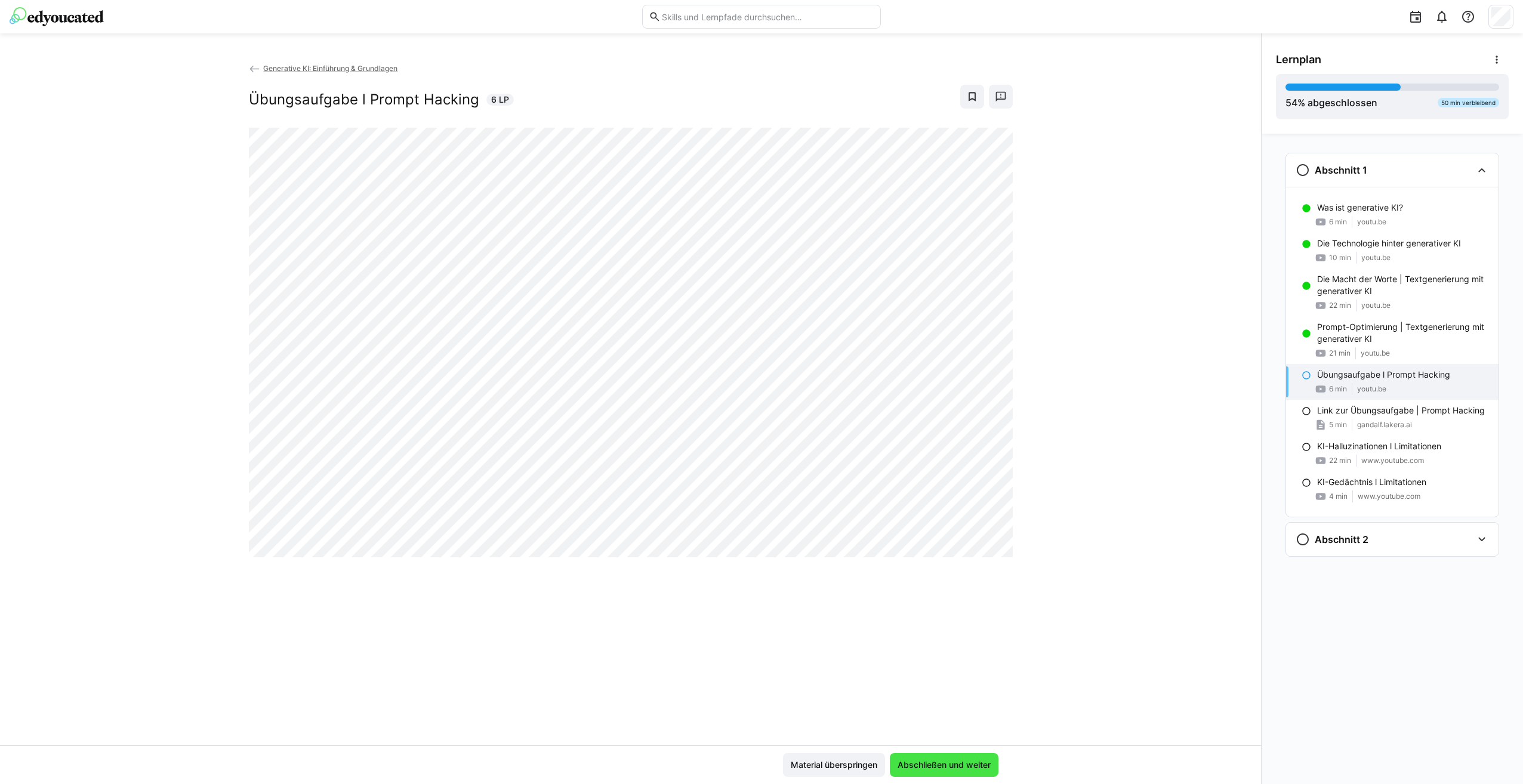 click on "Abschließen und weiter" 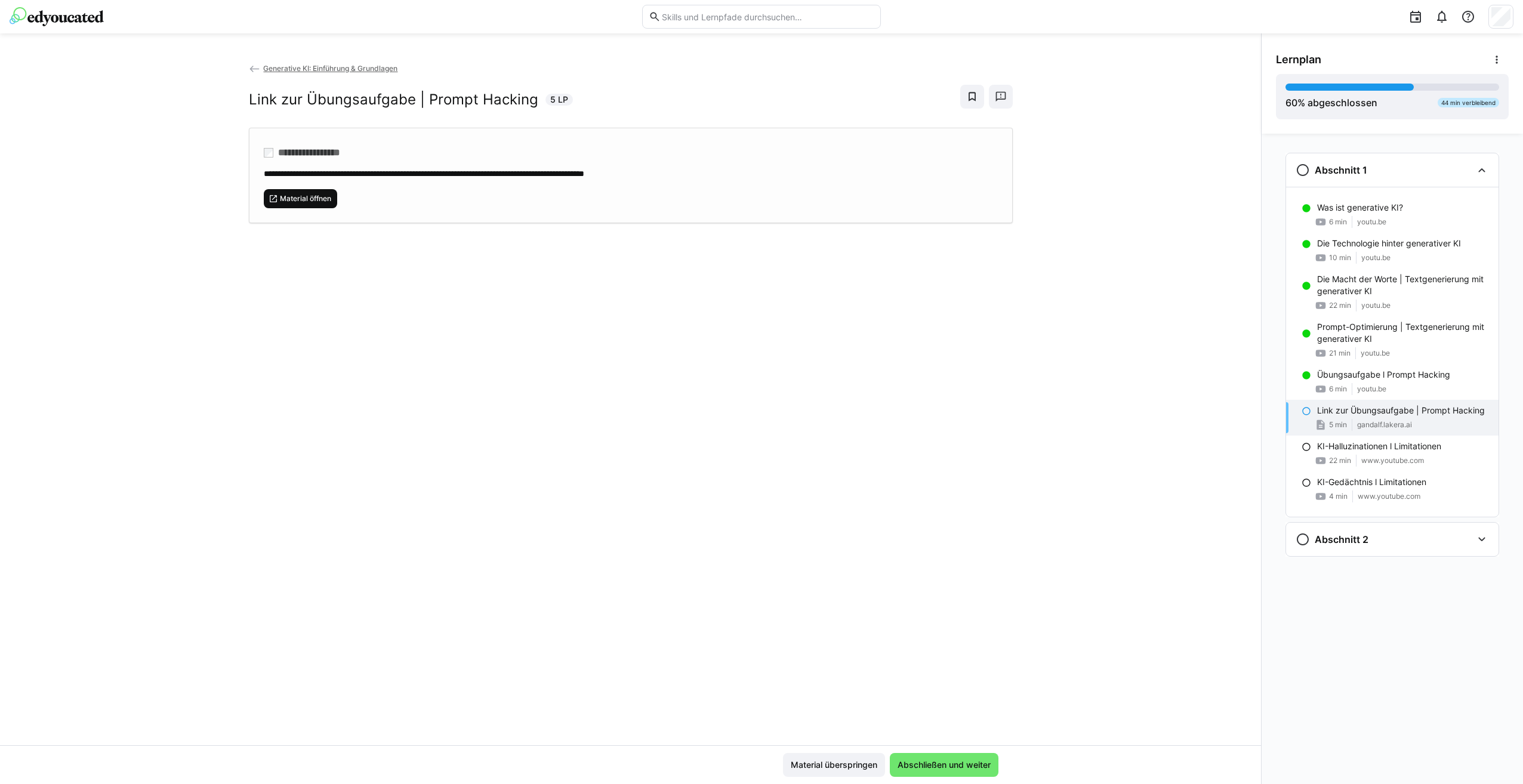 click on "Material öffnen" 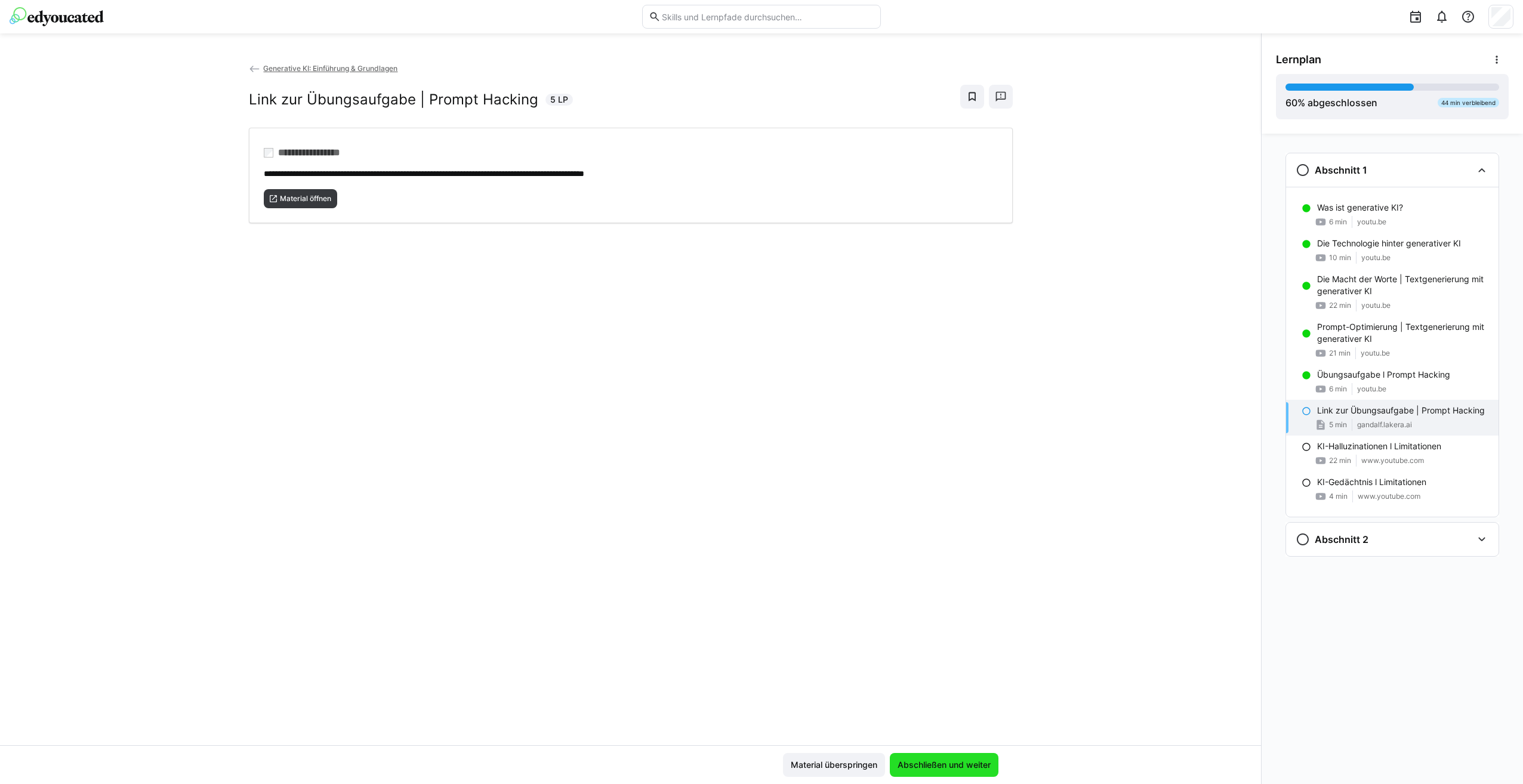 click on "Abschließen und weiter" 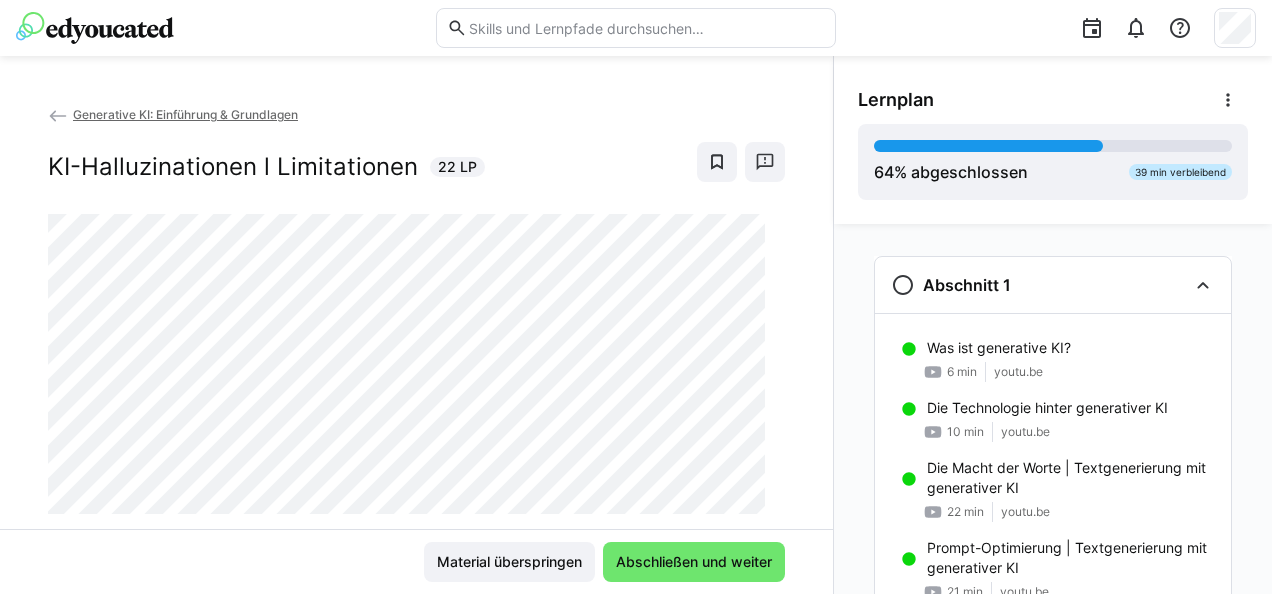 scroll, scrollTop: 46, scrollLeft: 0, axis: vertical 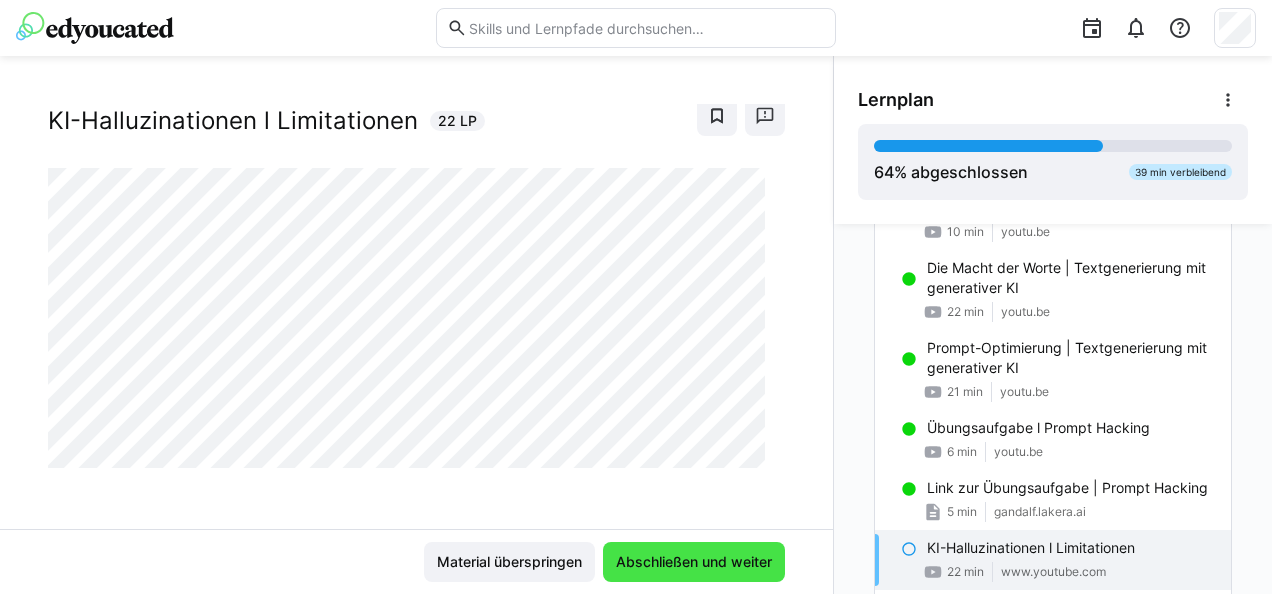 click on "Abschließen und weiter" 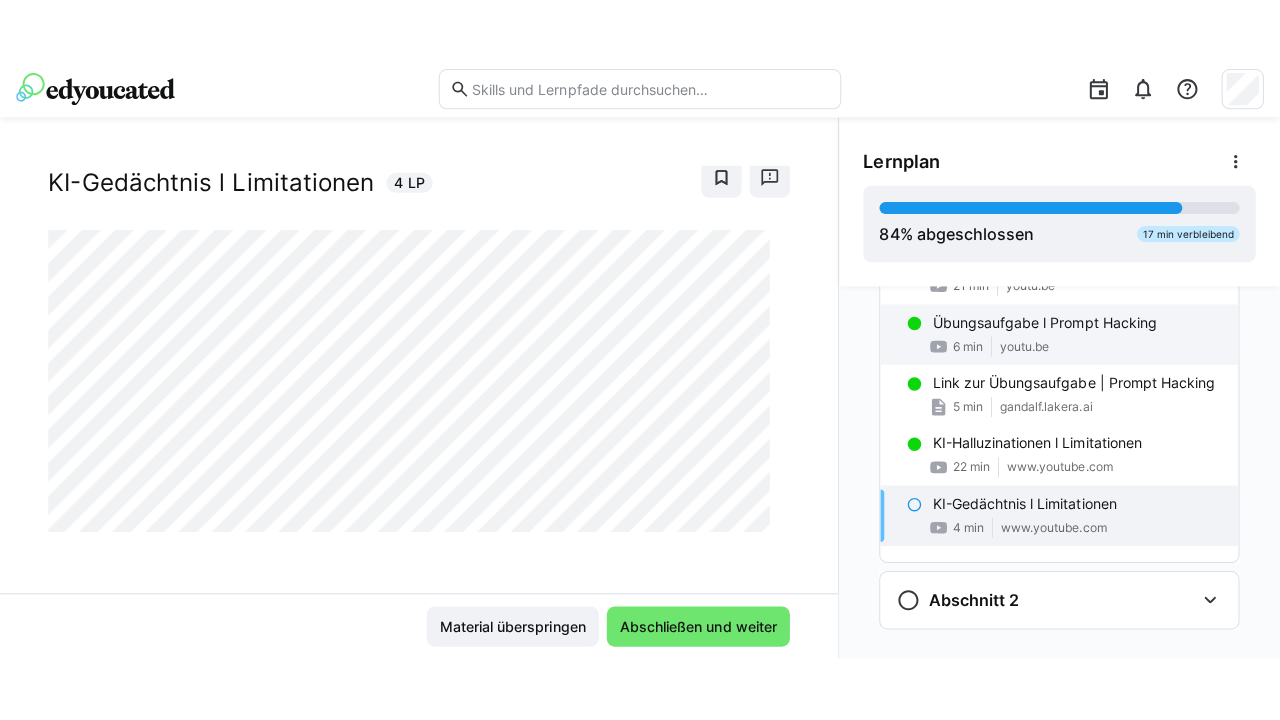scroll, scrollTop: 400, scrollLeft: 0, axis: vertical 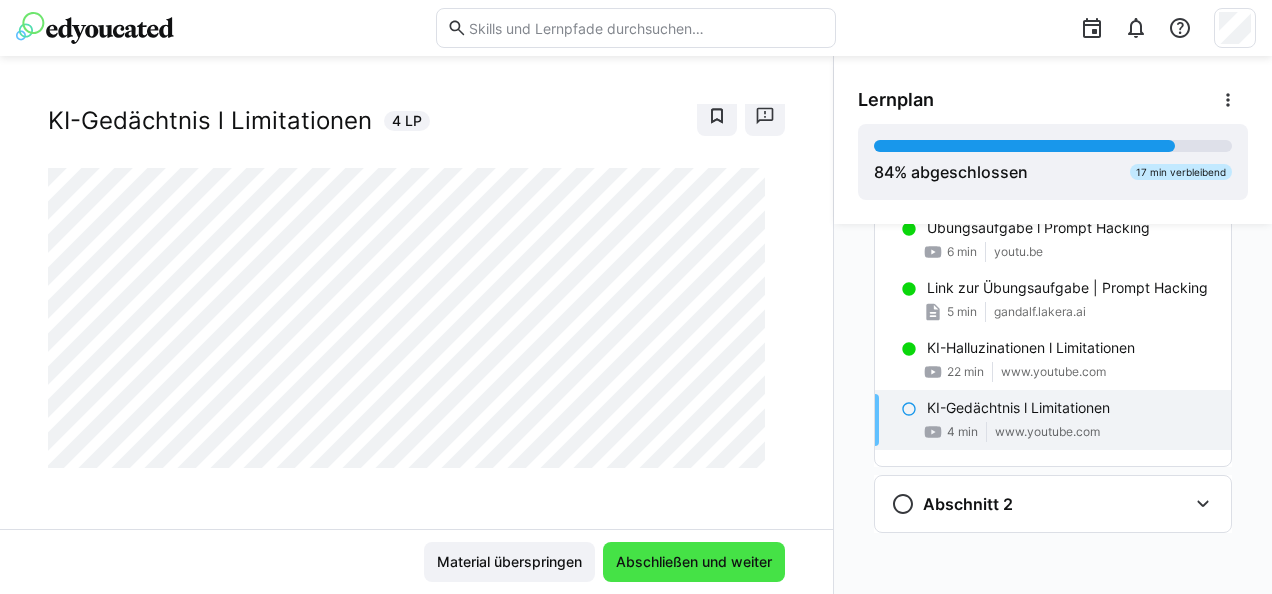 click on "Abschließen und weiter" 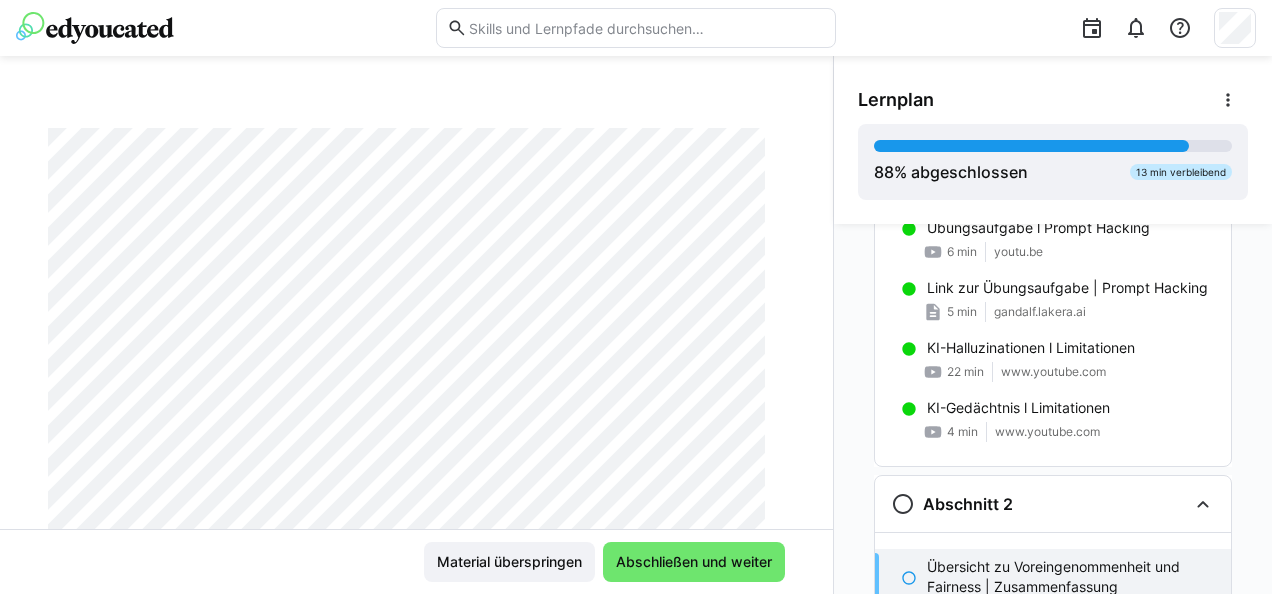 scroll, scrollTop: 137, scrollLeft: 0, axis: vertical 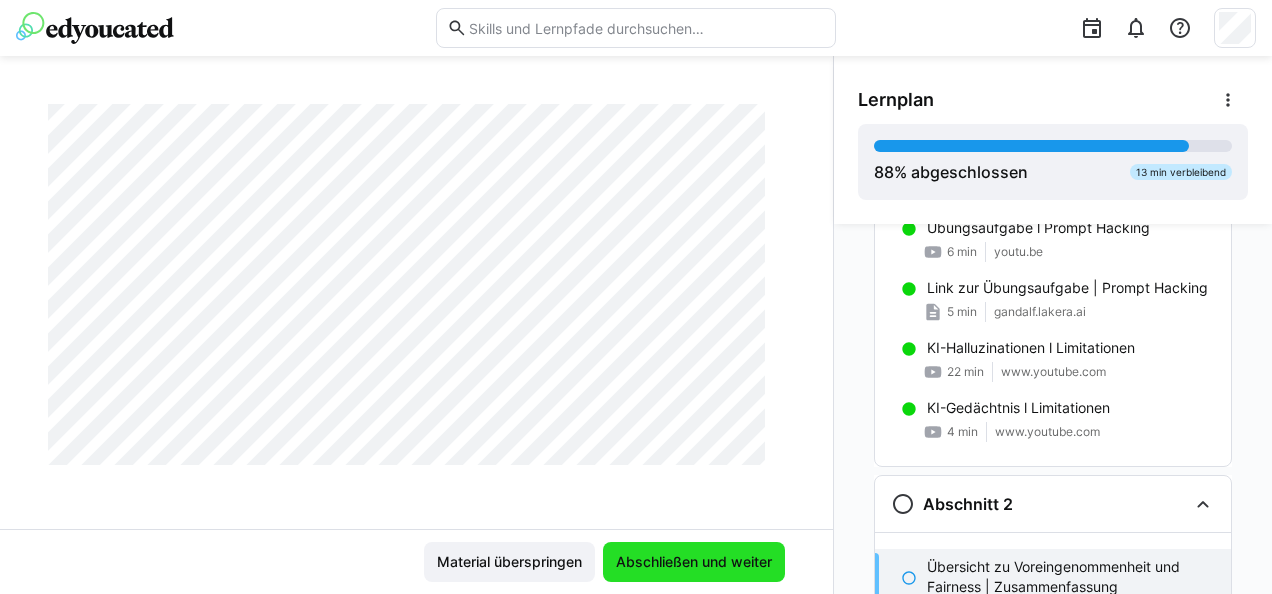 click on "Abschließen und weiter" 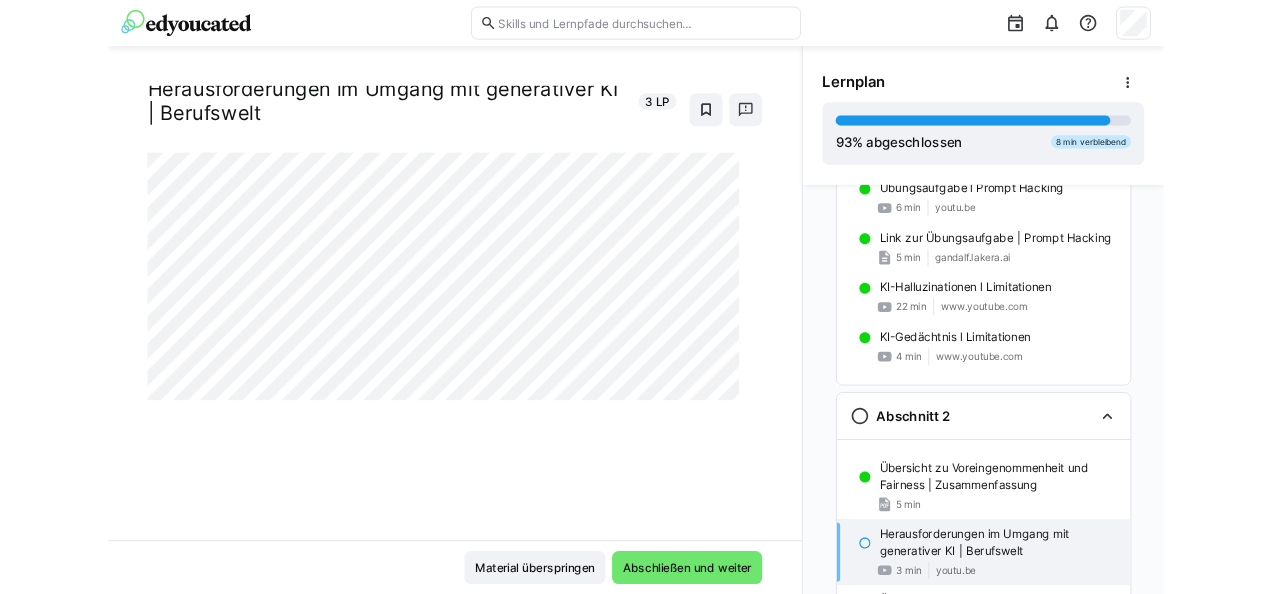 scroll, scrollTop: 67, scrollLeft: 0, axis: vertical 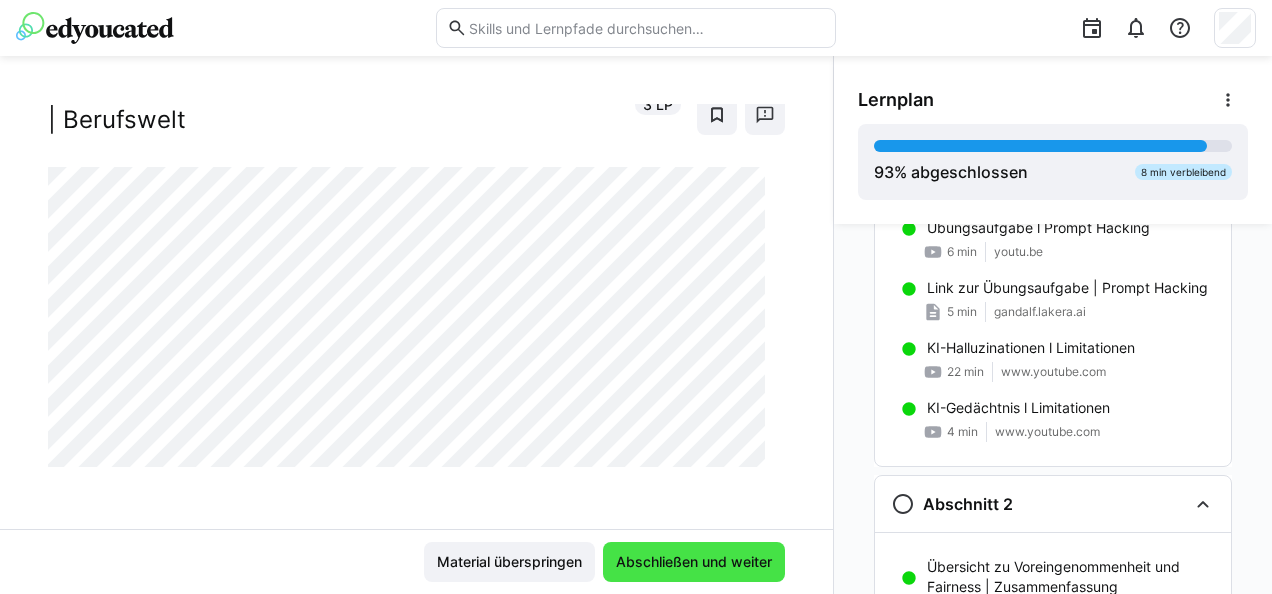 click on "Abschließen und weiter" 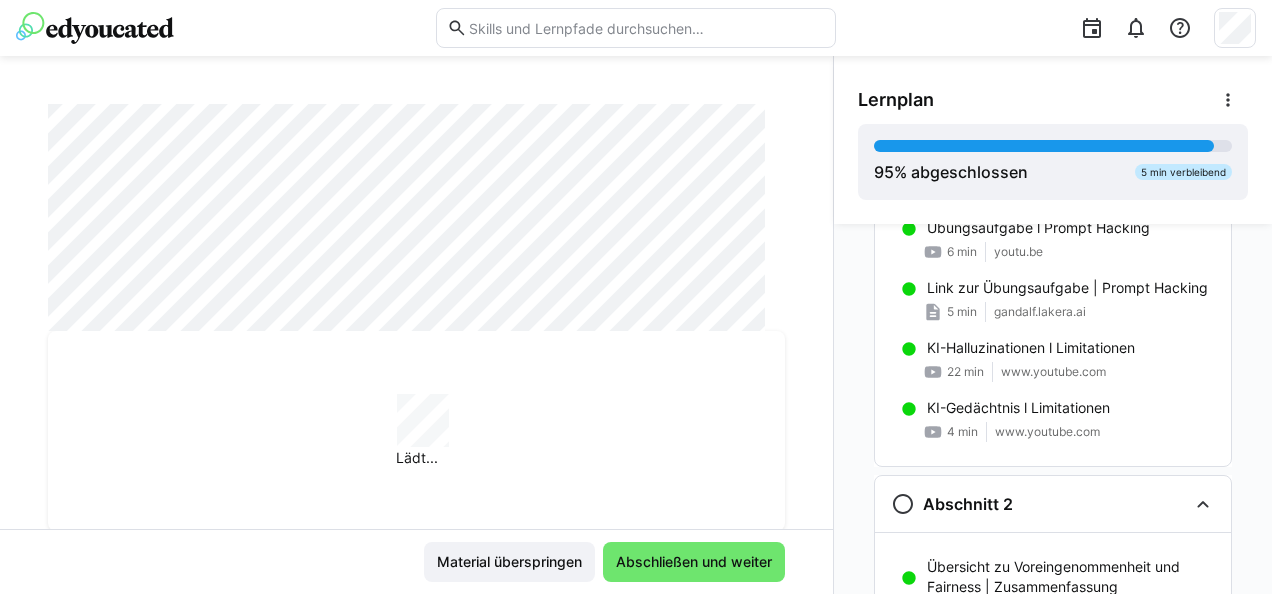 scroll, scrollTop: 1751, scrollLeft: 0, axis: vertical 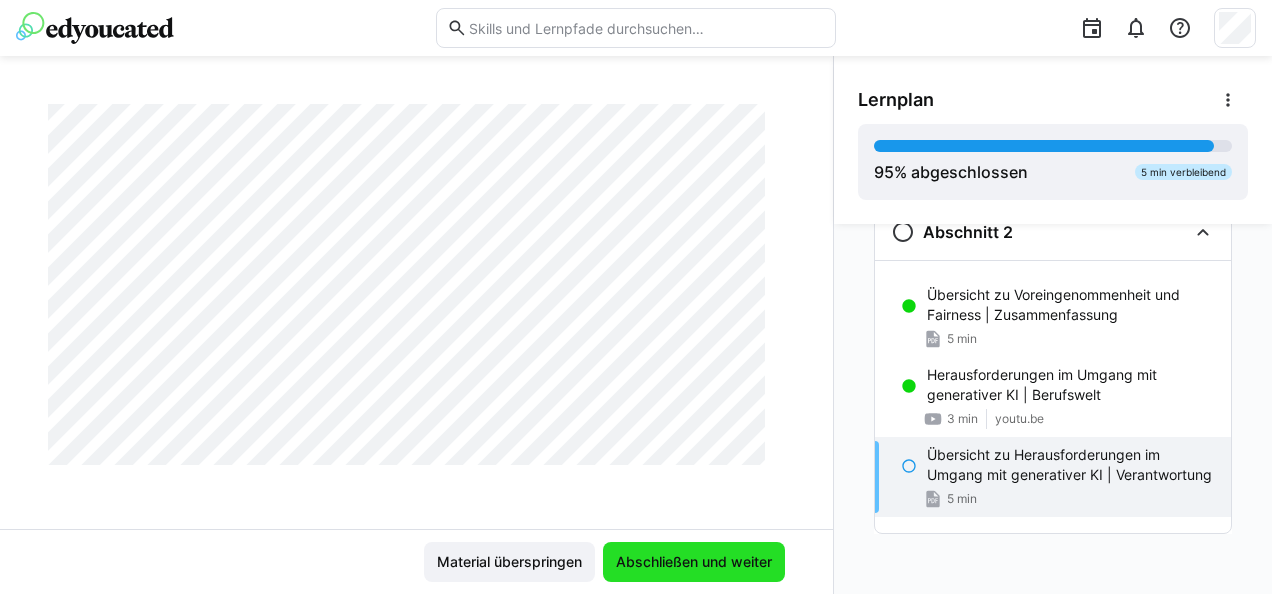 click on "Abschließen und weiter" 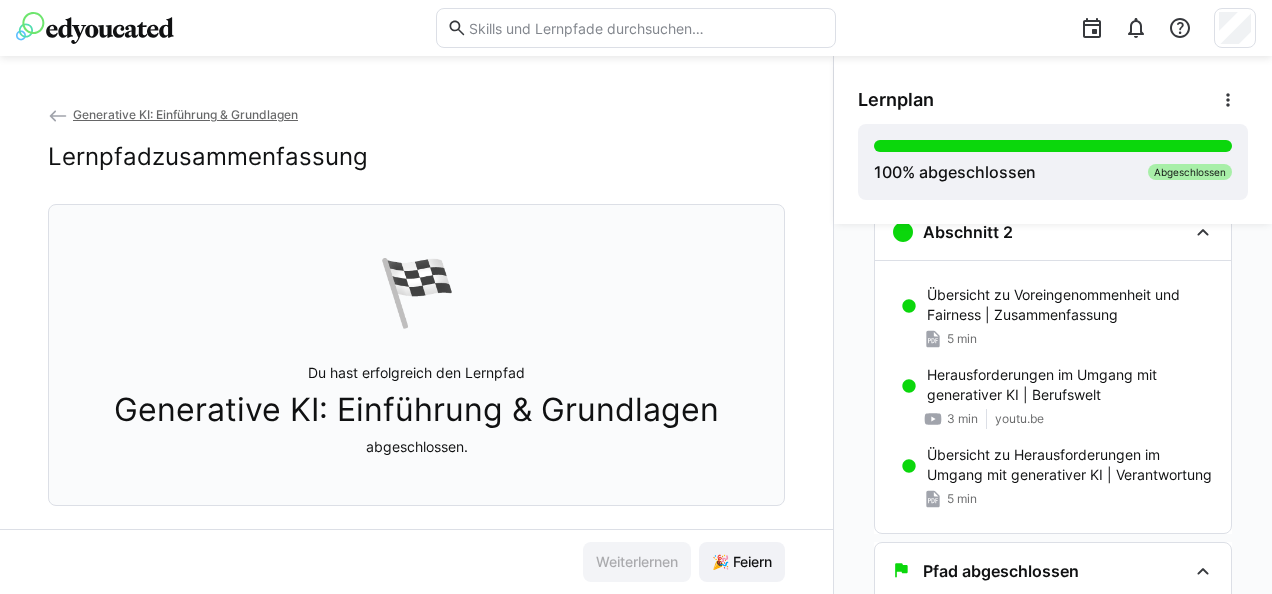 scroll, scrollTop: 739, scrollLeft: 0, axis: vertical 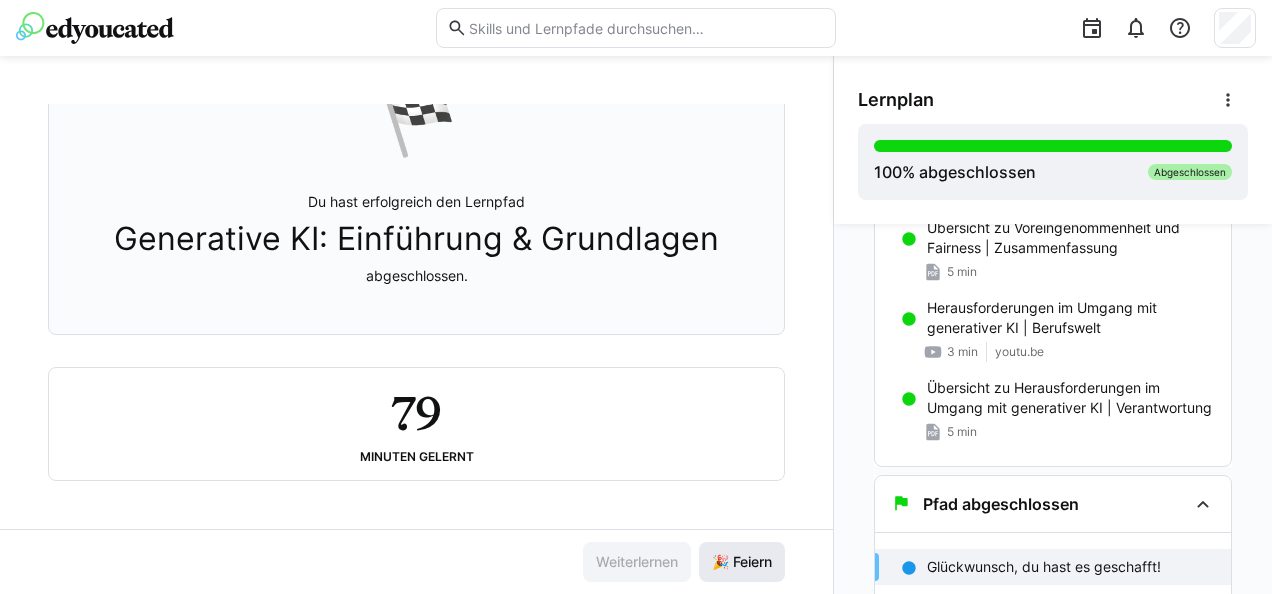 click on "🎉 Feiern" 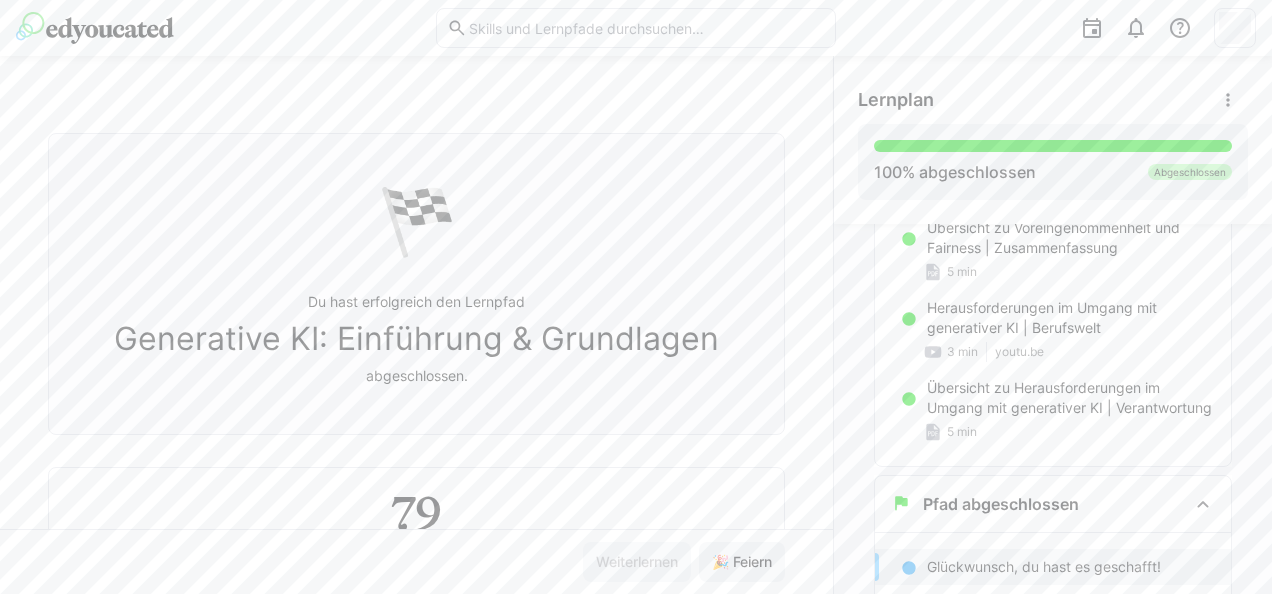 scroll, scrollTop: 0, scrollLeft: 0, axis: both 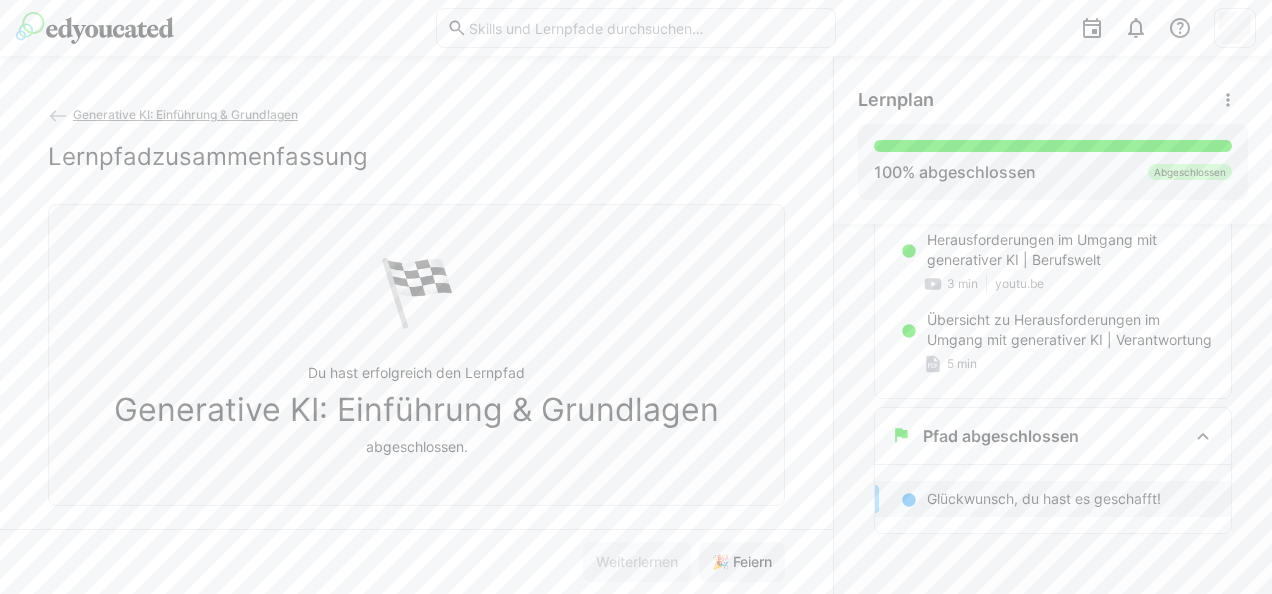 click on "Glückwunsch, du hast es geschafft!" 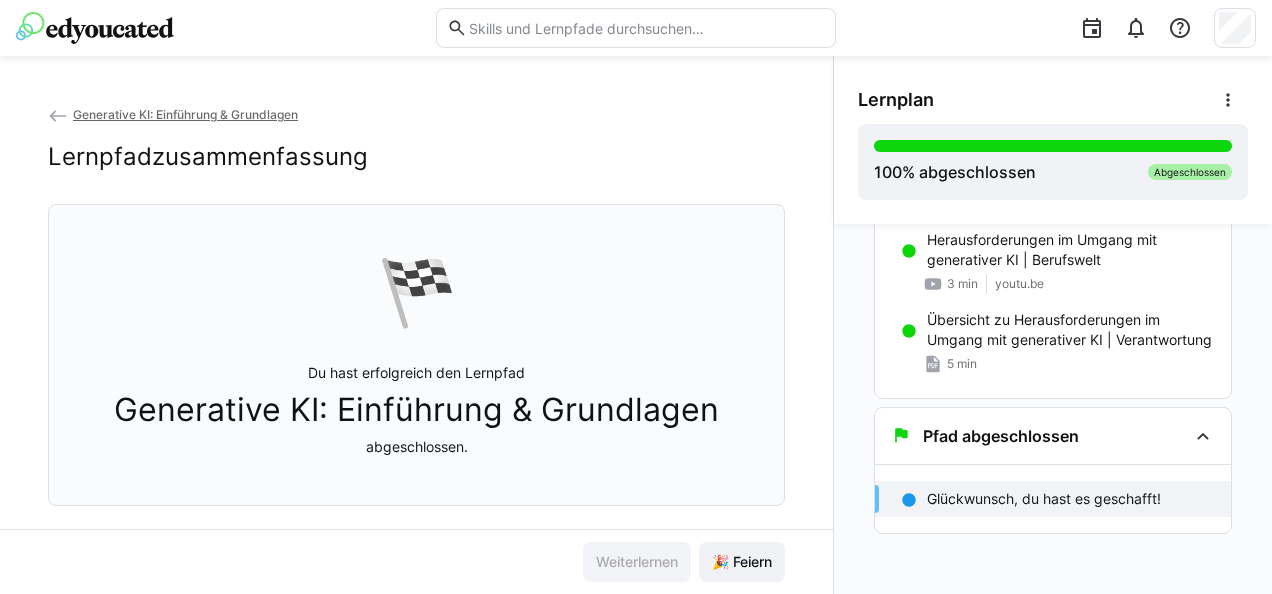 click on "Generative KI: Einführung & Grundlagen" 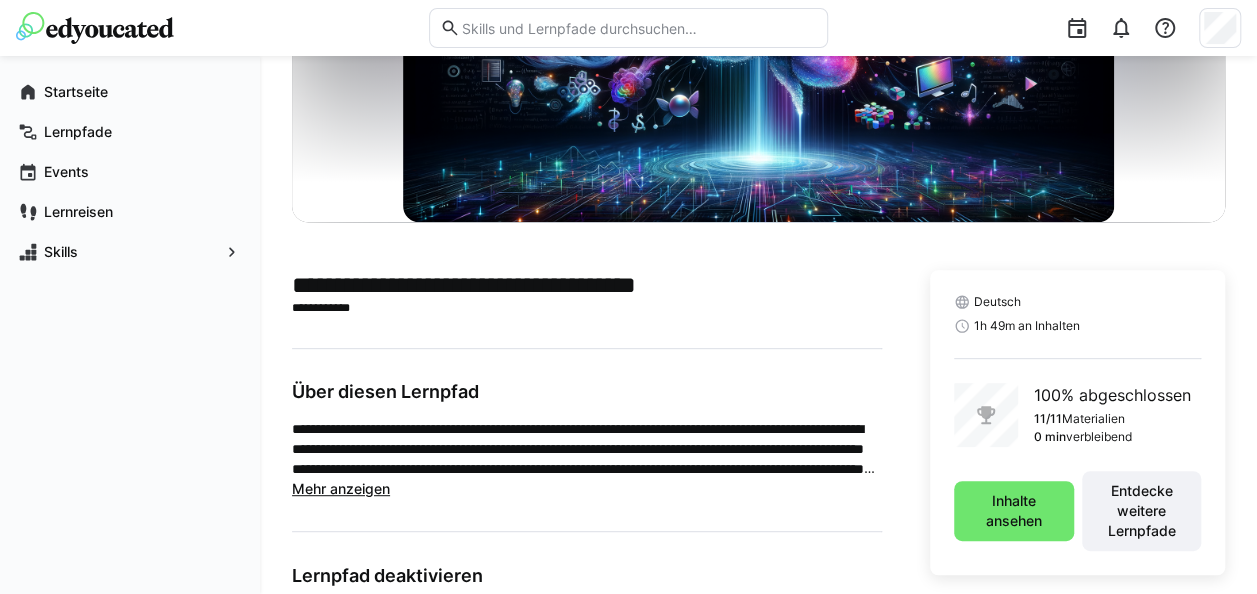 scroll, scrollTop: 438, scrollLeft: 0, axis: vertical 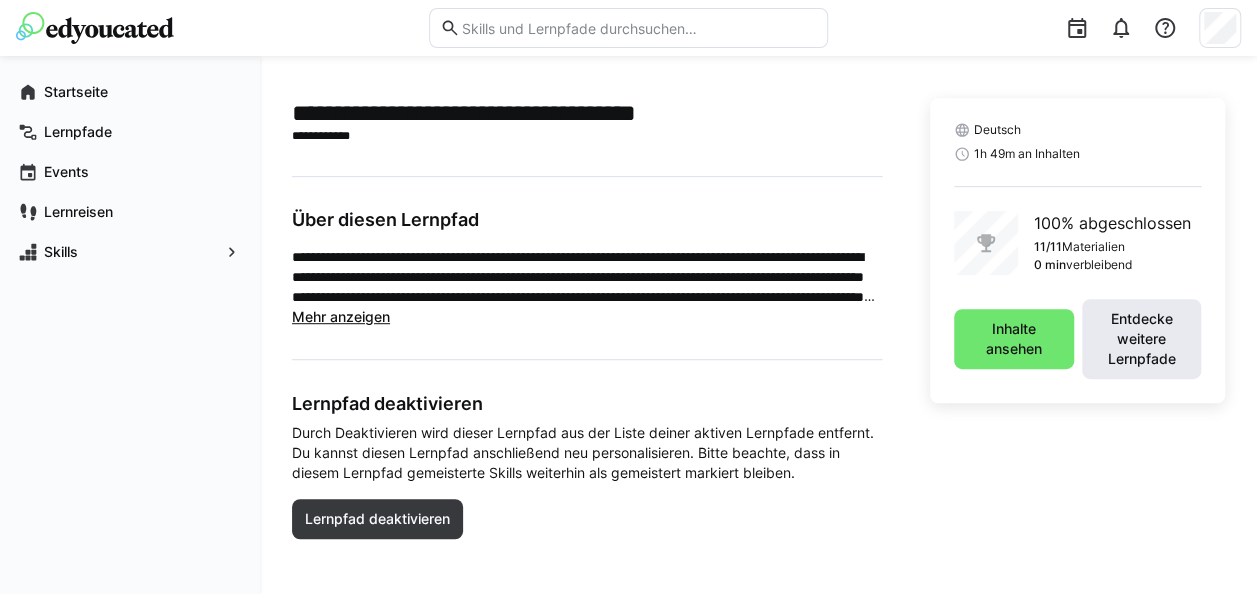 click on "Entdecke weitere Lernpfade" 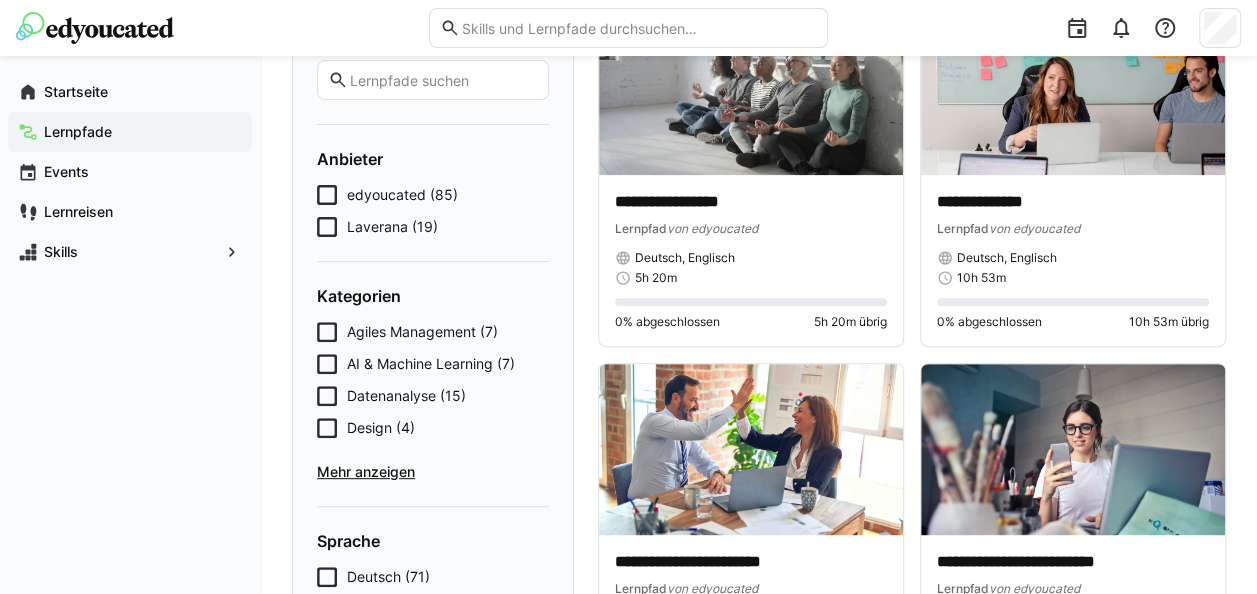 scroll, scrollTop: 200, scrollLeft: 0, axis: vertical 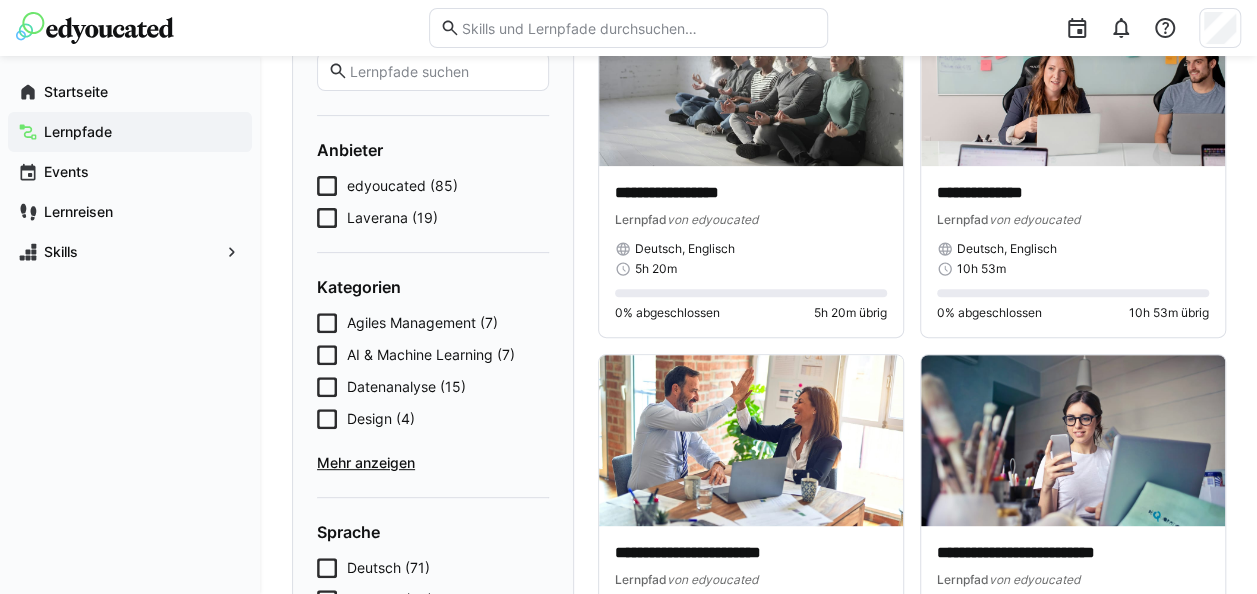 click on "AI & Machine Learning (7)" 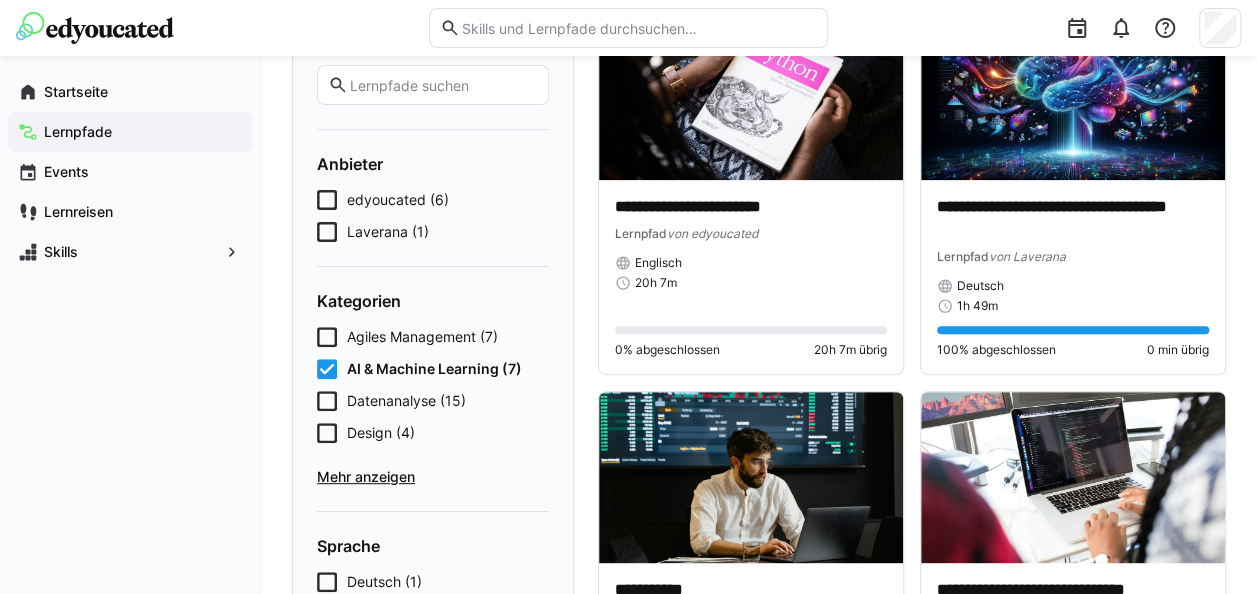 scroll, scrollTop: 176, scrollLeft: 0, axis: vertical 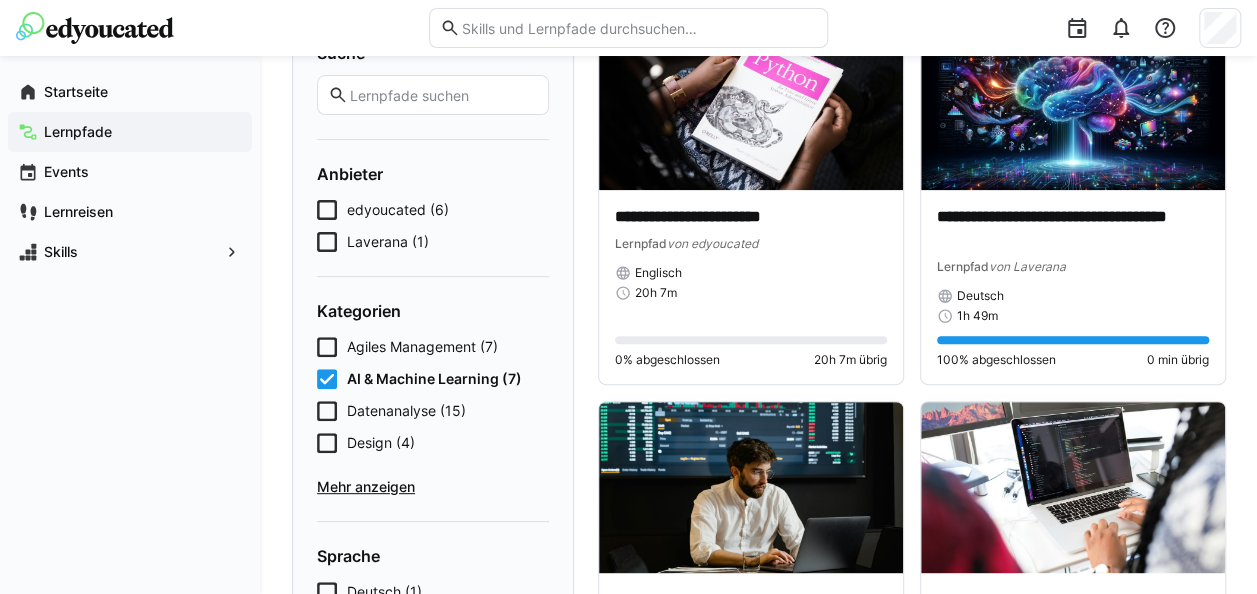 click on "AI & Machine Learning (7)" 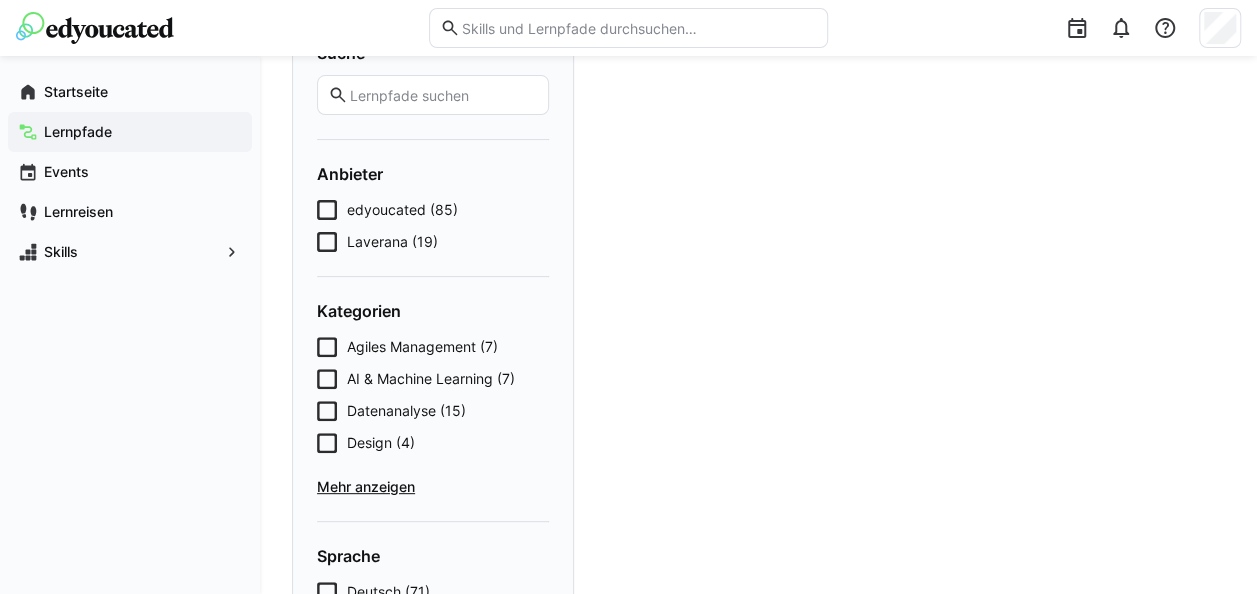 click on "Mehr anzeigen" 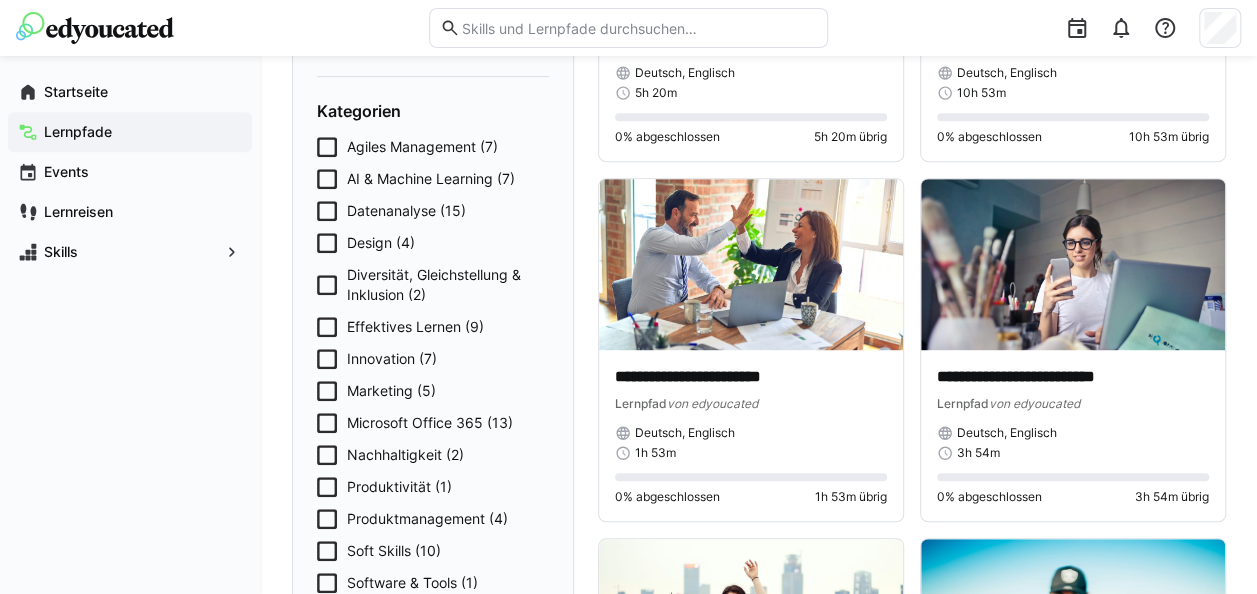 scroll, scrollTop: 0, scrollLeft: 0, axis: both 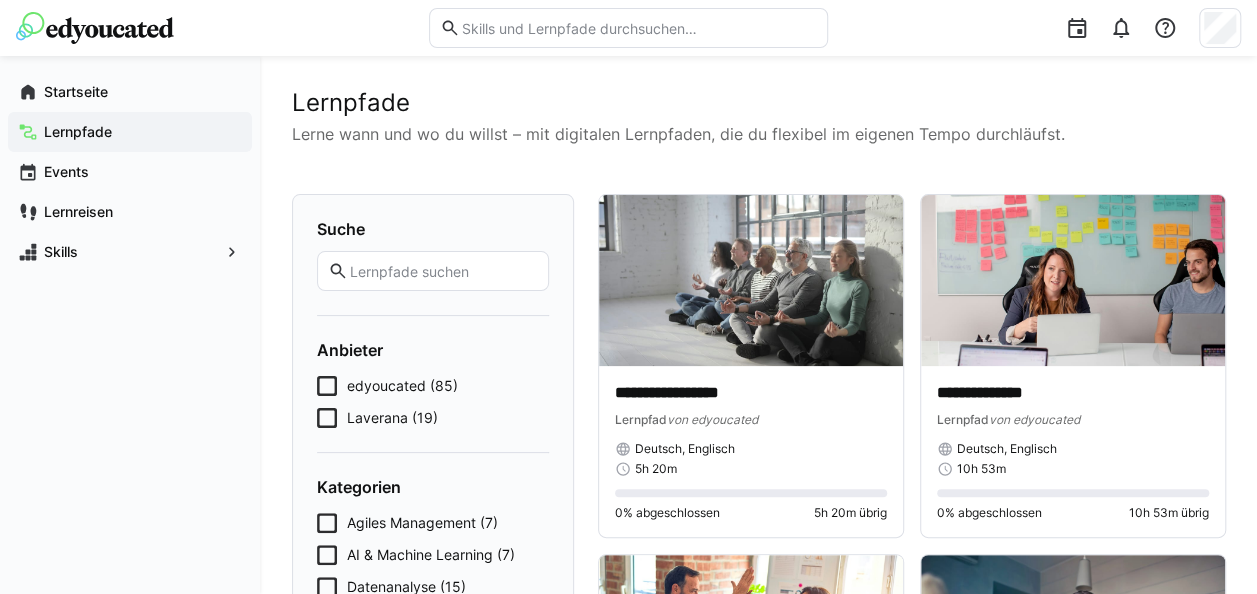 click on "Lernpfade" 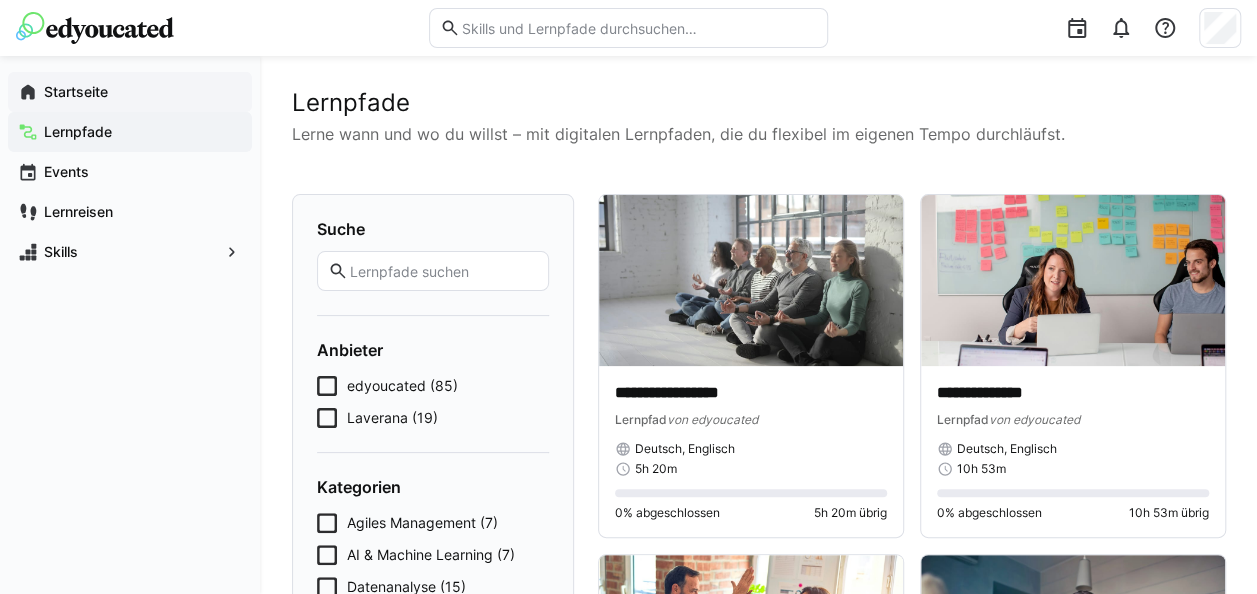 click on "Startseite" 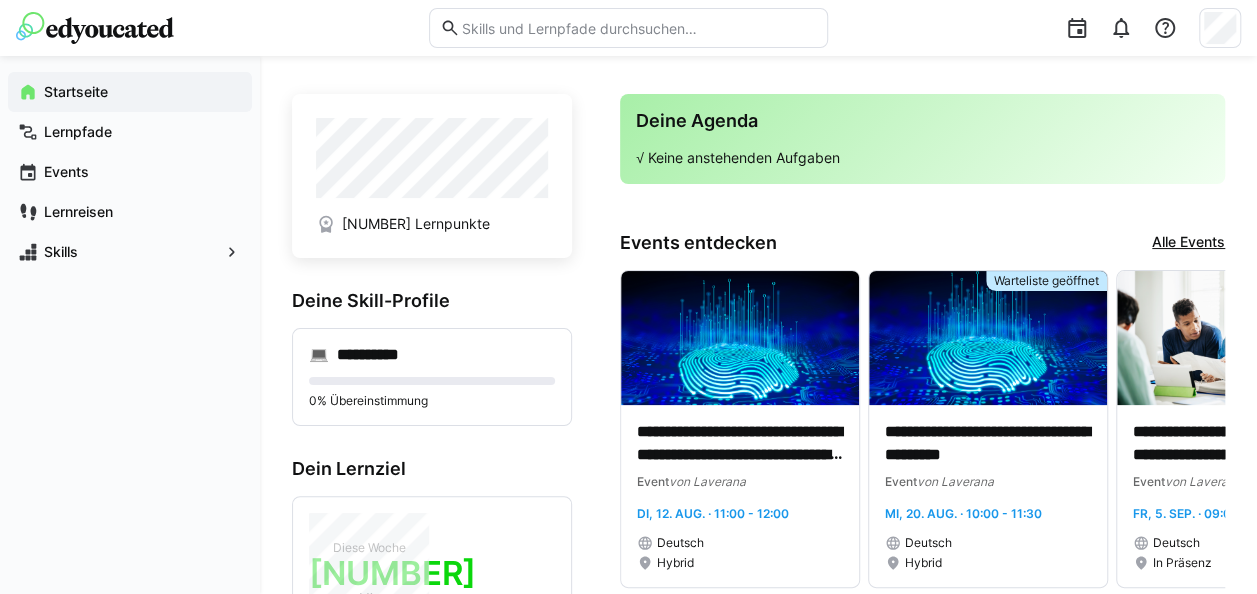 click on "151 Lernpunkte" 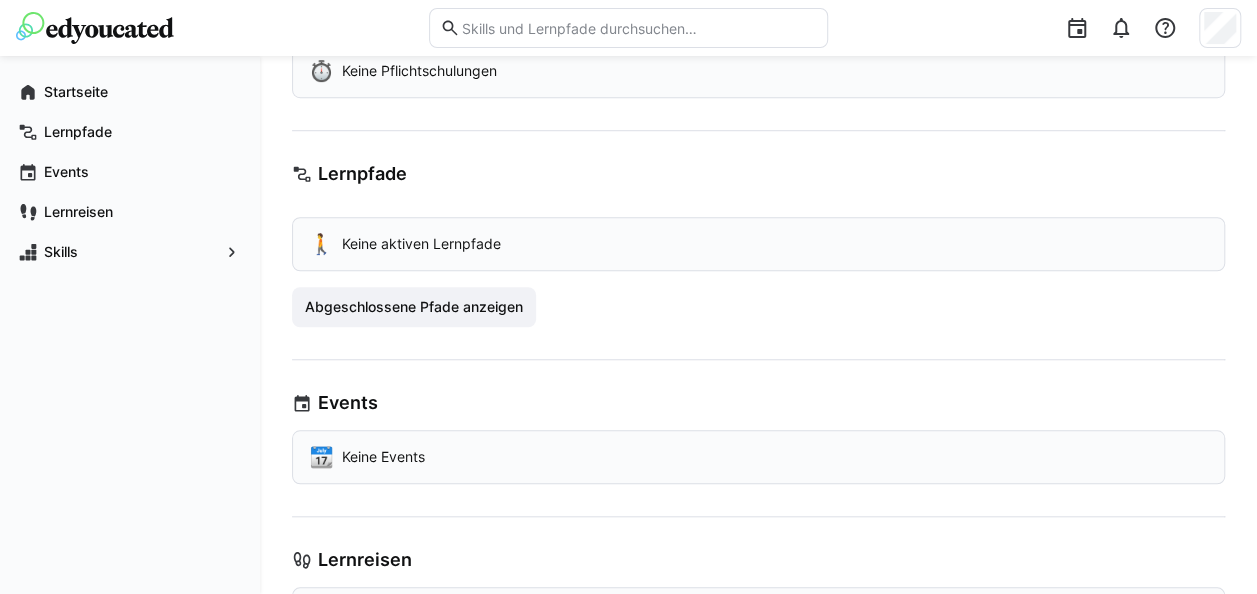 scroll, scrollTop: 700, scrollLeft: 0, axis: vertical 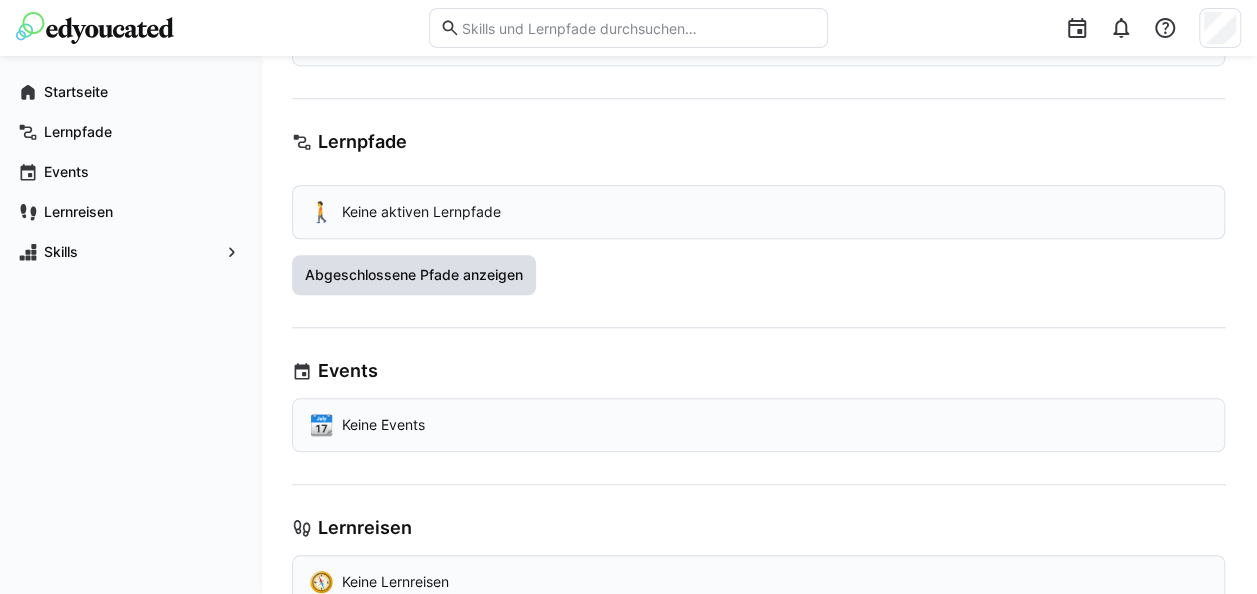 click on "Abgeschlossene Pfade anzeigen" 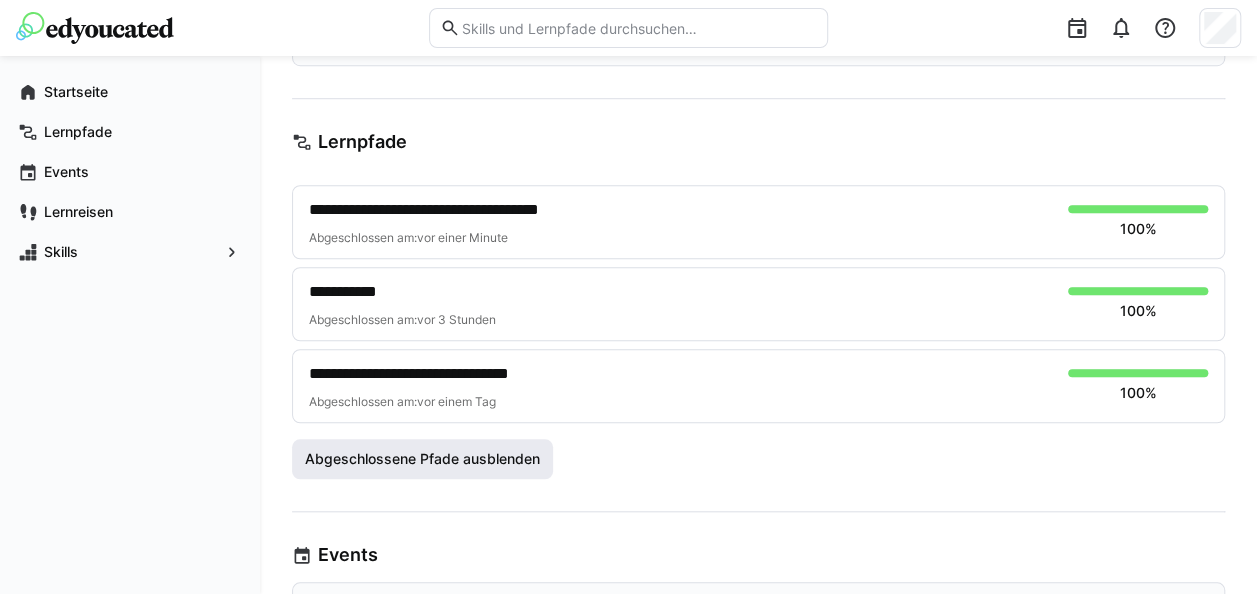 click on "Abgeschlossene Pfade ausblenden" 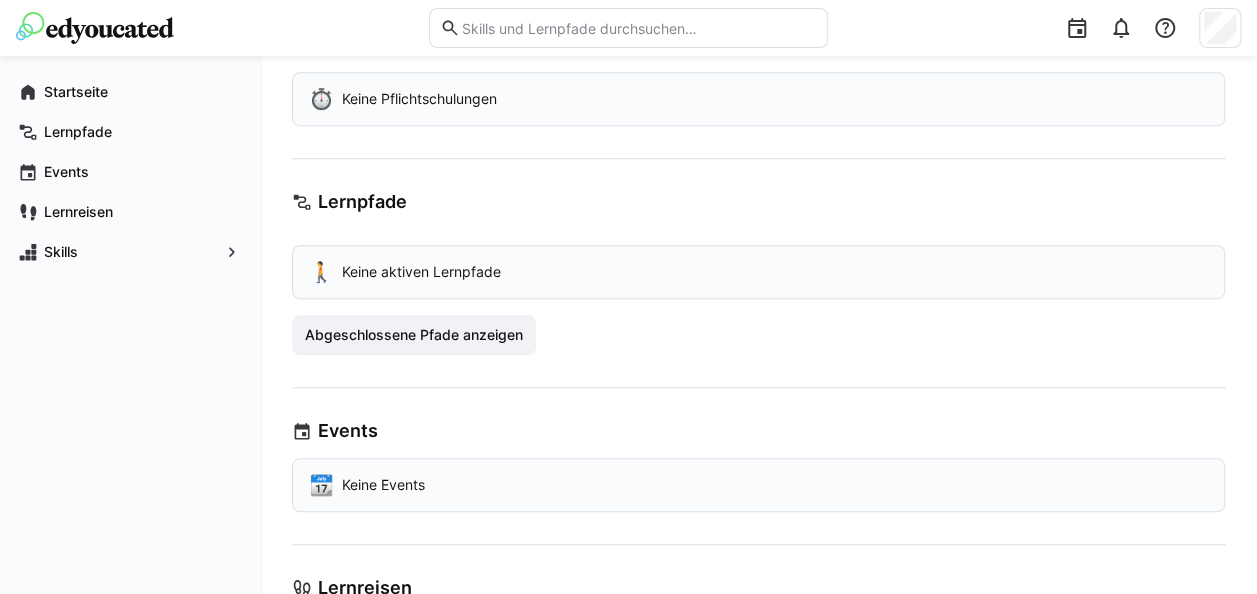 scroll, scrollTop: 740, scrollLeft: 0, axis: vertical 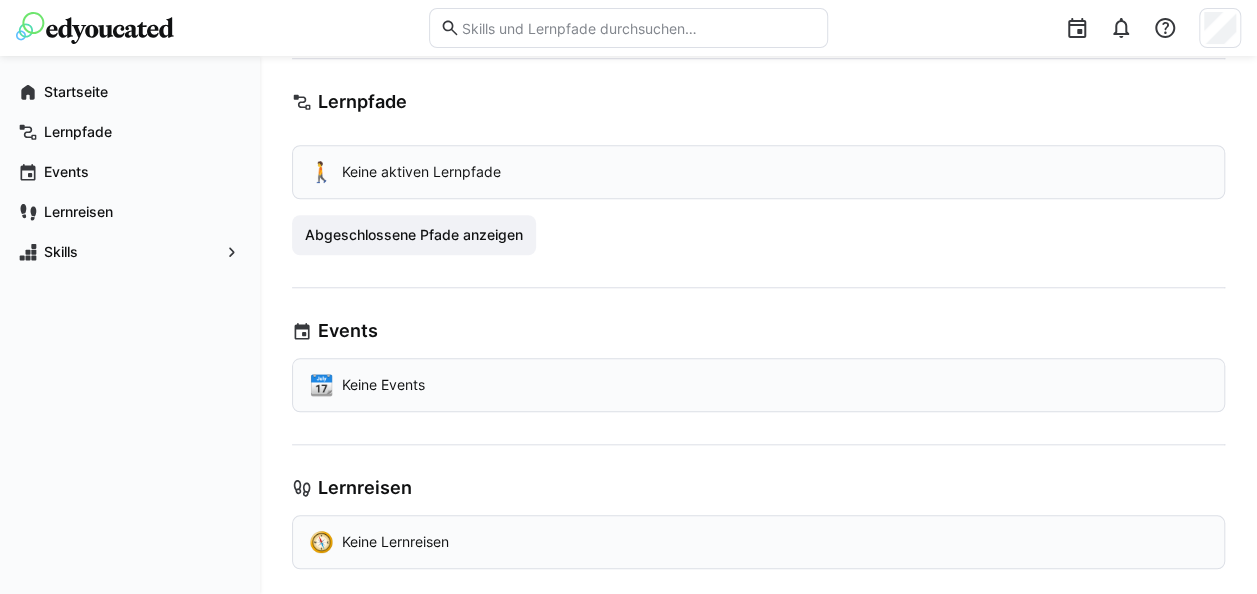 click on "Keine Lernreisen" 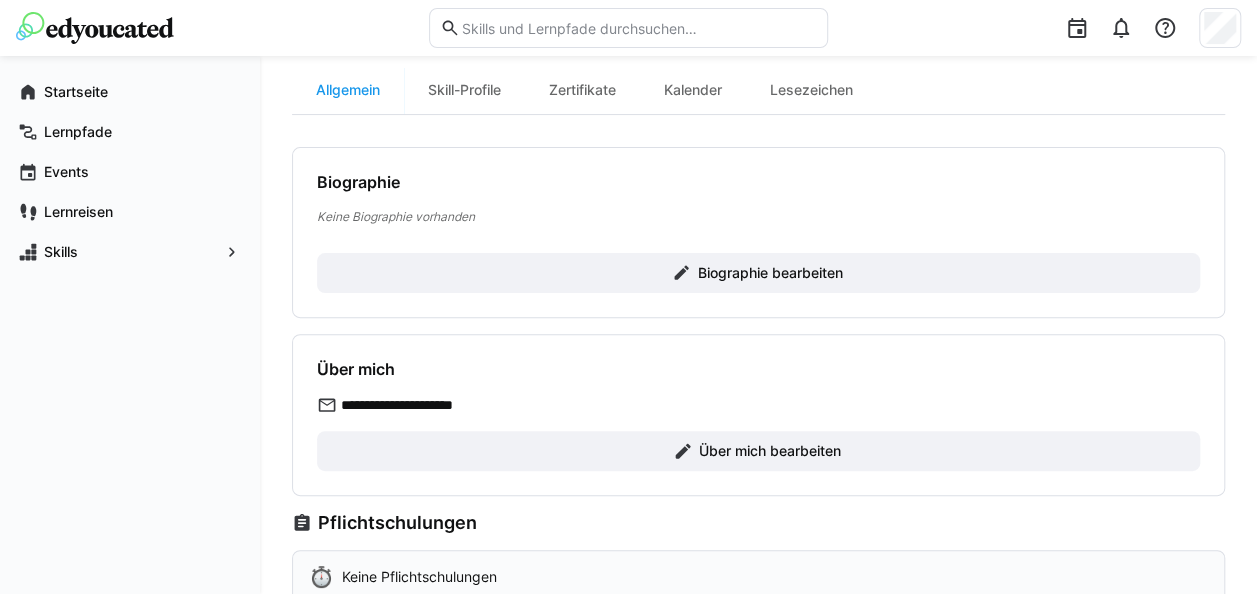 scroll, scrollTop: 0, scrollLeft: 0, axis: both 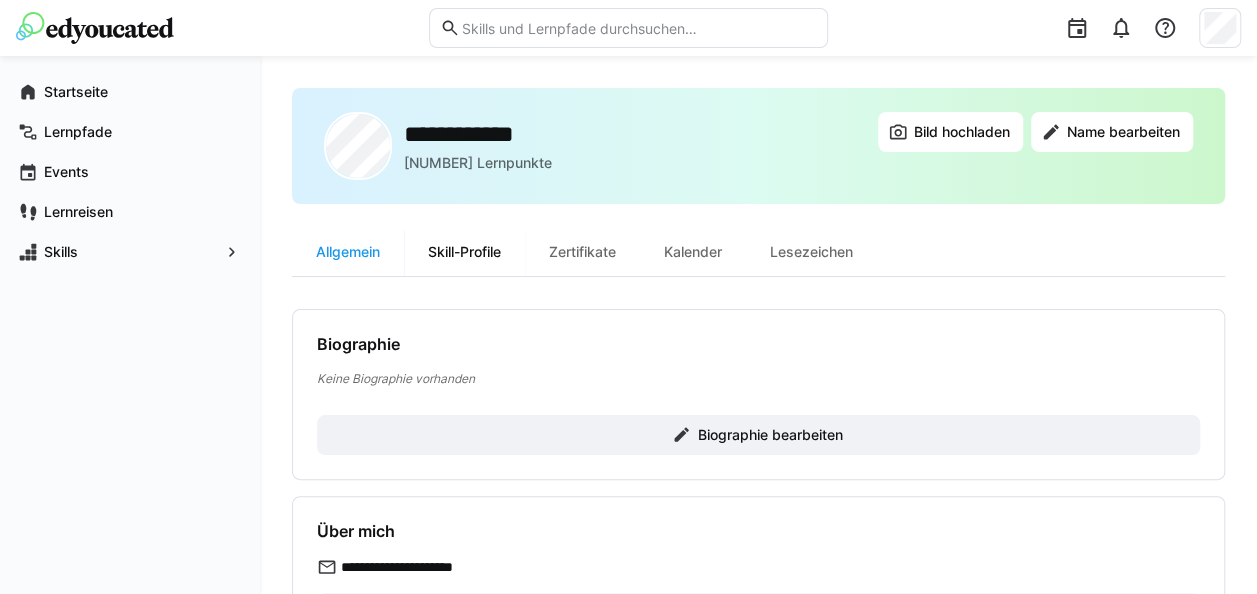 click on "Skill-Profile" 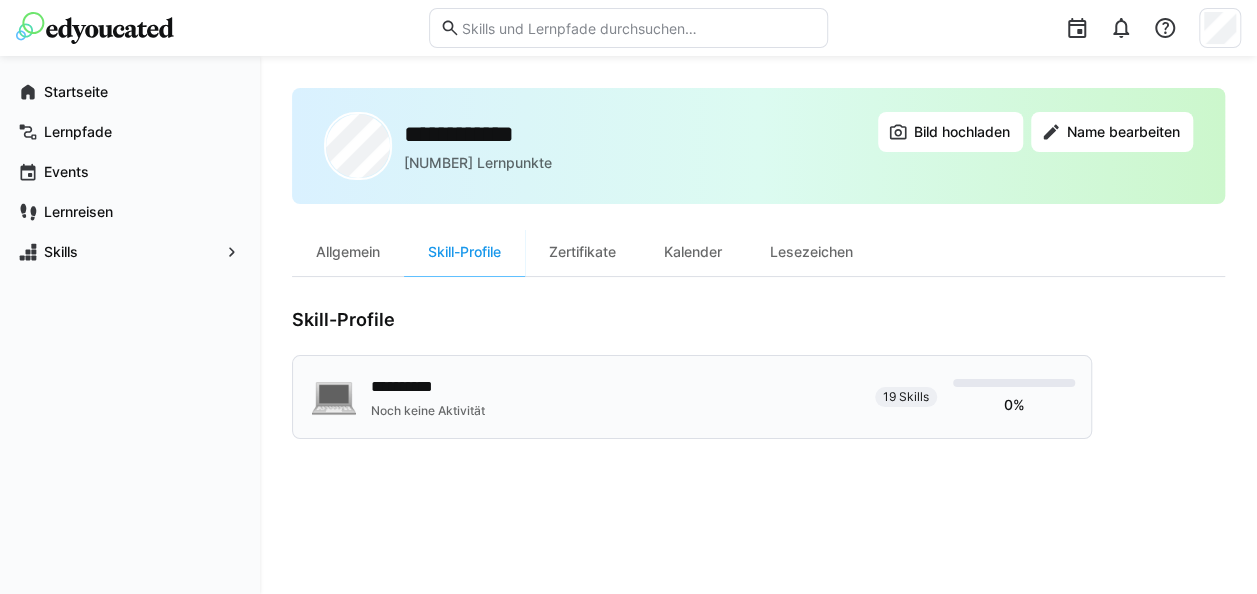 click on "**********" 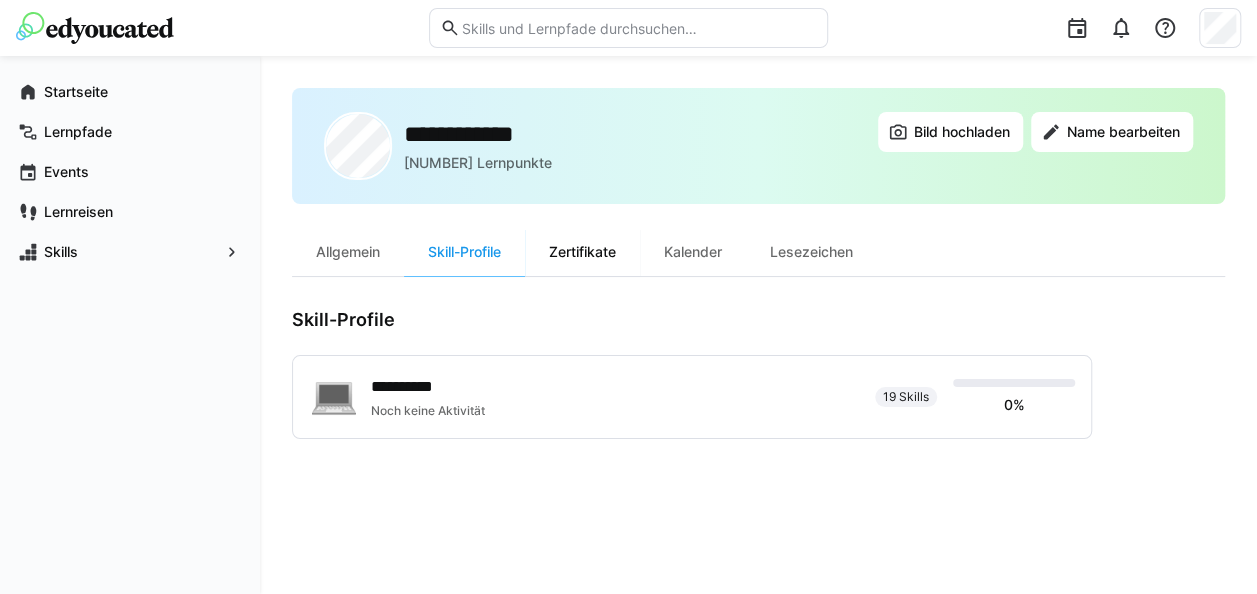 click on "Zertifikate" 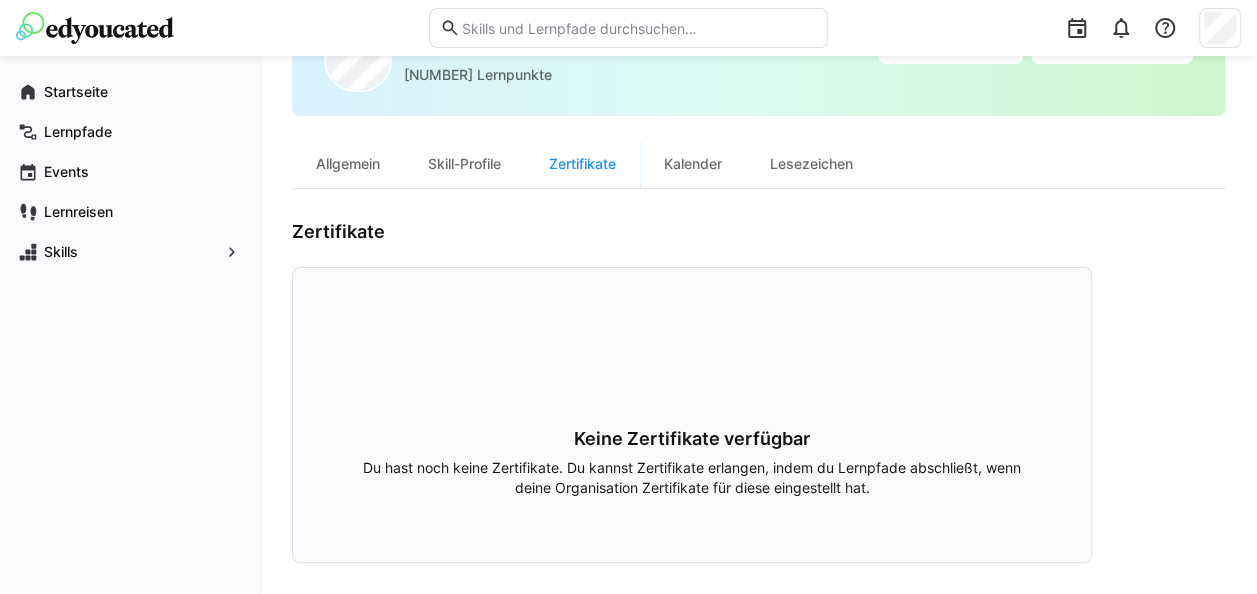 scroll, scrollTop: 0, scrollLeft: 0, axis: both 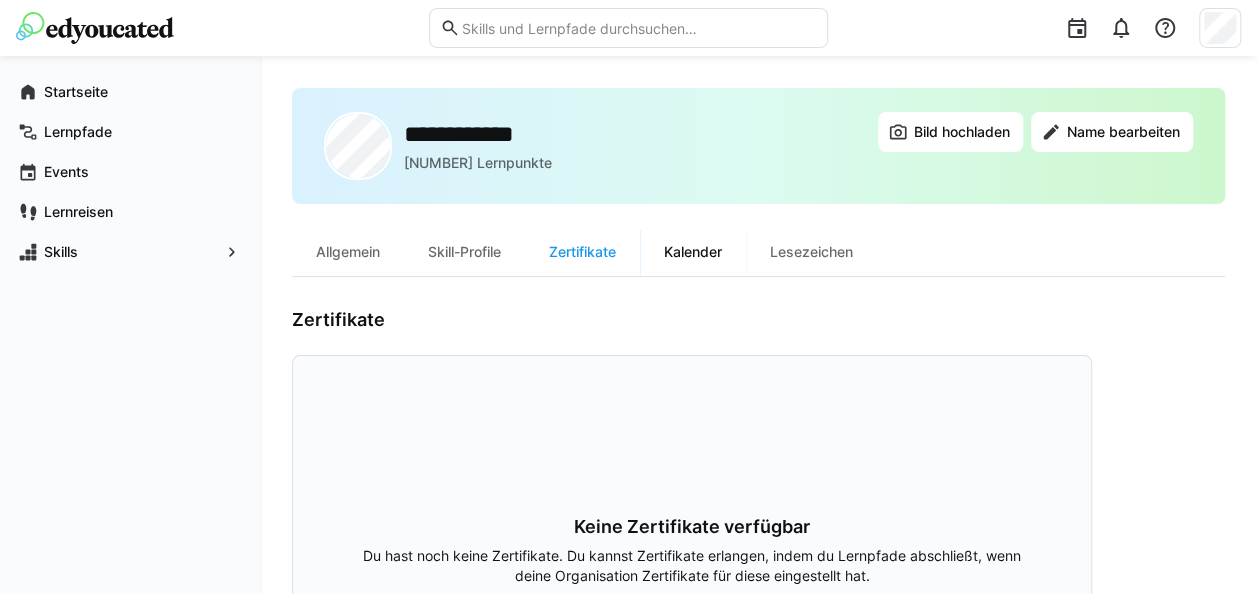 click on "Kalender" 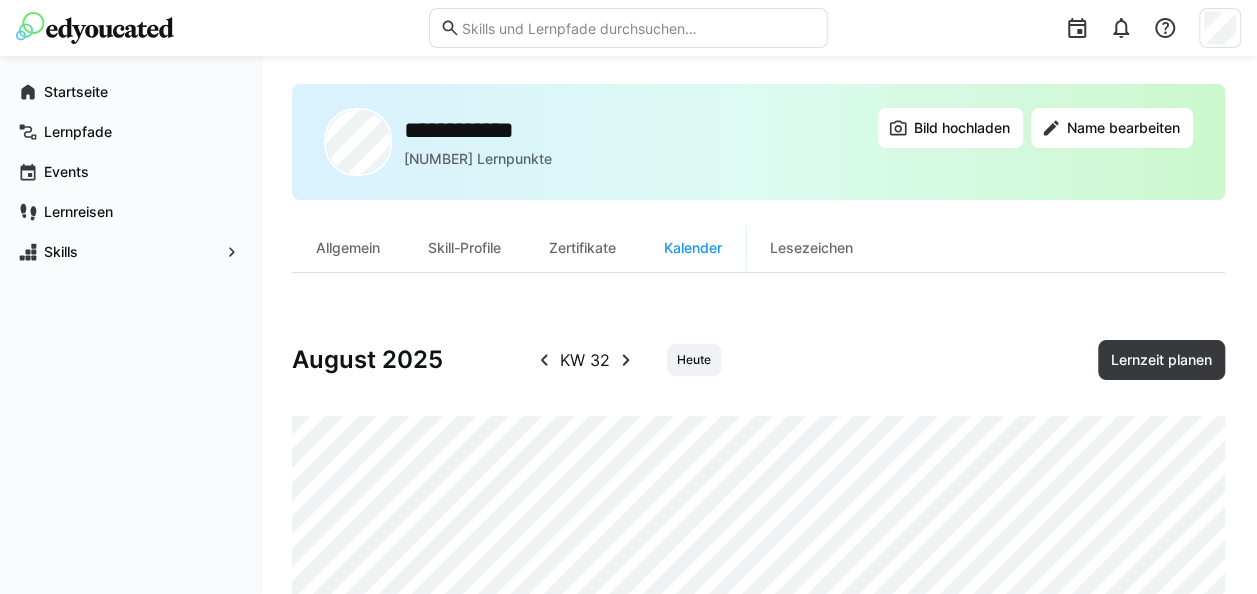 scroll, scrollTop: 0, scrollLeft: 0, axis: both 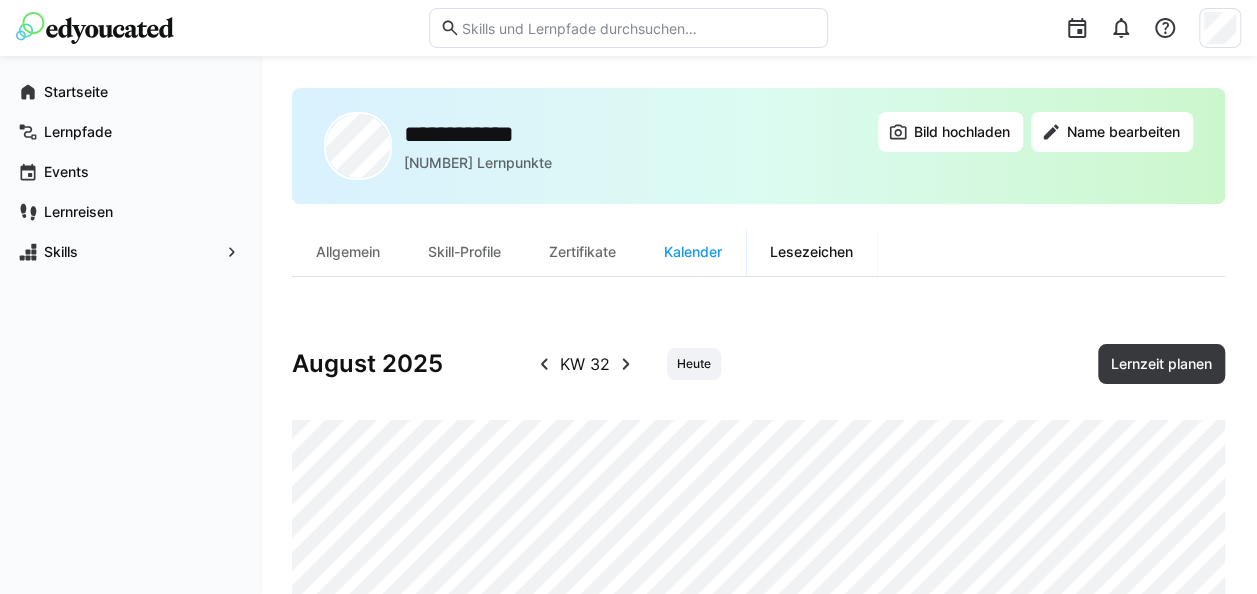 click on "Lesezeichen" 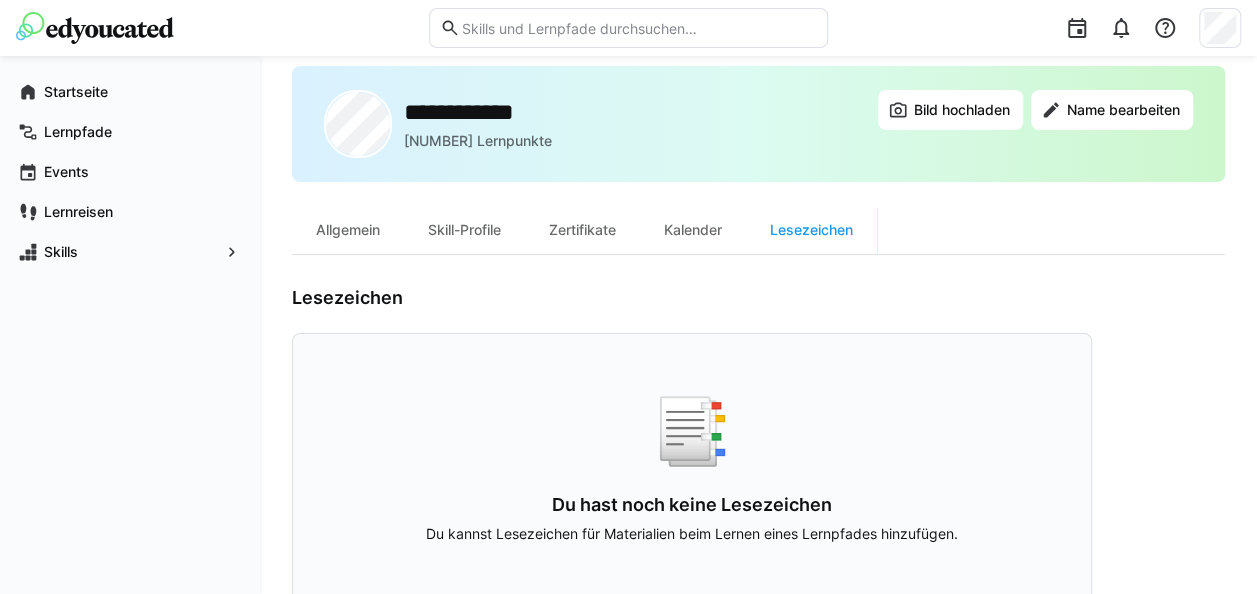 scroll, scrollTop: 0, scrollLeft: 0, axis: both 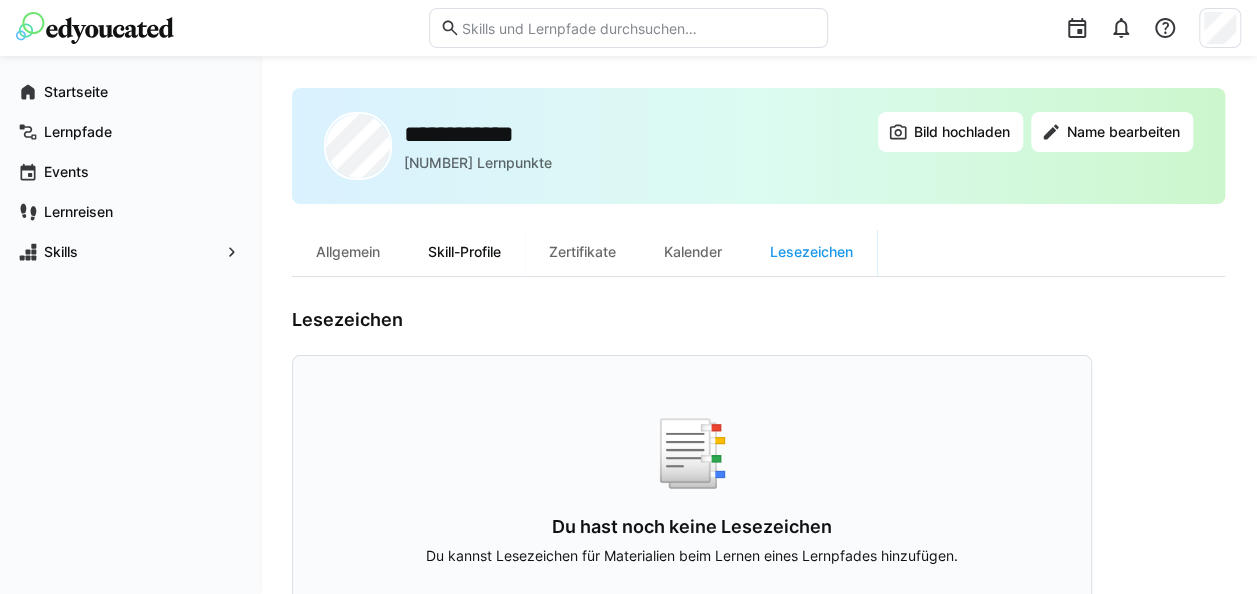 click on "Skill-Profile" 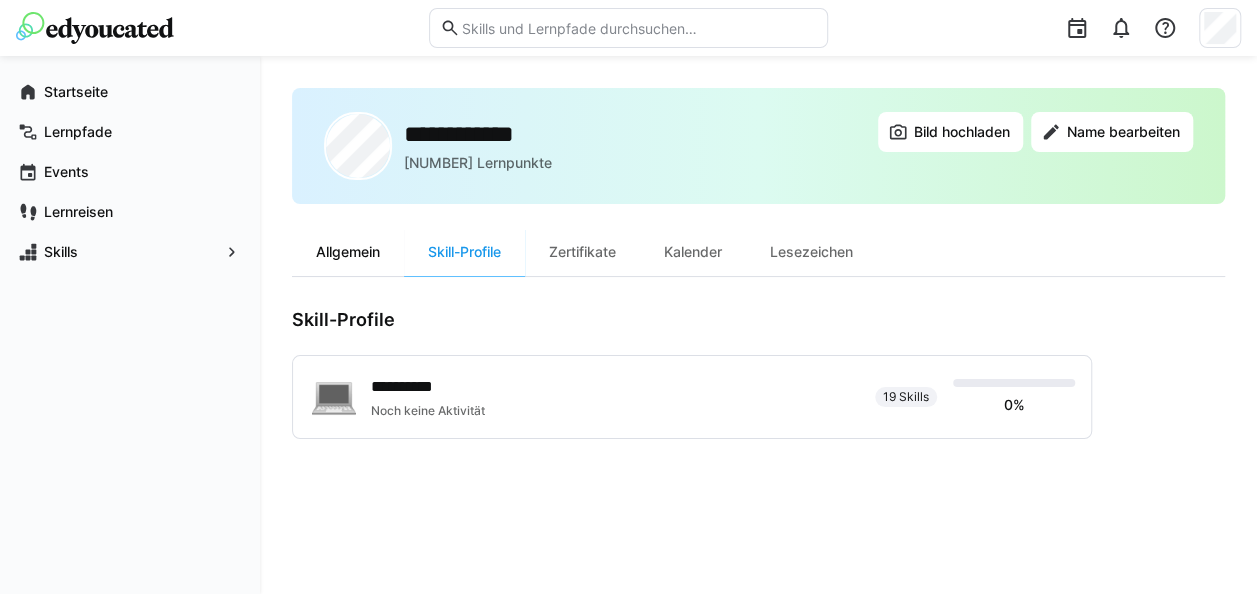 click on "Allgemein" 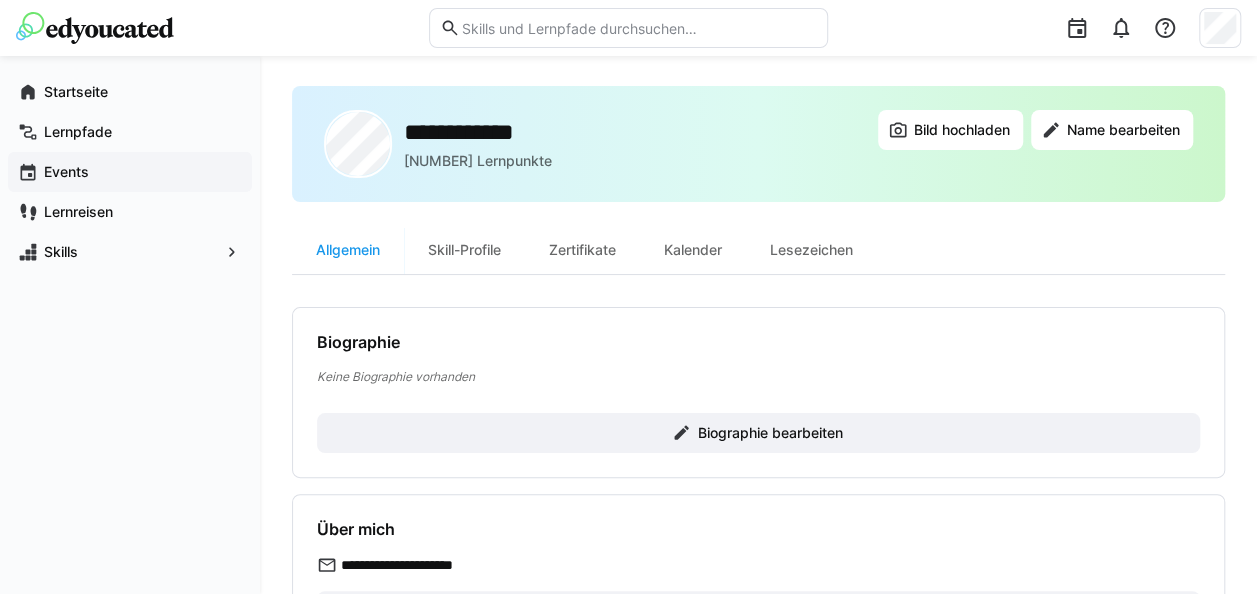 scroll, scrollTop: 0, scrollLeft: 0, axis: both 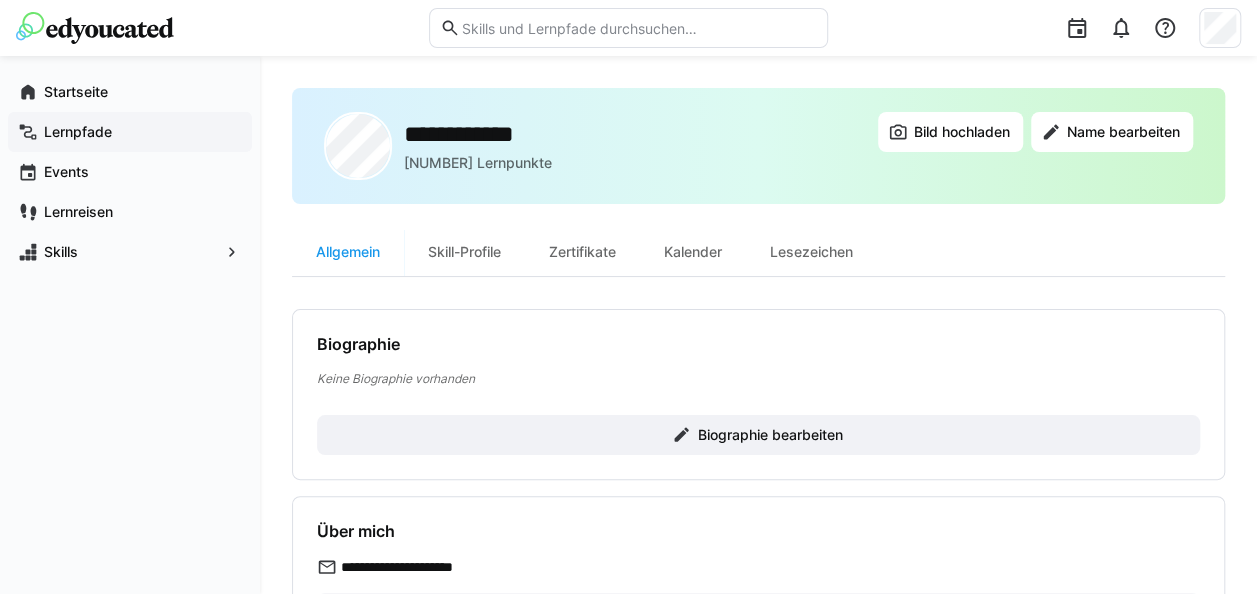 click on "Lernpfade" 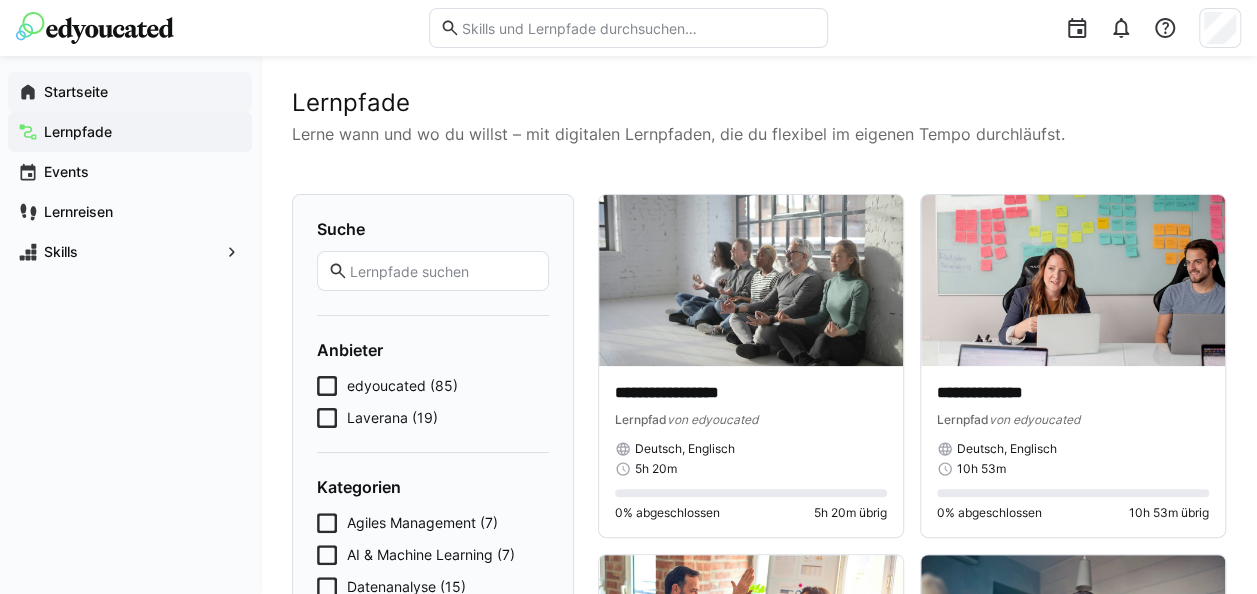 click on "Startseite" 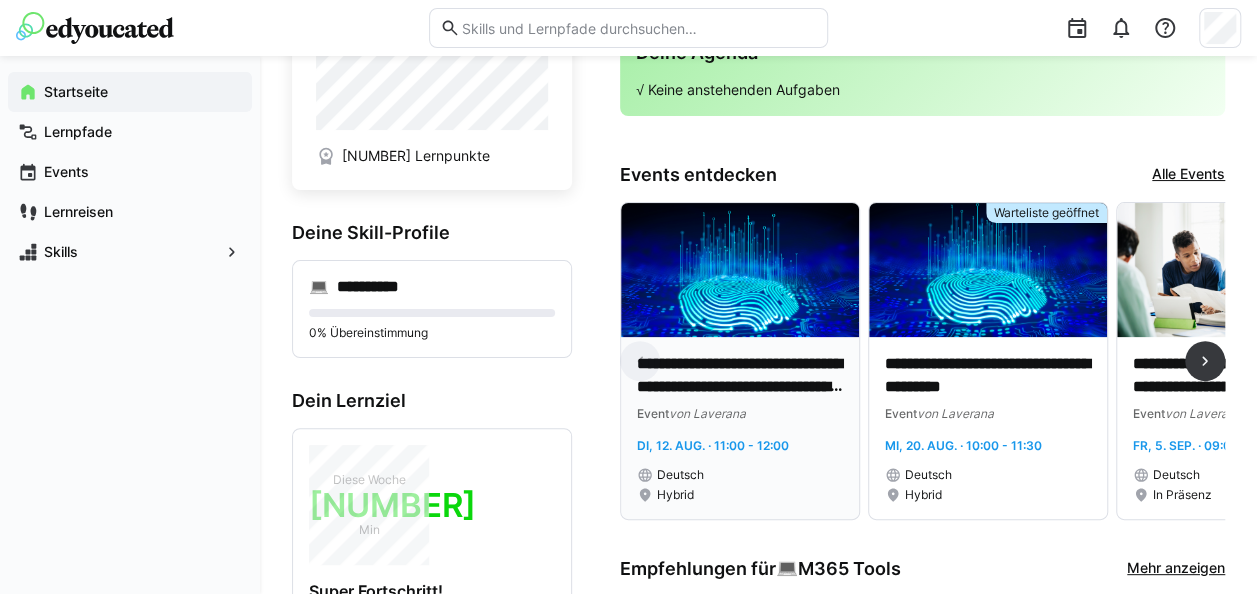 scroll, scrollTop: 100, scrollLeft: 0, axis: vertical 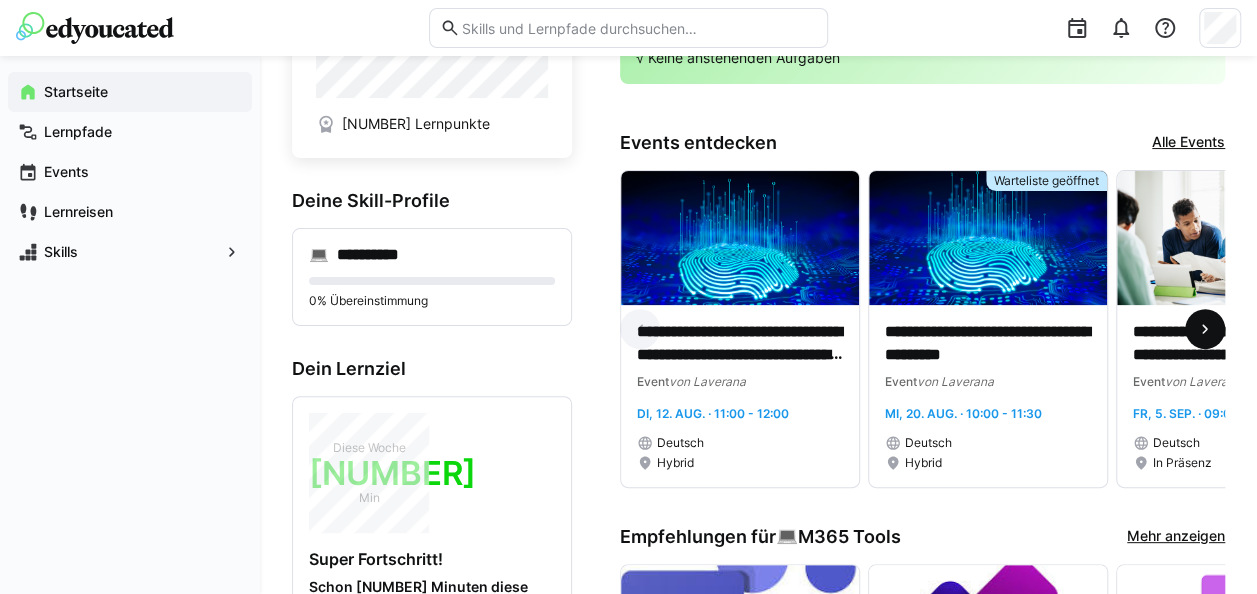 click 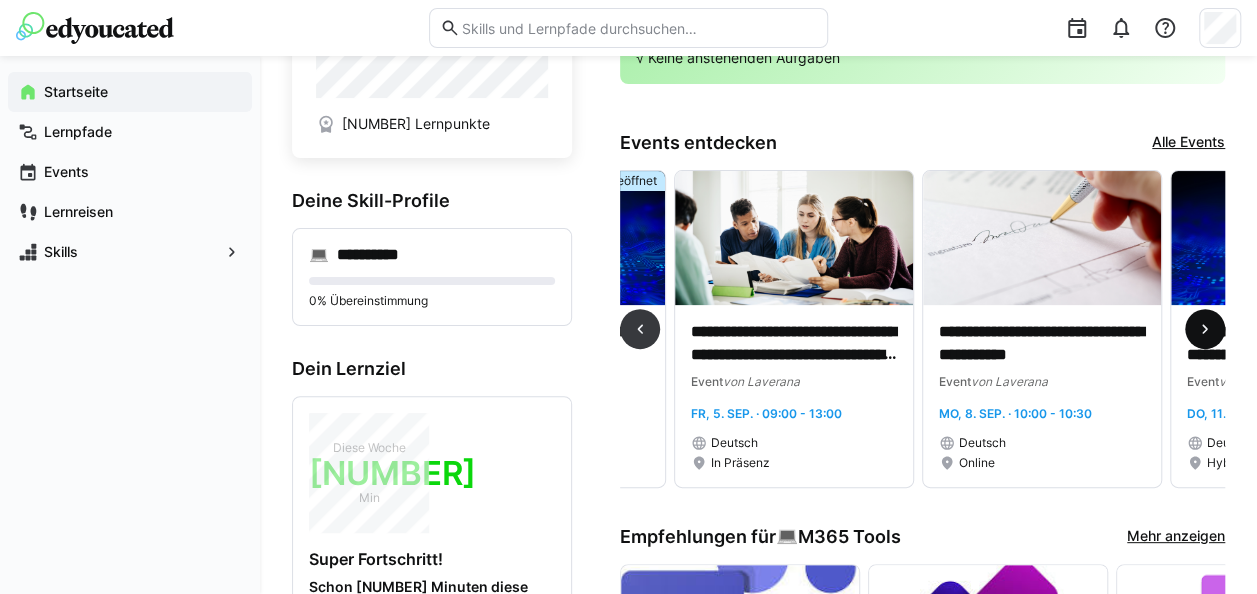 scroll, scrollTop: 0, scrollLeft: 496, axis: horizontal 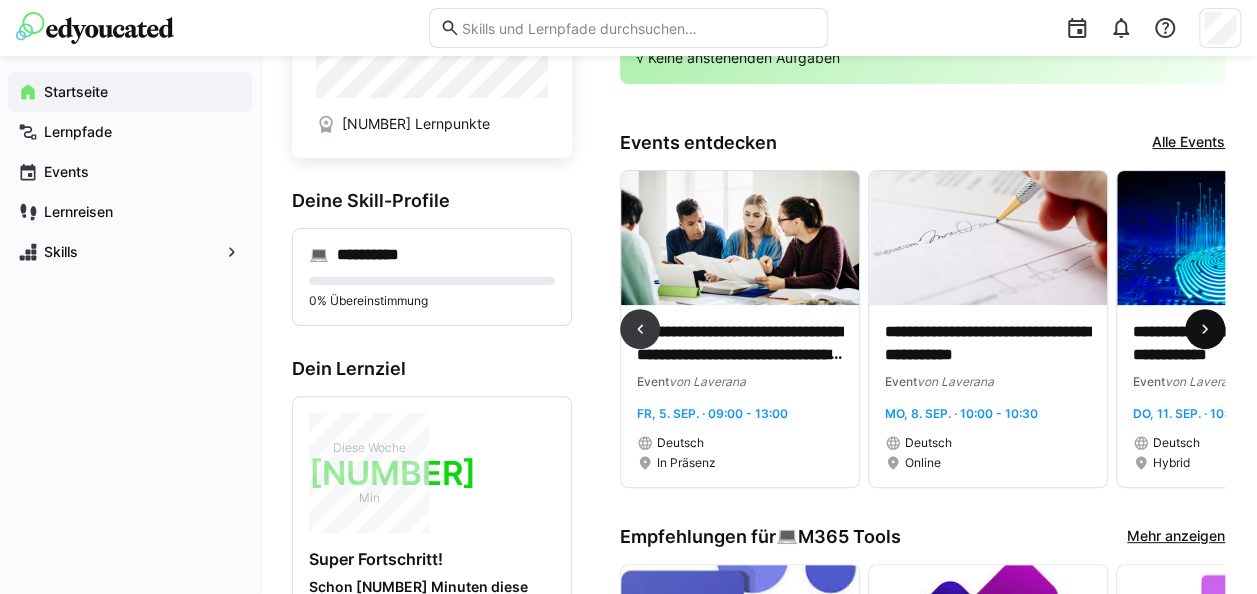 click 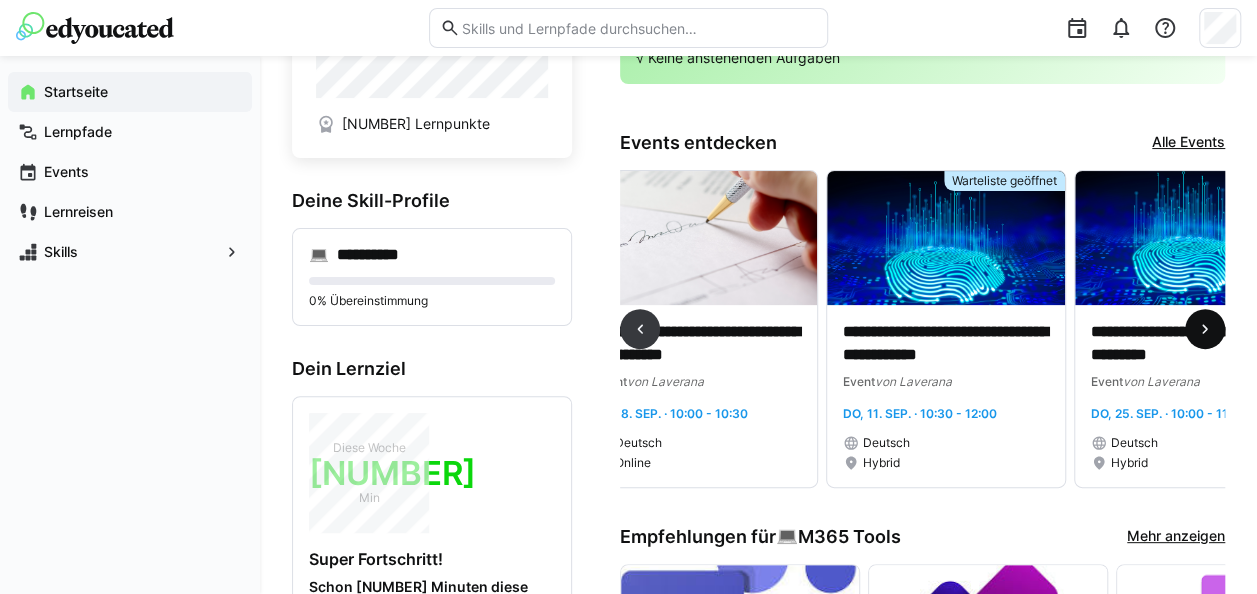 scroll, scrollTop: 0, scrollLeft: 992, axis: horizontal 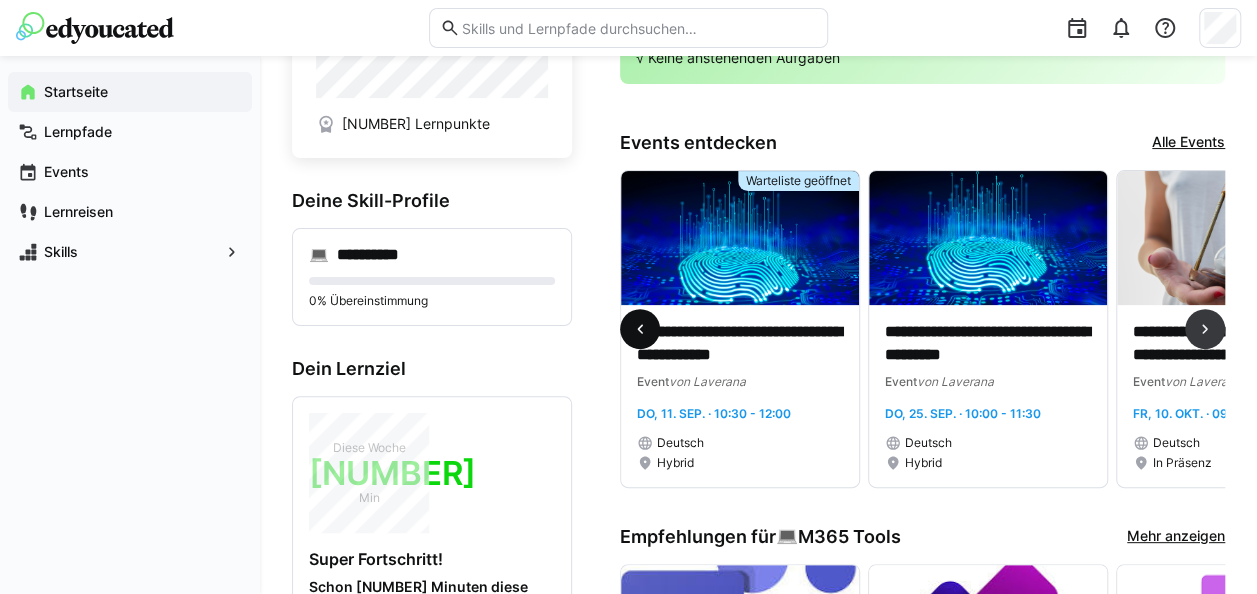 click 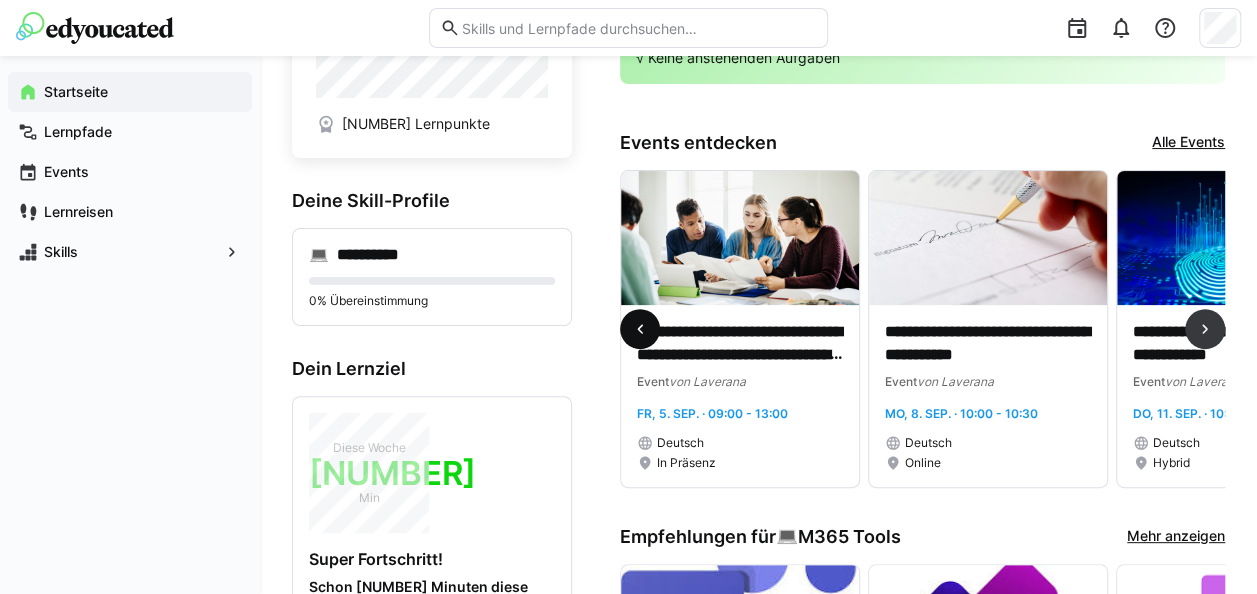 click 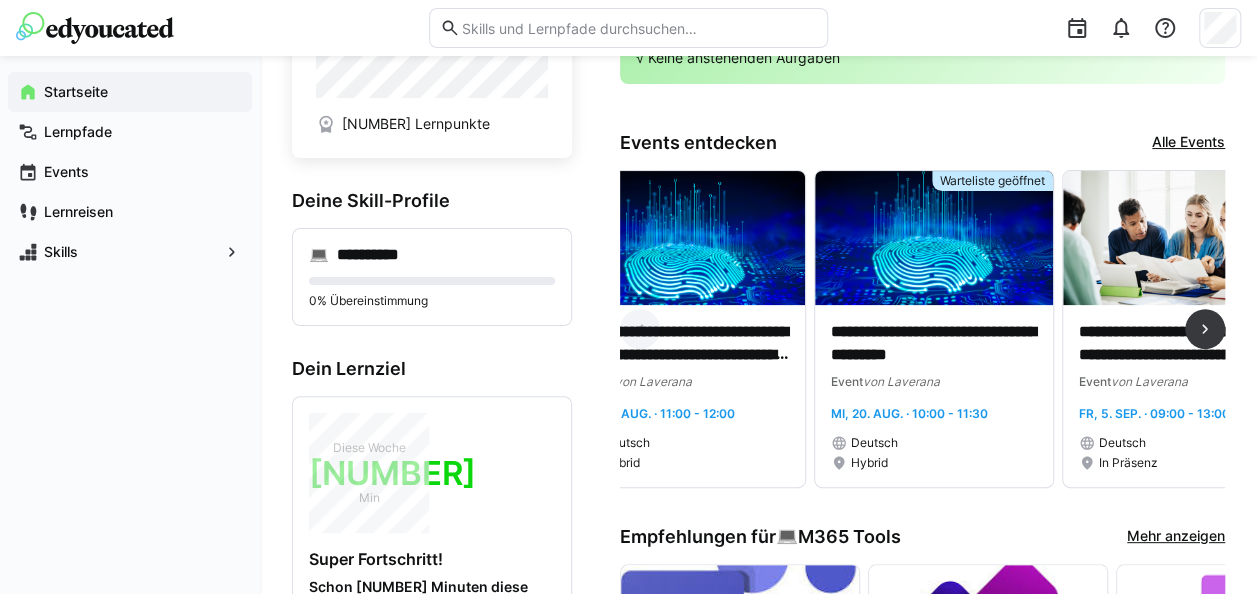 scroll, scrollTop: 0, scrollLeft: 0, axis: both 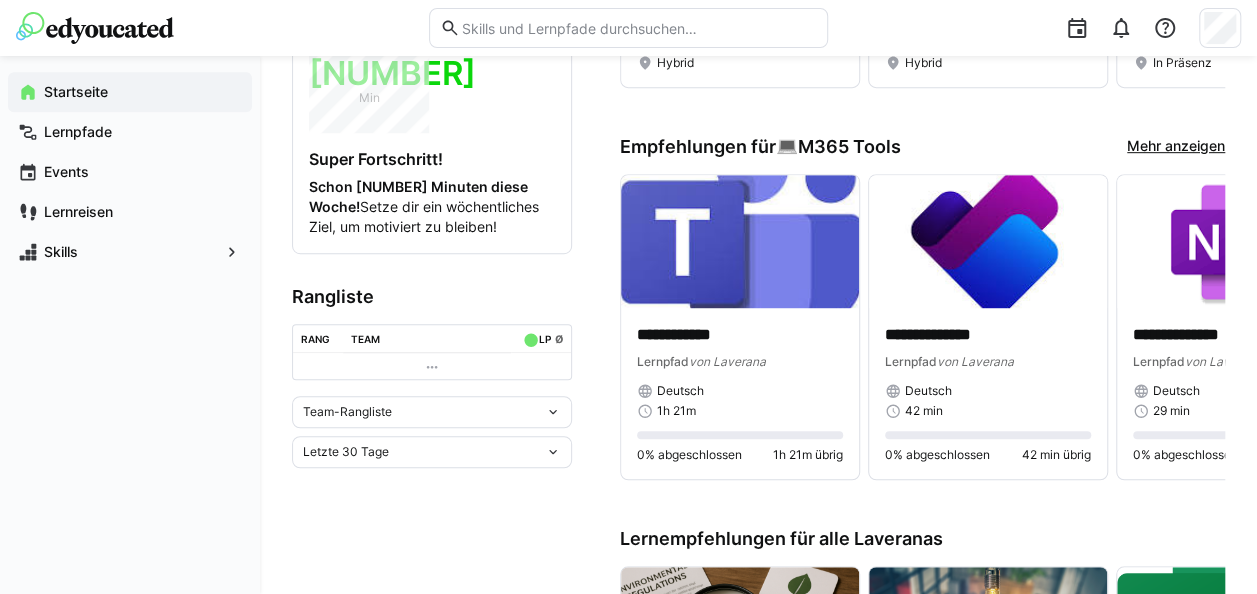 click 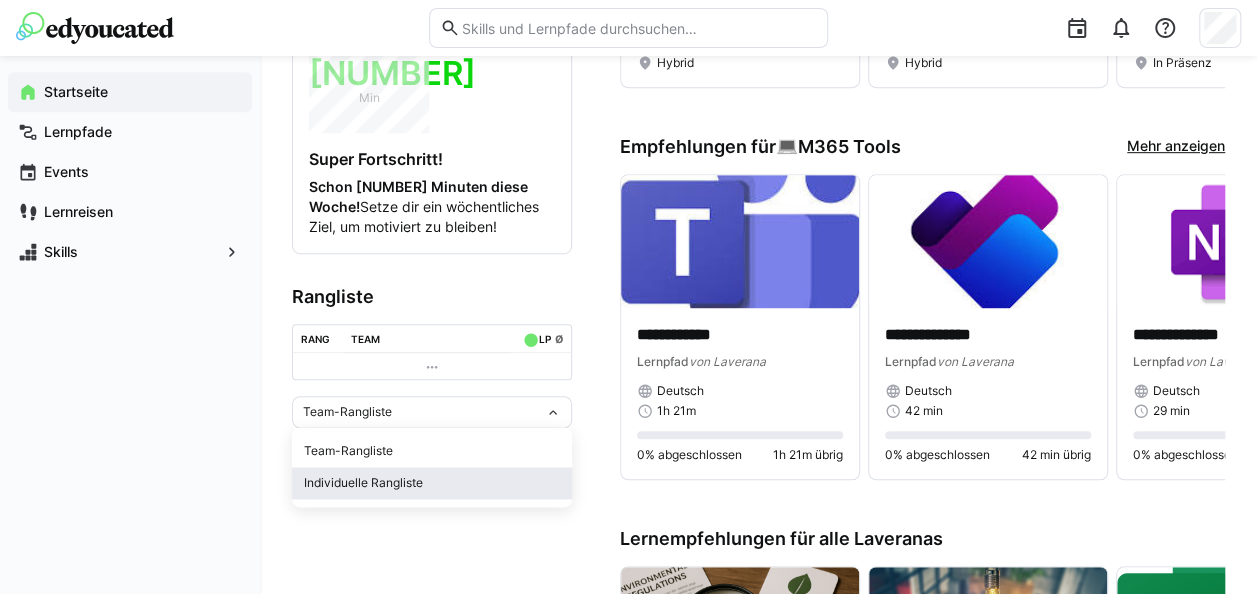 click on "Individuelle Rangliste" 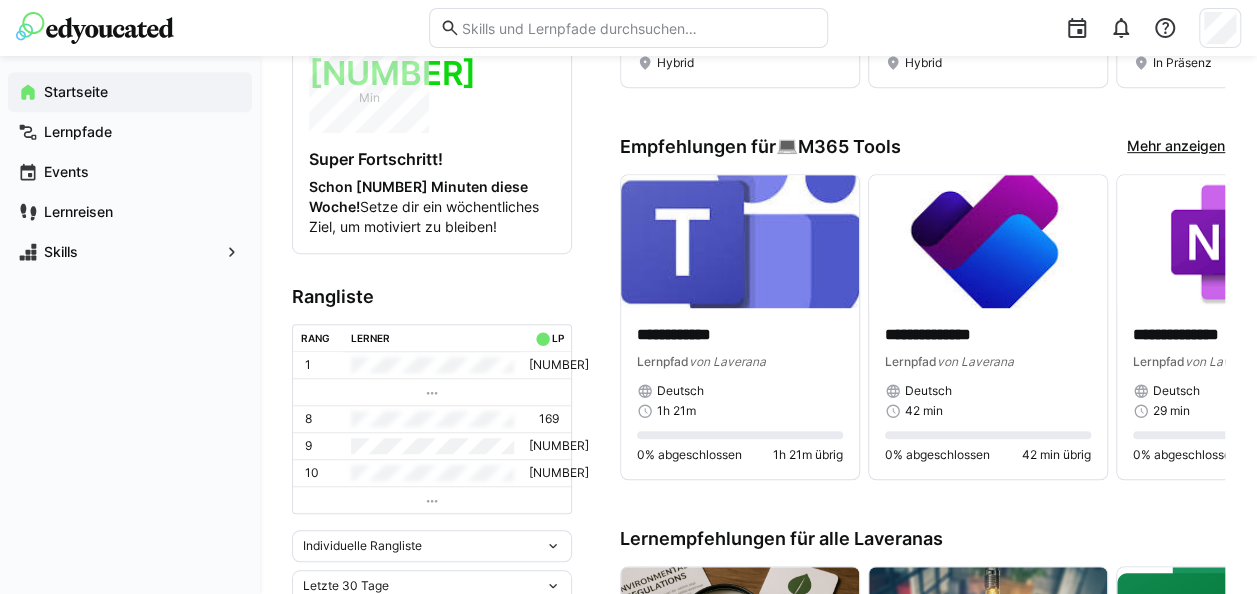 click 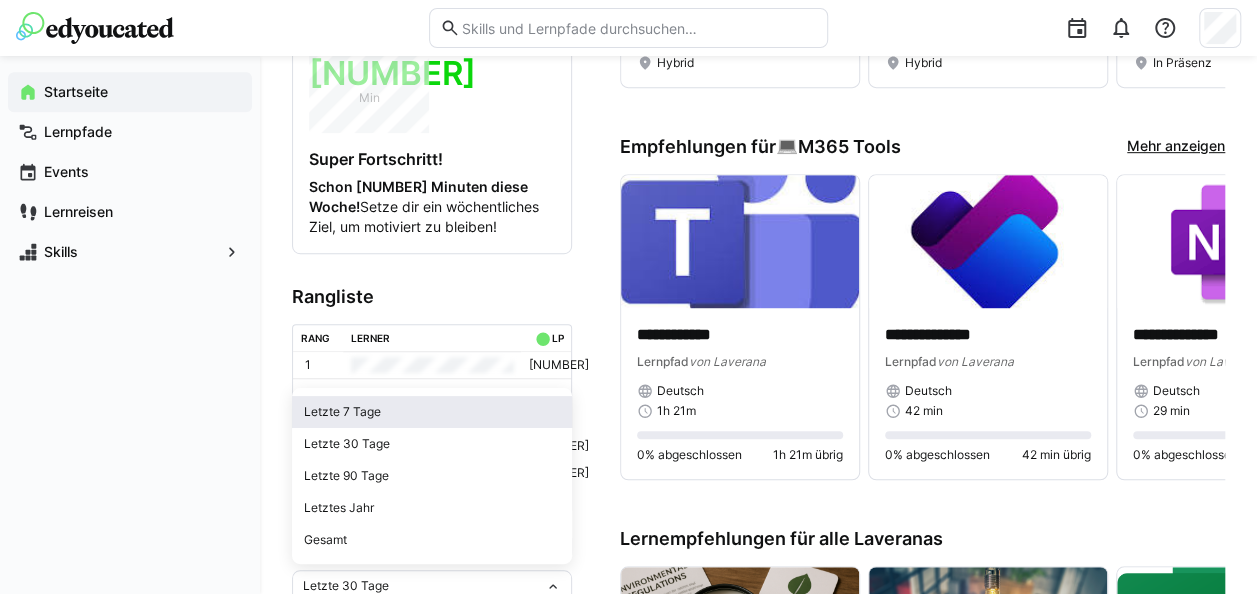 click on "Letzte 7 Tage" 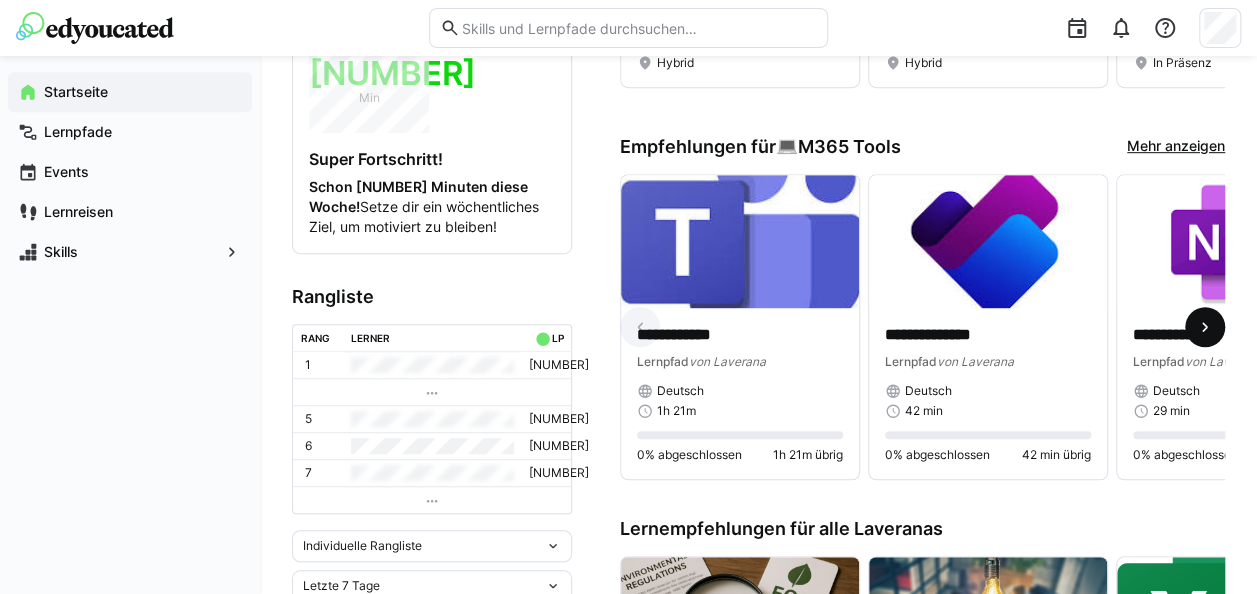 click 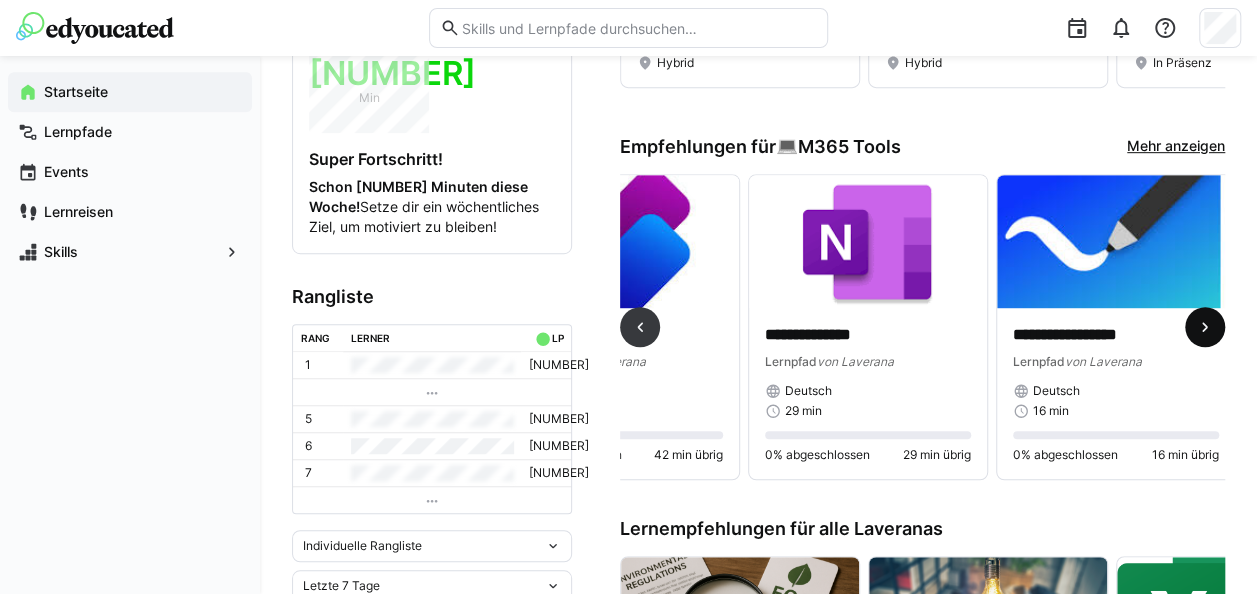 scroll, scrollTop: 0, scrollLeft: 379, axis: horizontal 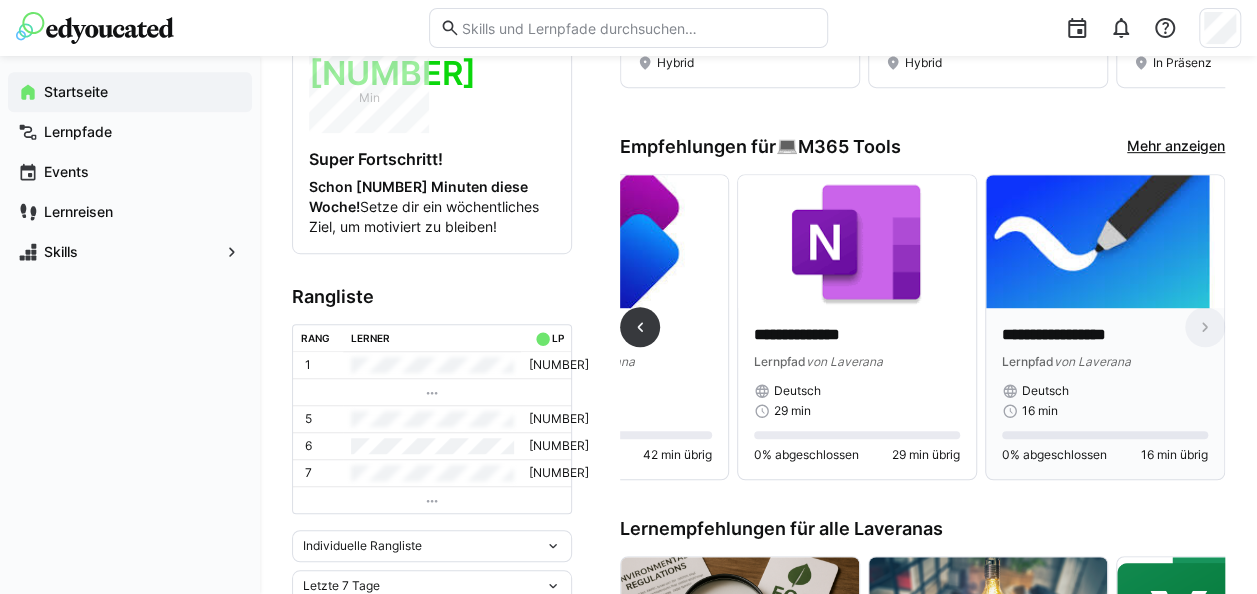 click on "**********" 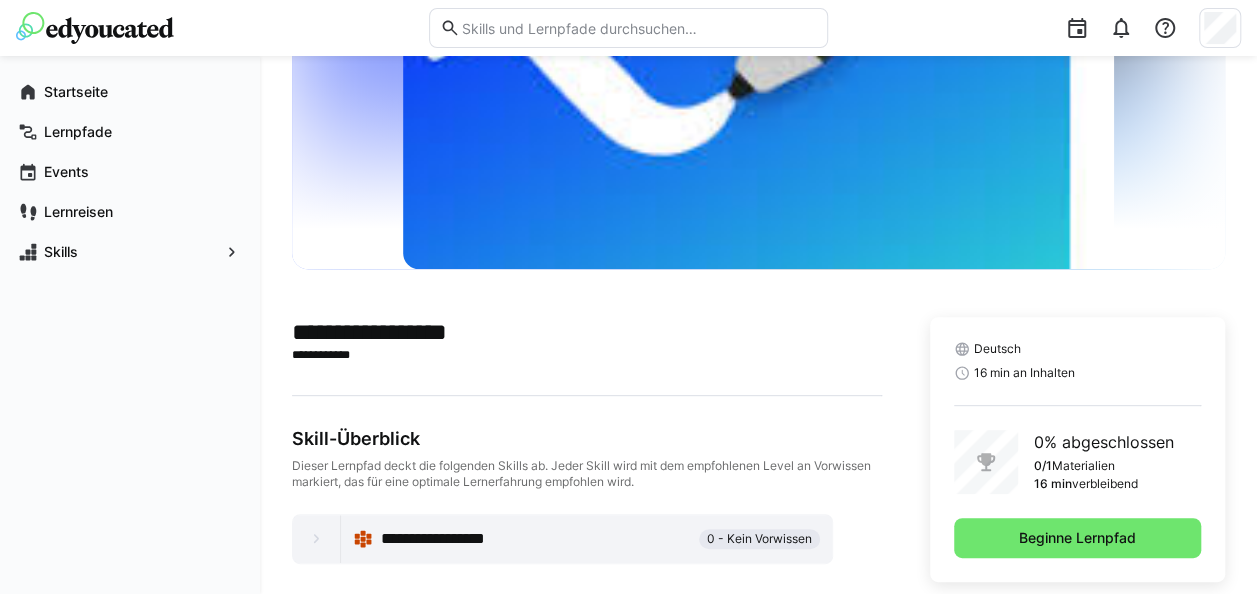 scroll, scrollTop: 238, scrollLeft: 0, axis: vertical 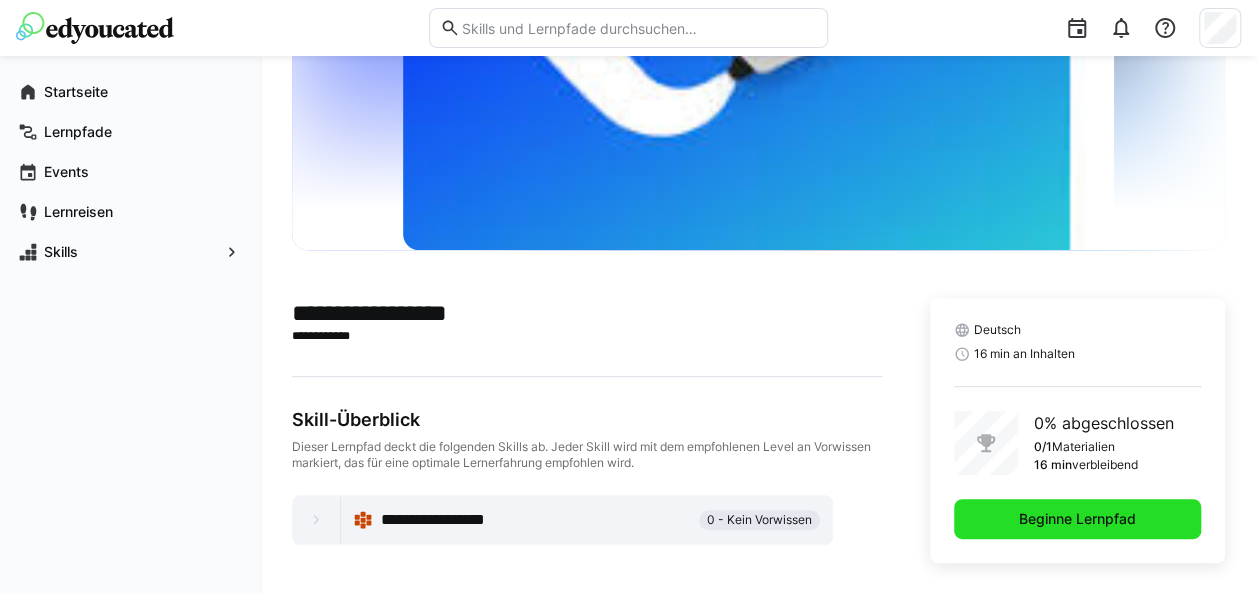 click on "Beginne Lernpfad" 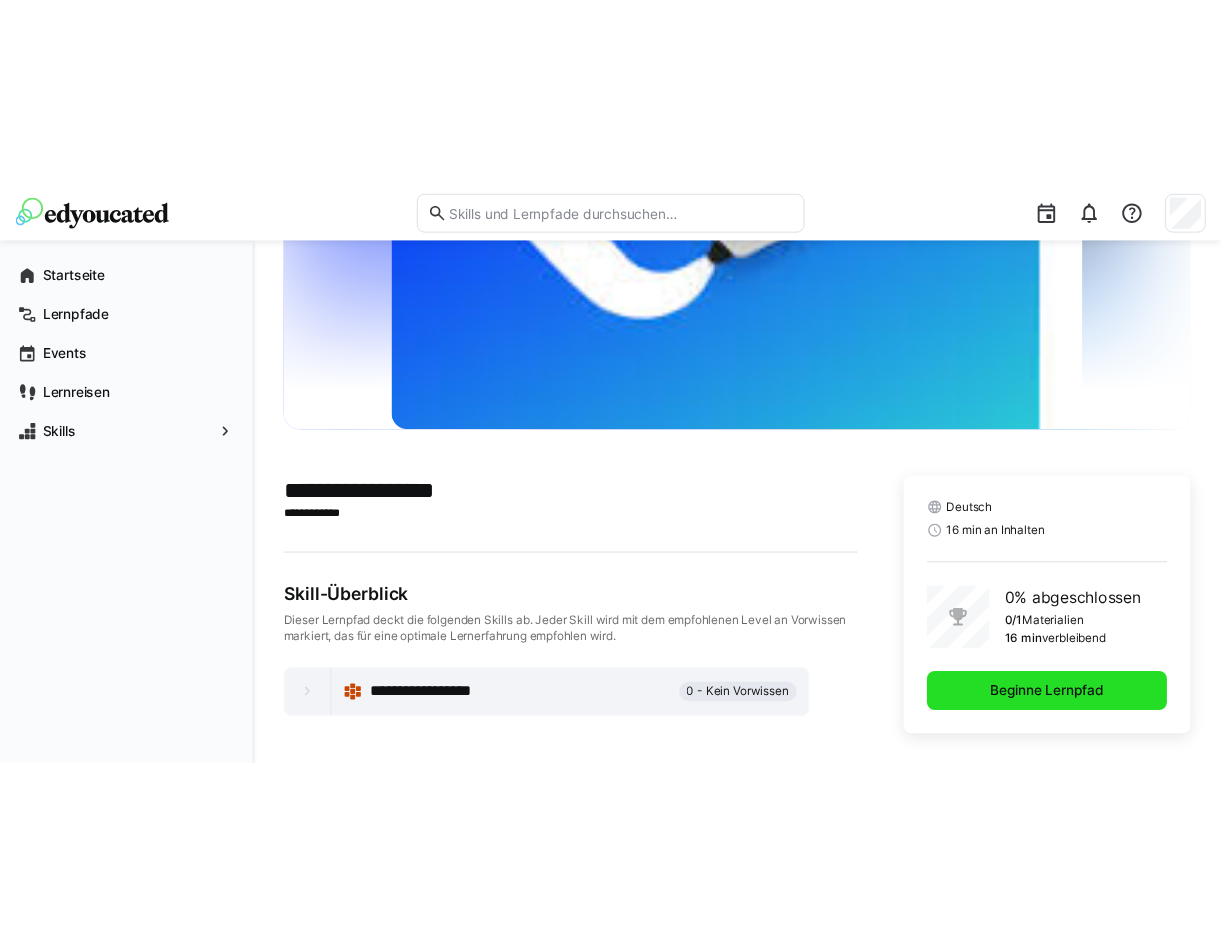 scroll, scrollTop: 0, scrollLeft: 0, axis: both 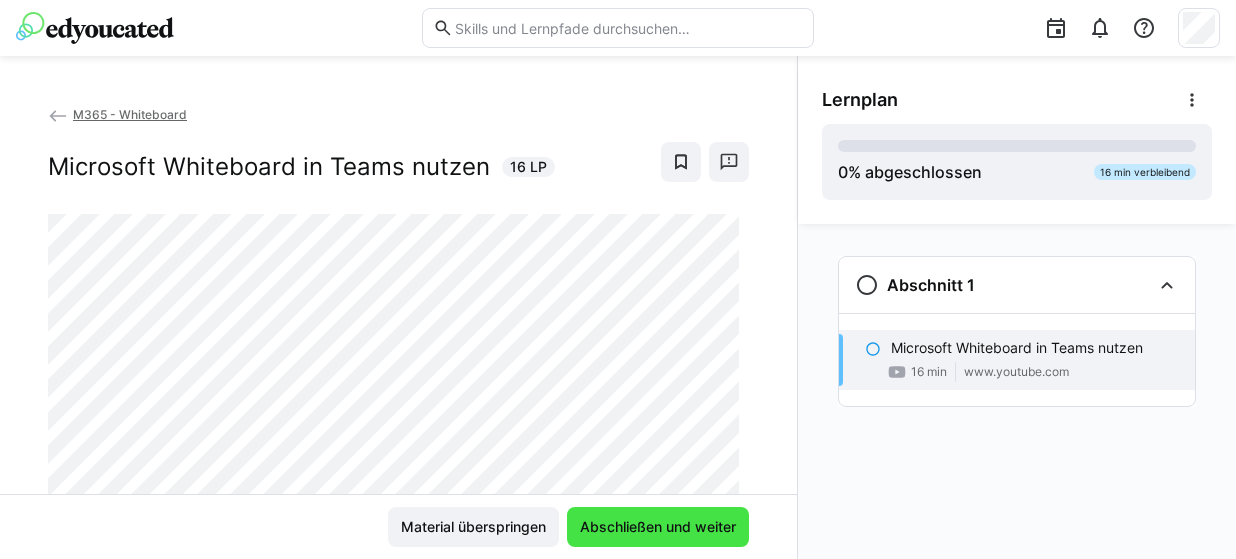 click on "Abschließen und weiter" 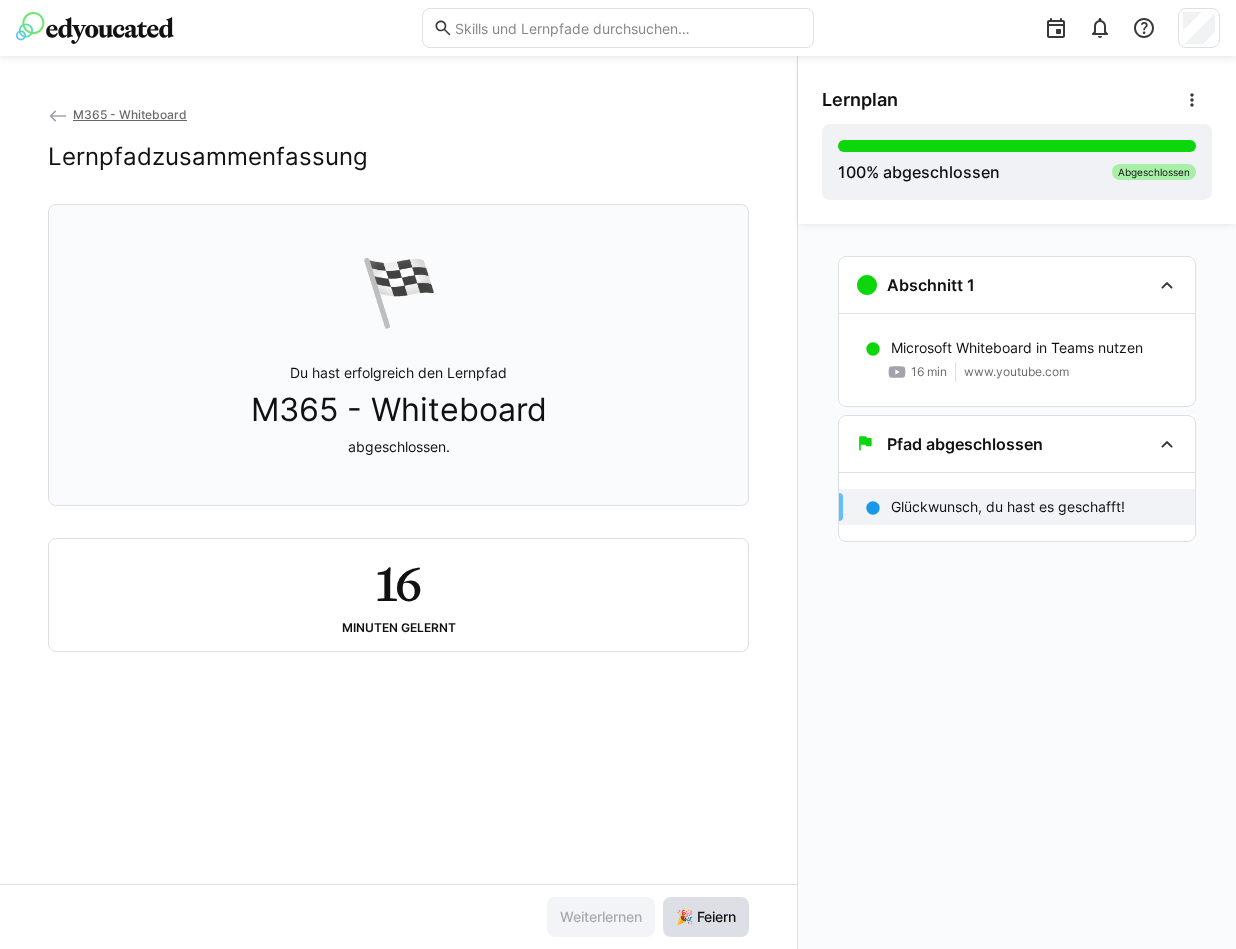click on "🎉 Feiern" 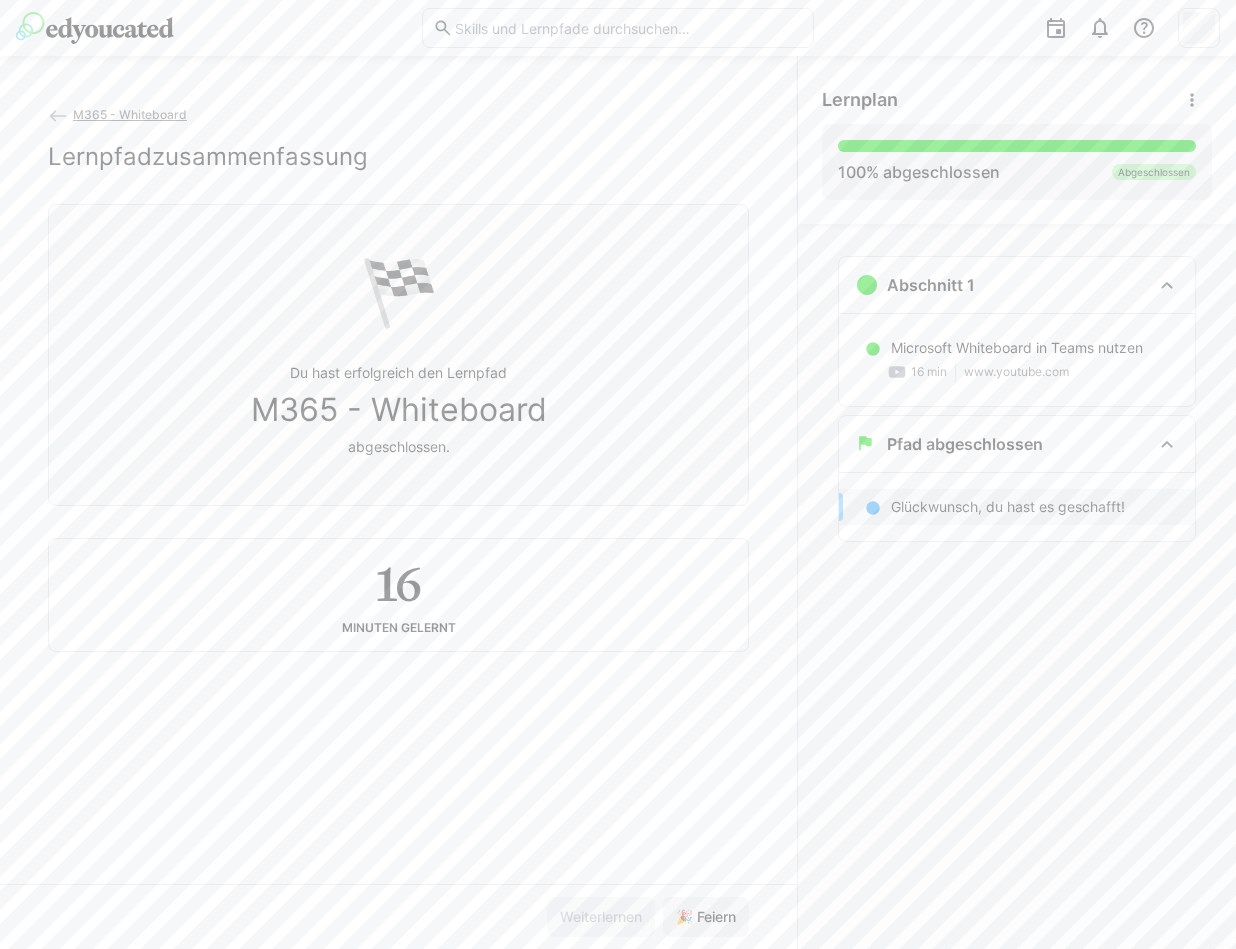 click on "M365 - Whiteboard Lernpfadzusammenfassung" 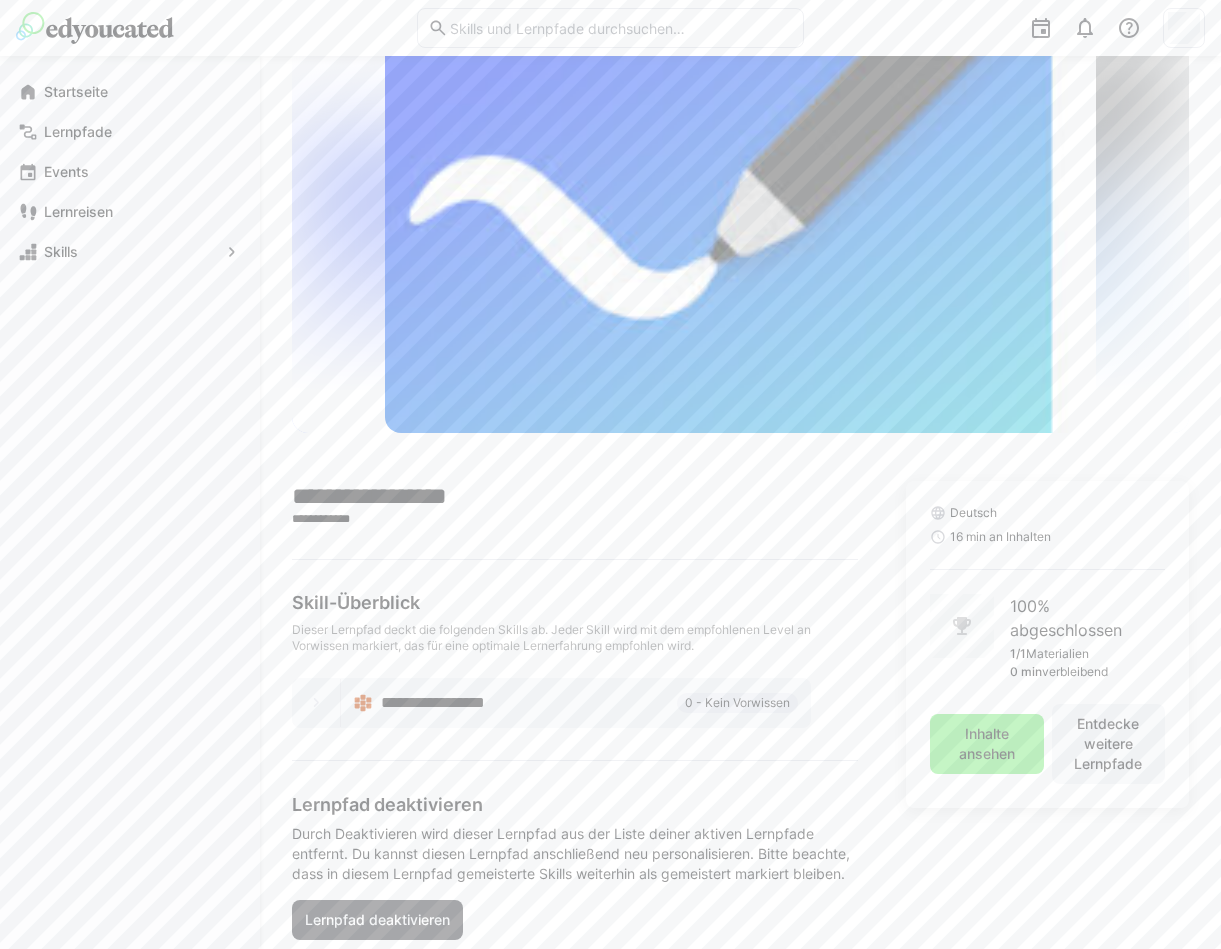 scroll, scrollTop: 102, scrollLeft: 0, axis: vertical 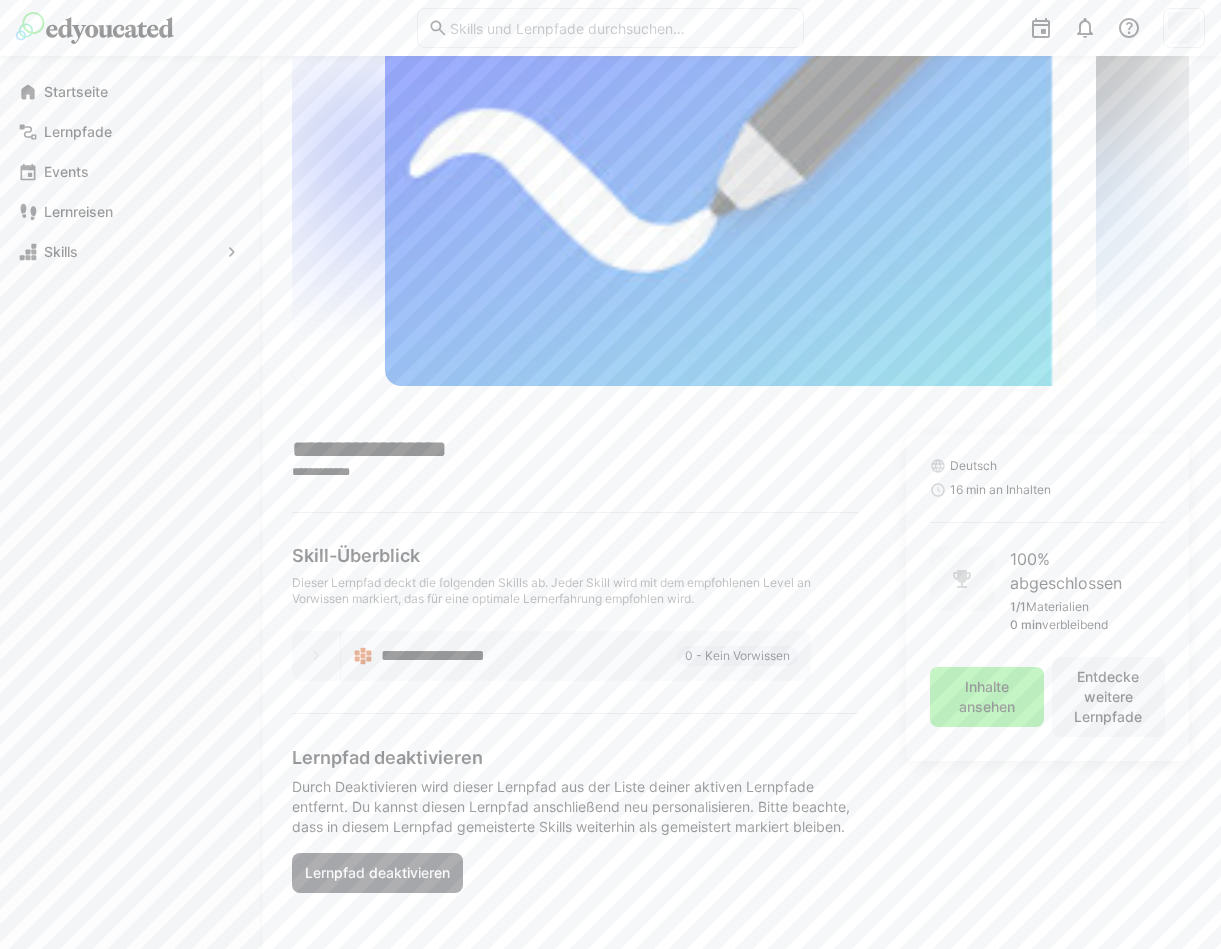 click on "**********" 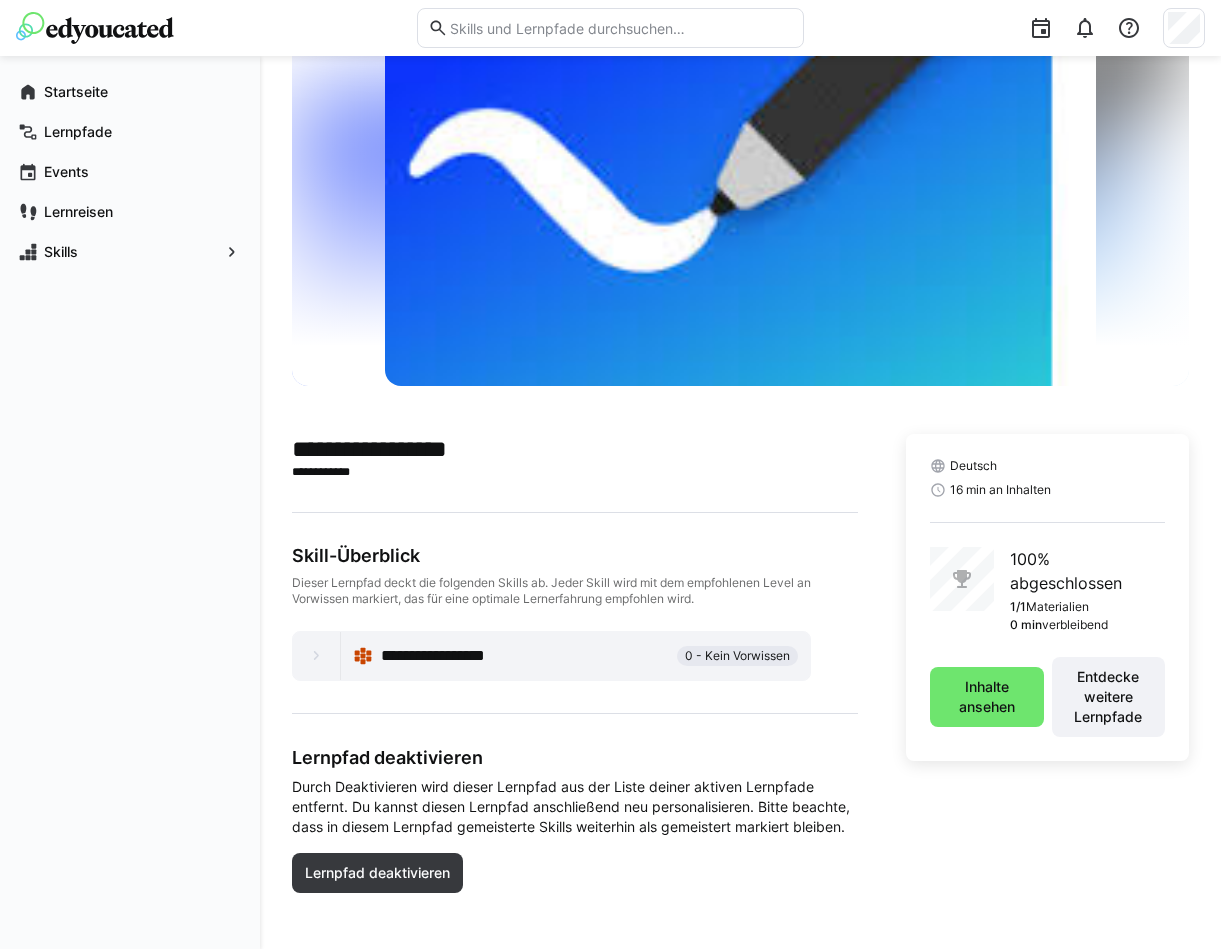 click 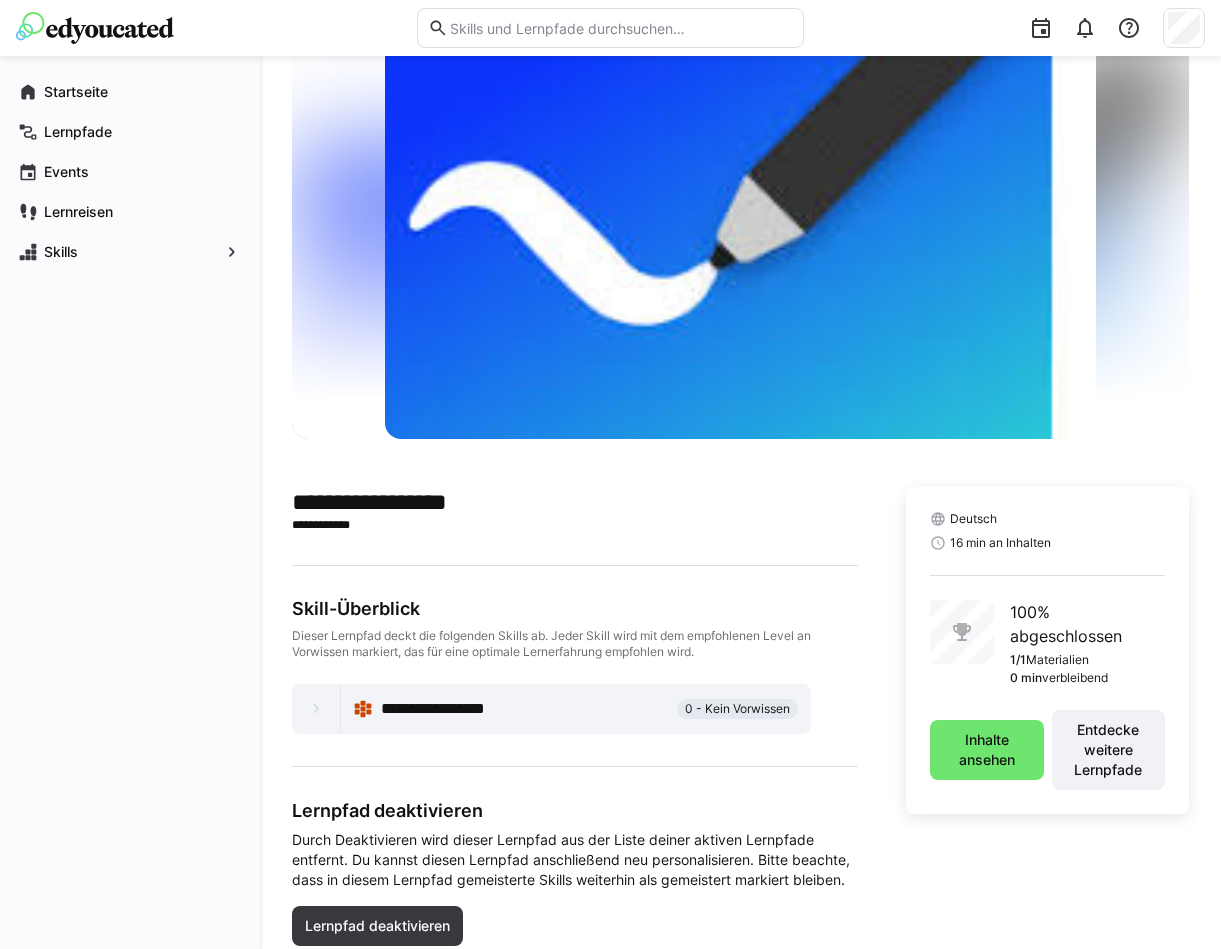 scroll, scrollTop: 0, scrollLeft: 0, axis: both 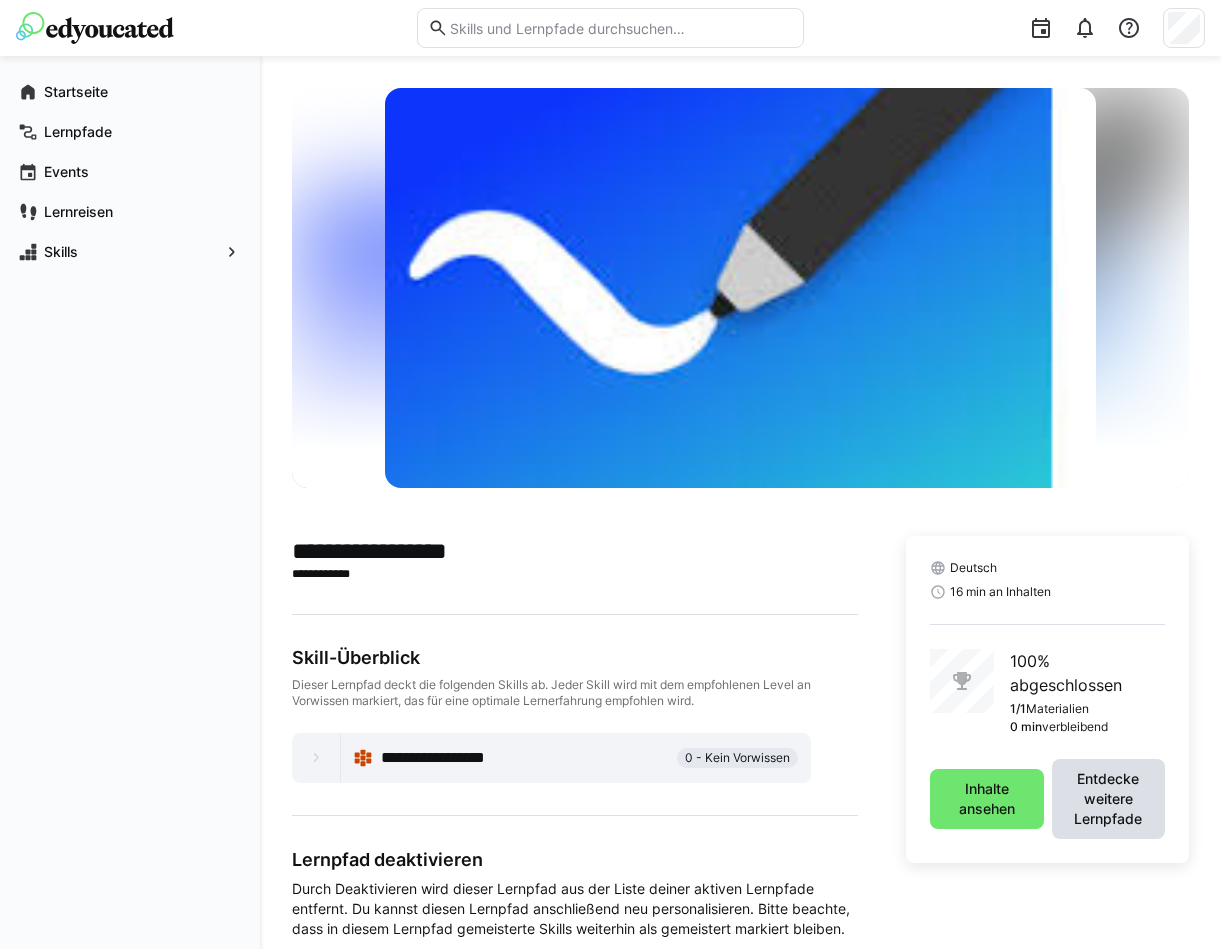 click on "Entdecke weitere Lernpfade" 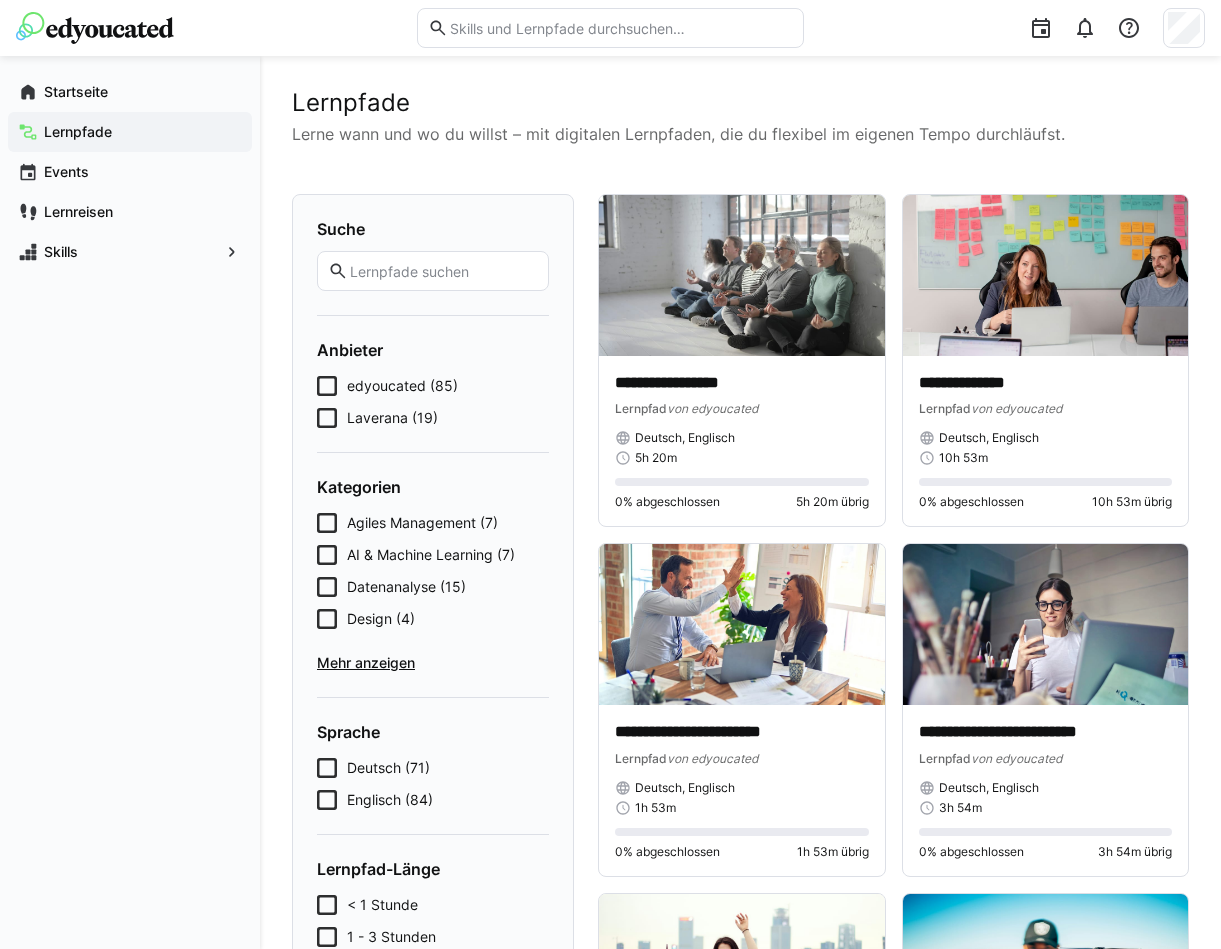 scroll, scrollTop: 500, scrollLeft: 0, axis: vertical 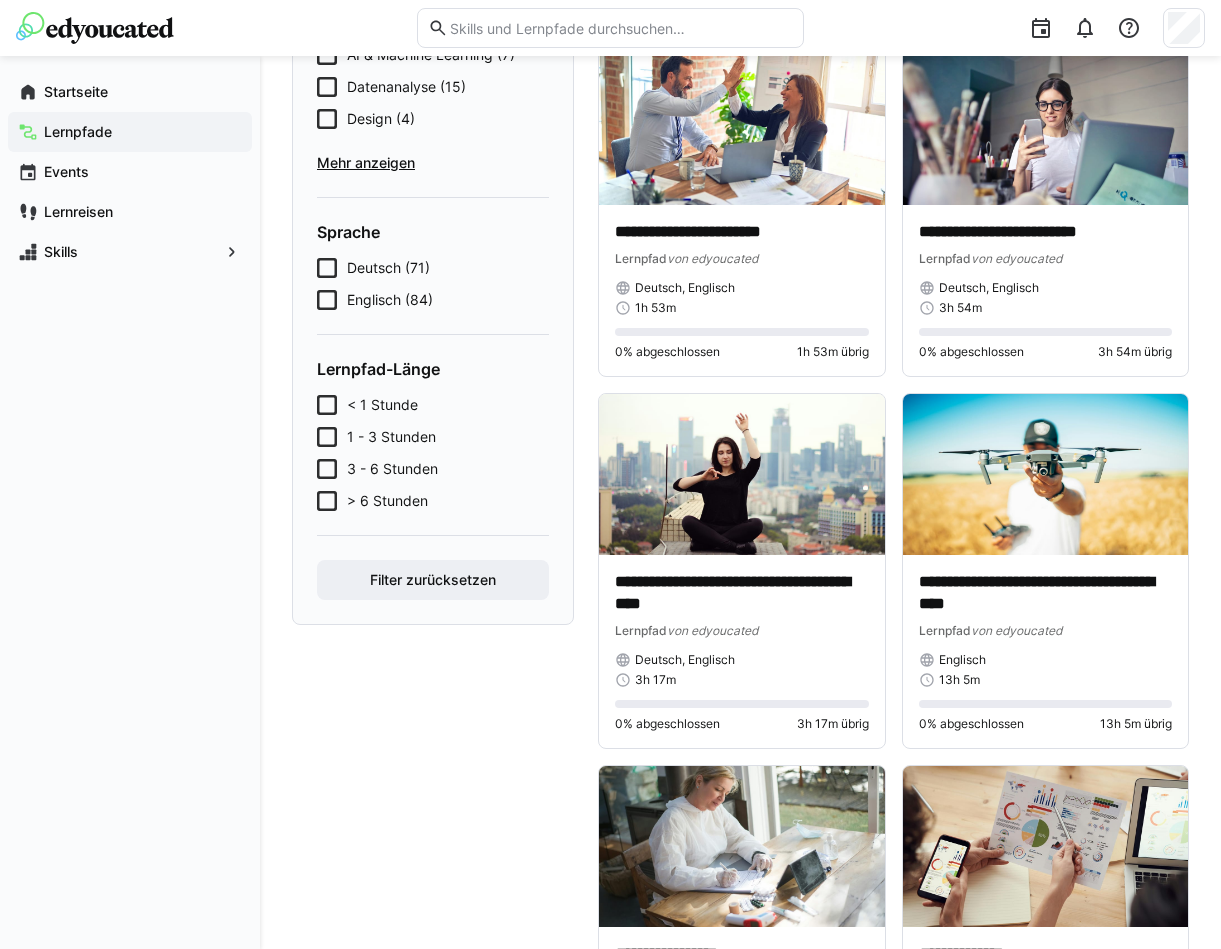 click on "< 1 Stunde" 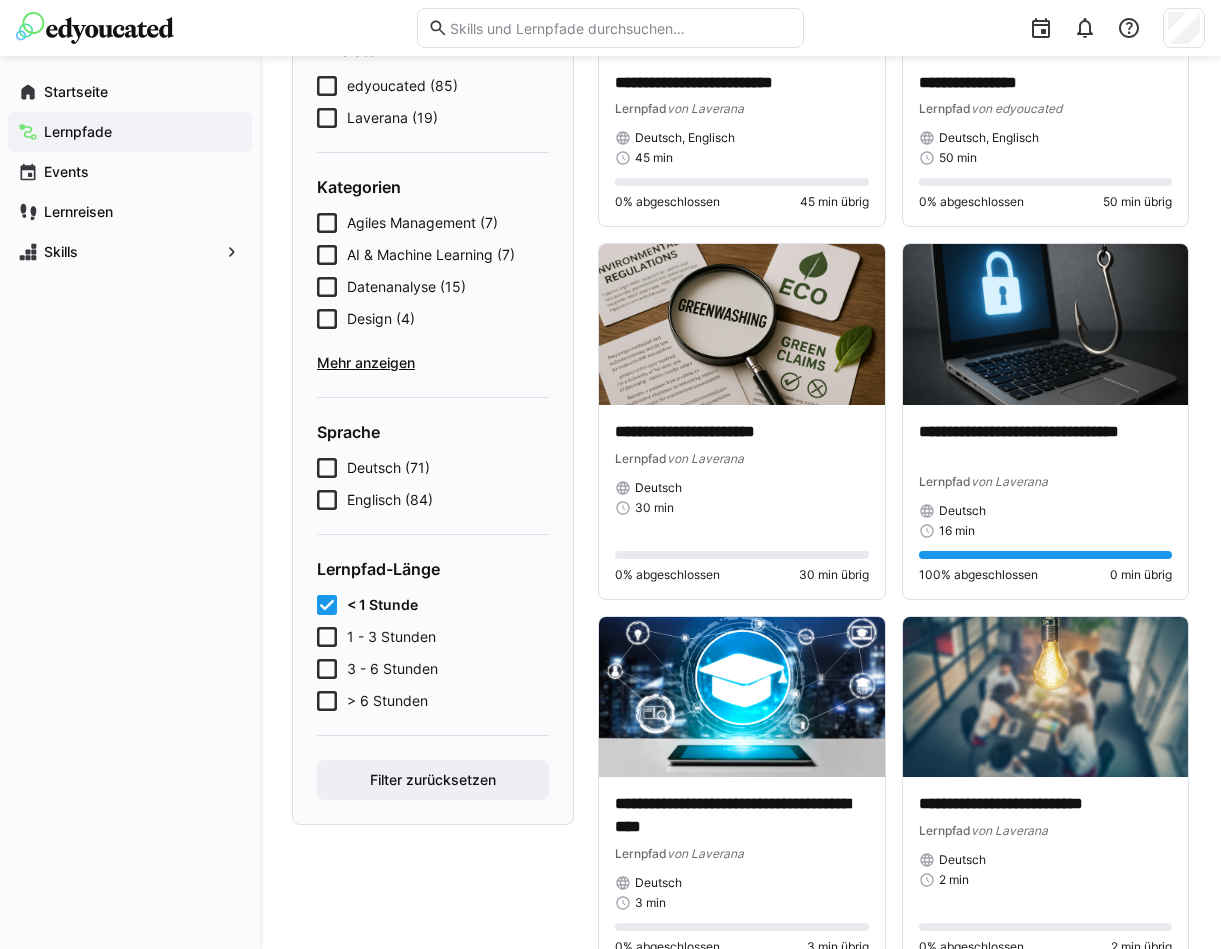 scroll, scrollTop: 500, scrollLeft: 0, axis: vertical 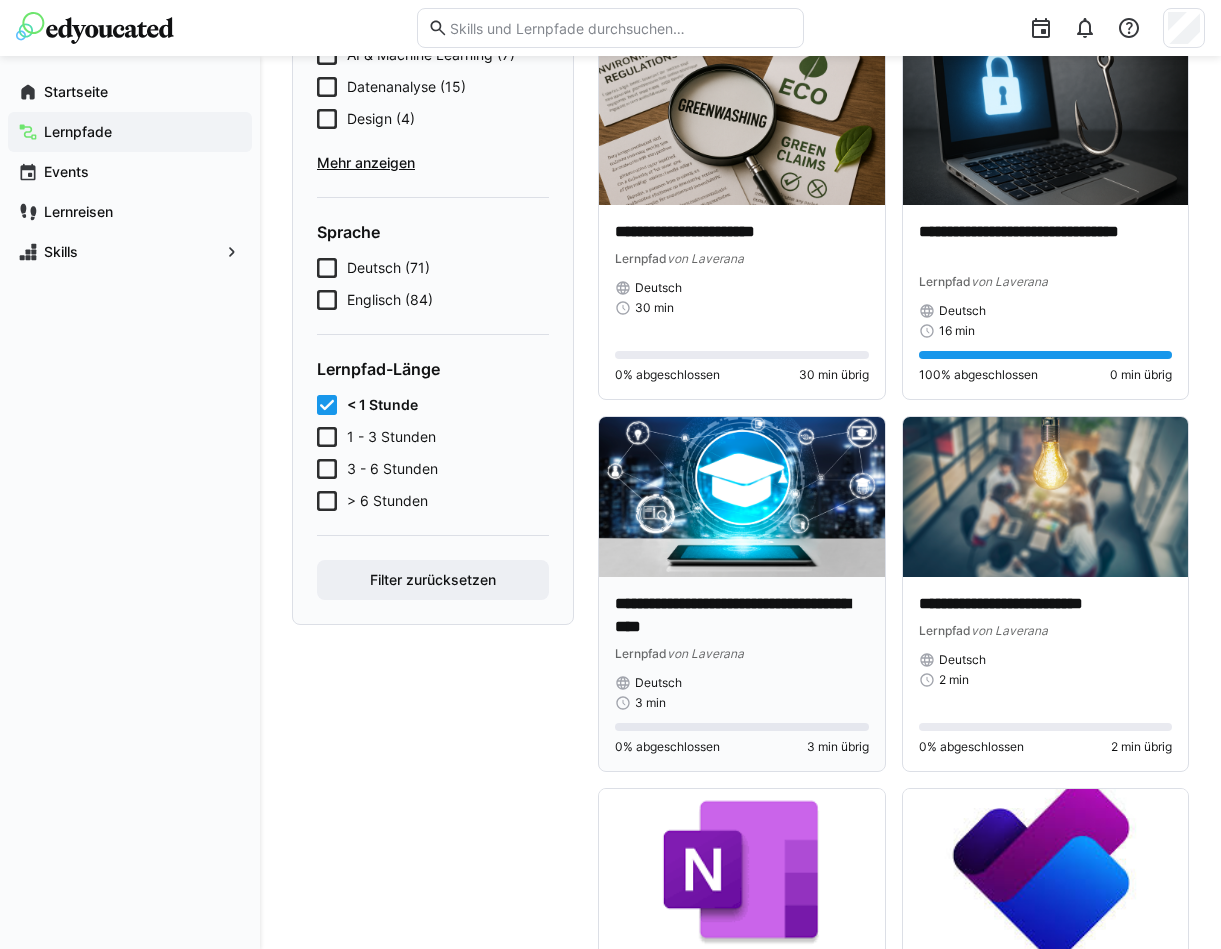 click 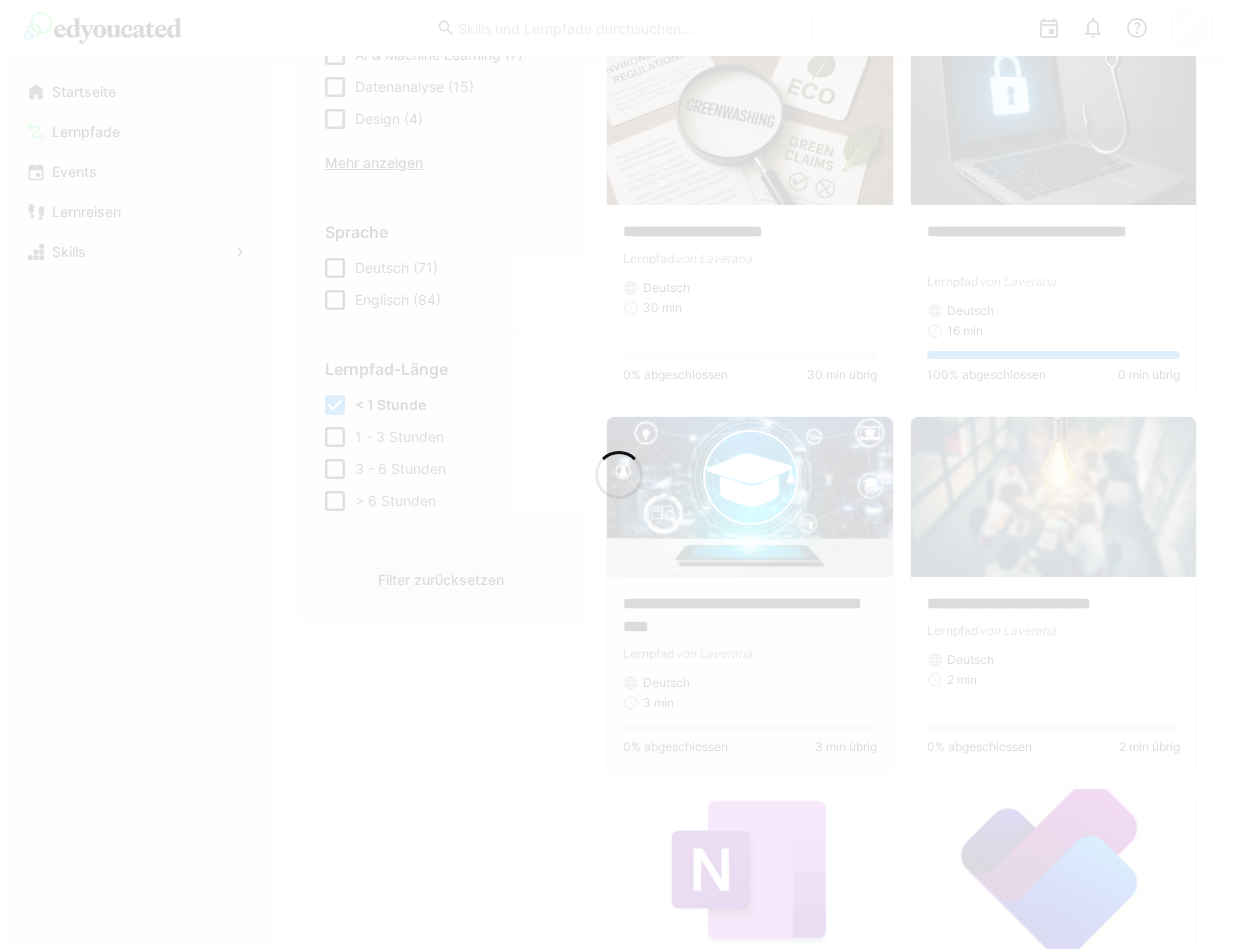 scroll, scrollTop: 0, scrollLeft: 0, axis: both 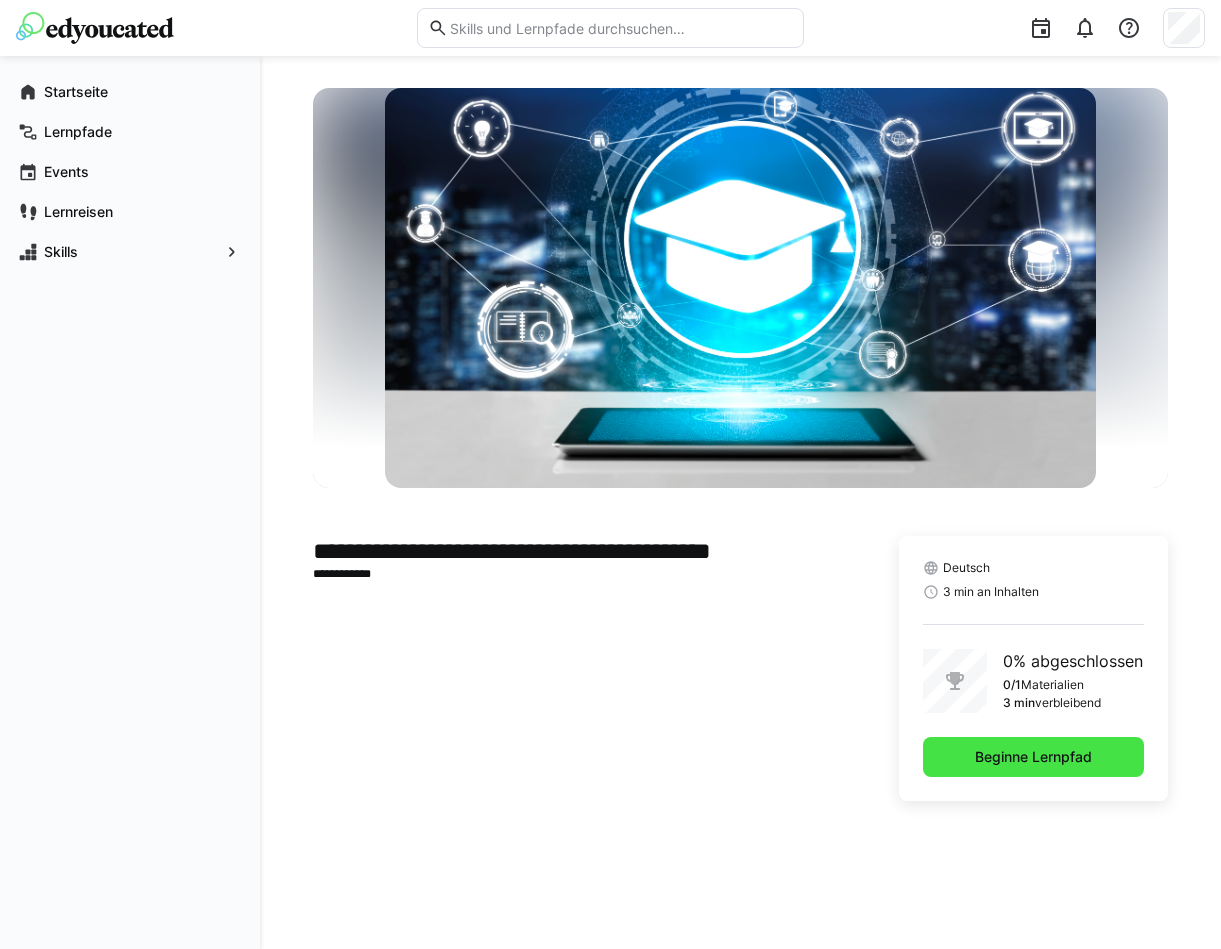 click on "Beginne Lernpfad" 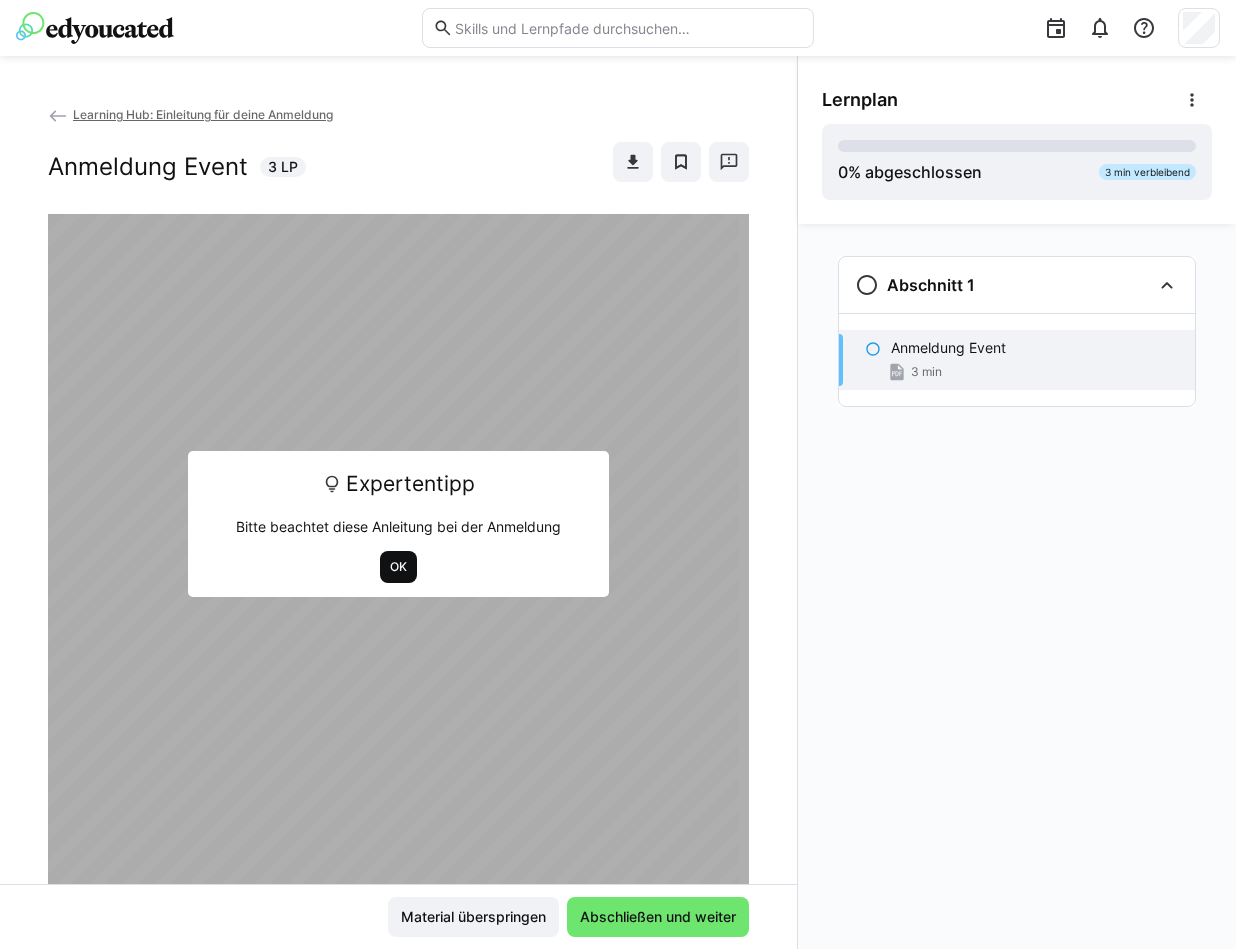 click on "OK" 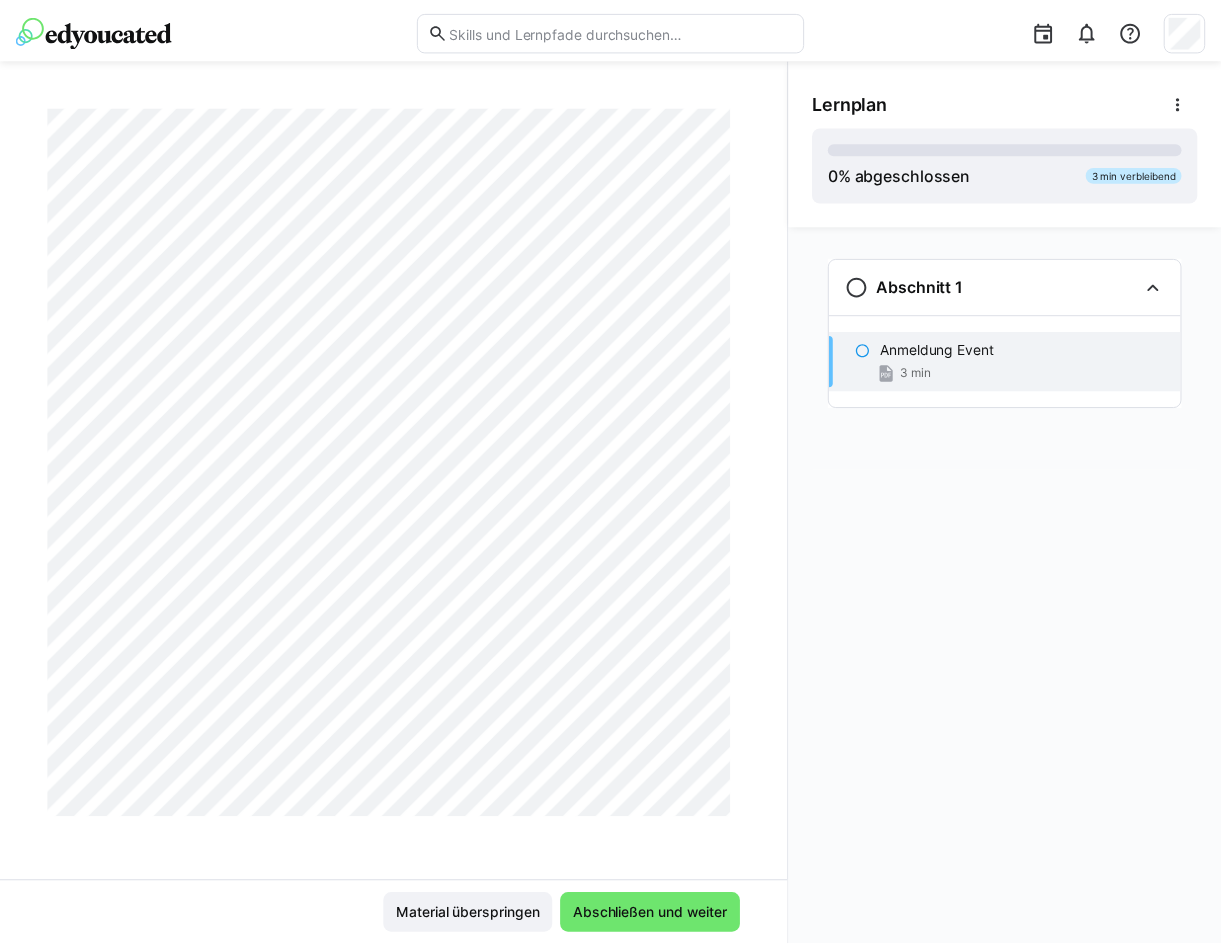scroll, scrollTop: 1304, scrollLeft: 0, axis: vertical 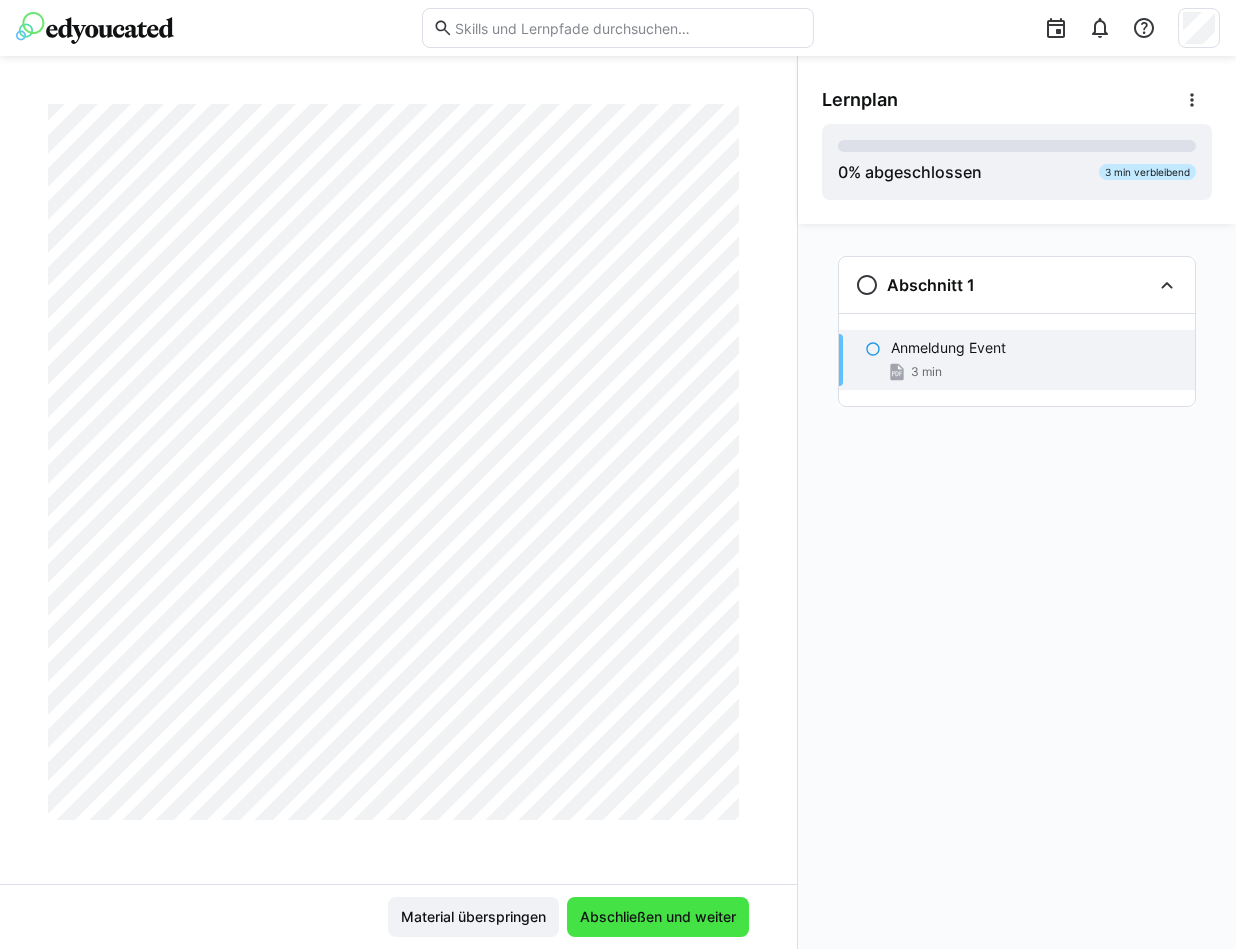 click on "Abschließen und weiter" 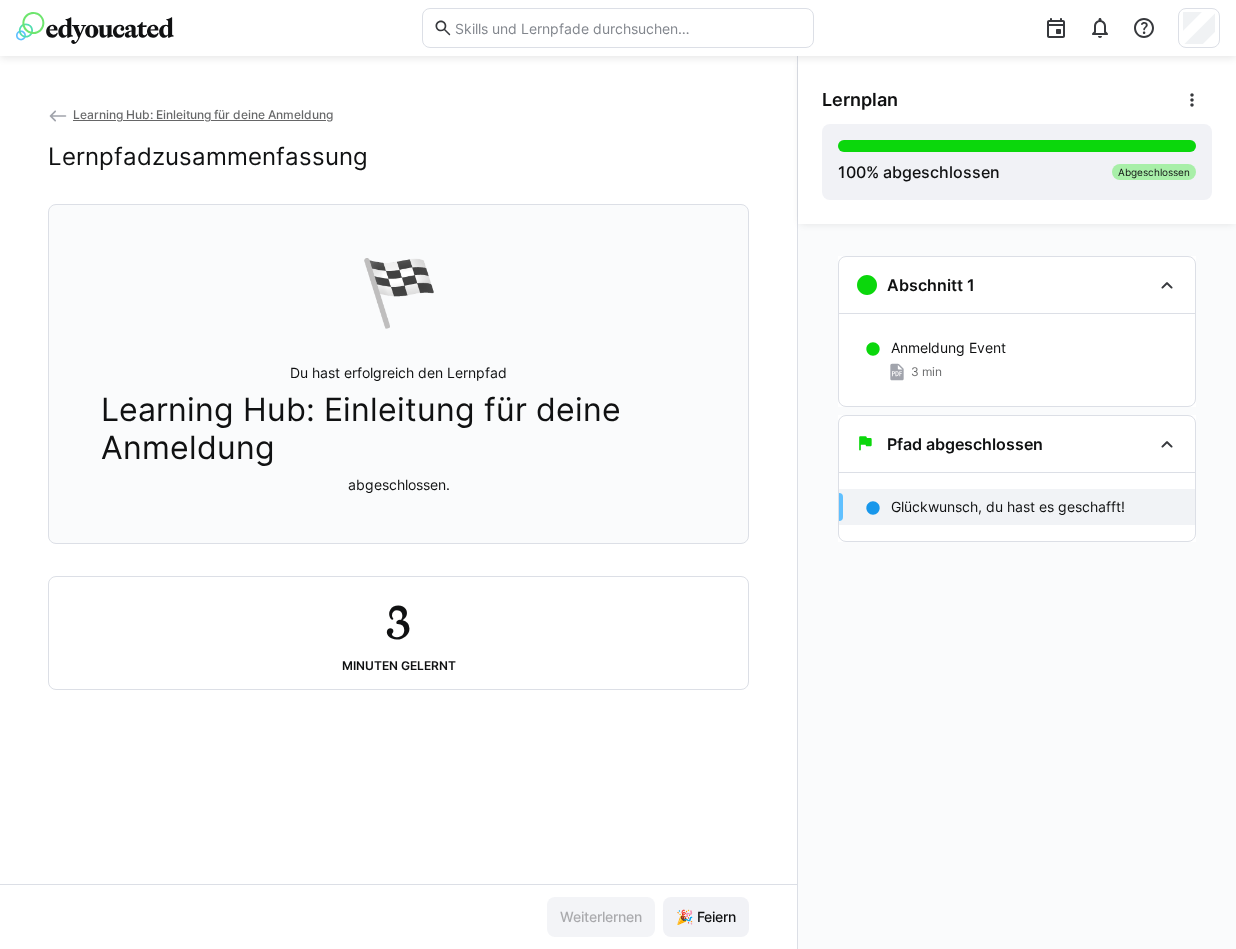 click 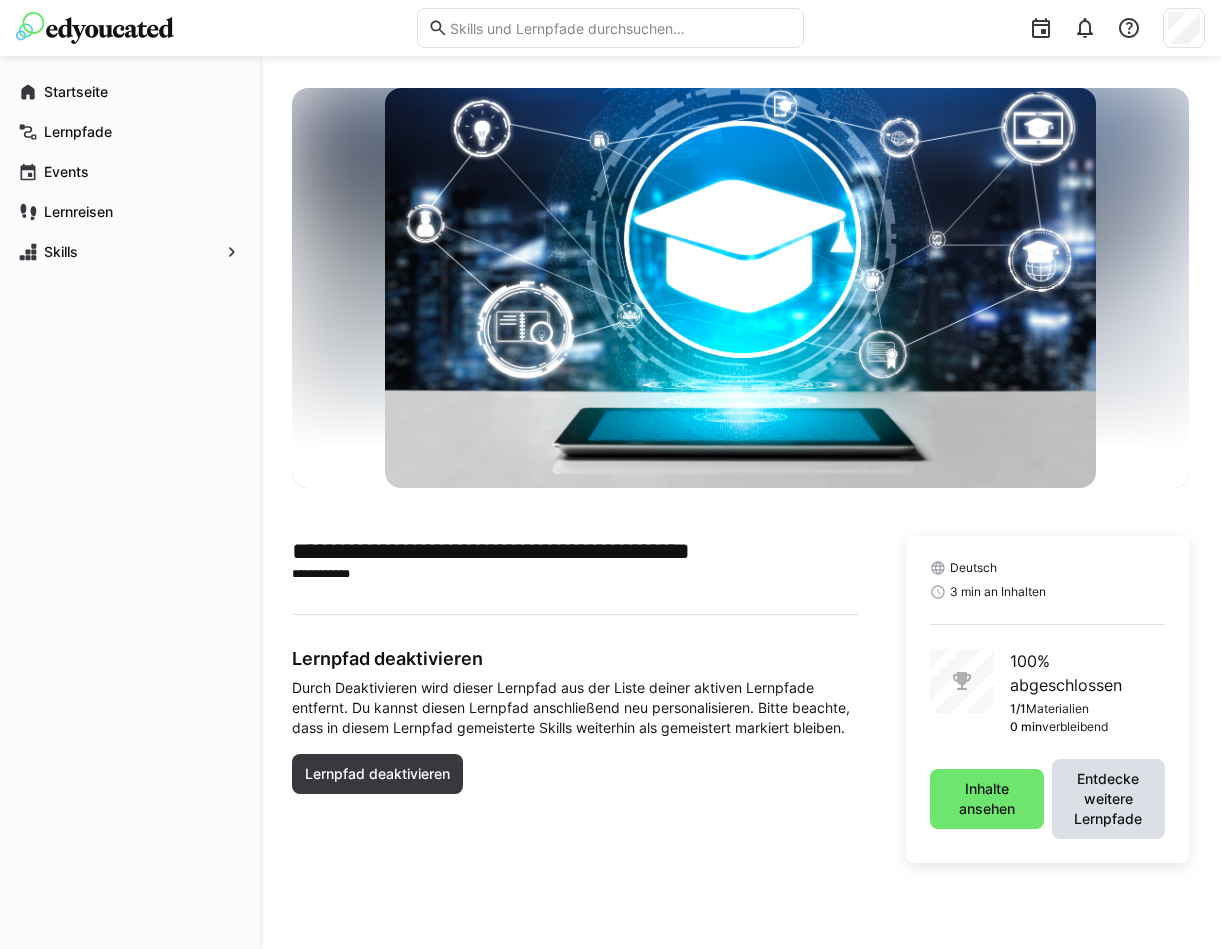 click on "Entdecke weitere Lernpfade" 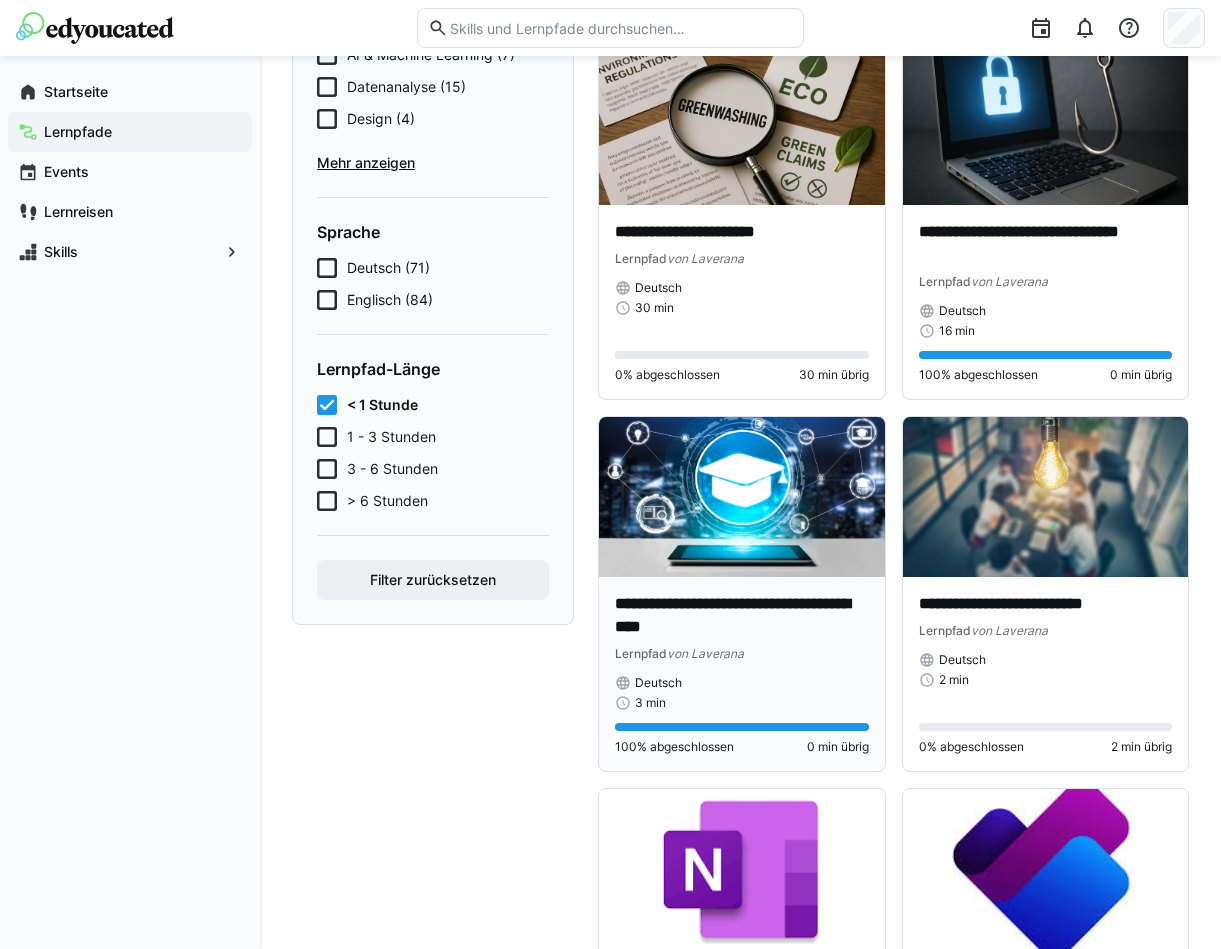 scroll, scrollTop: 600, scrollLeft: 0, axis: vertical 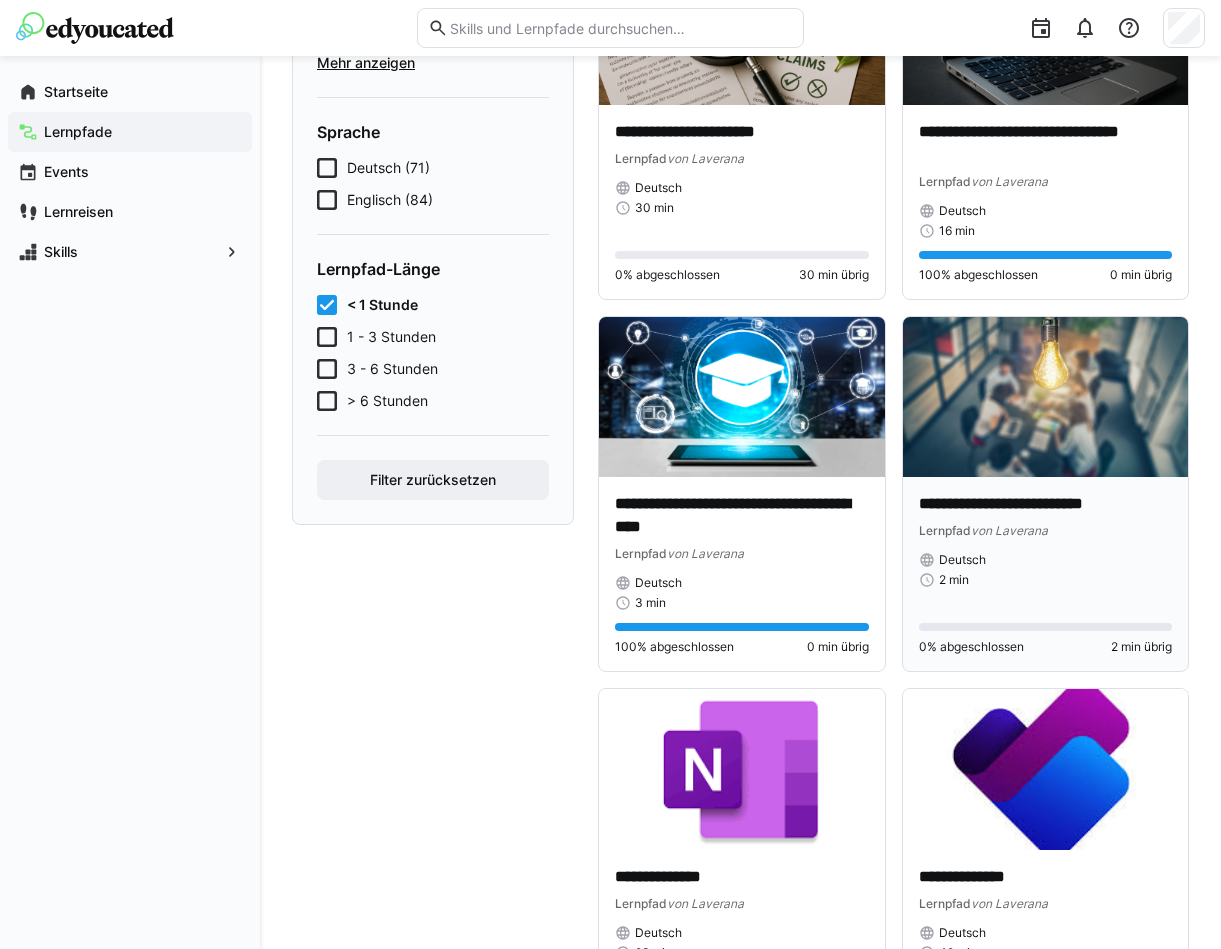 click on "**********" 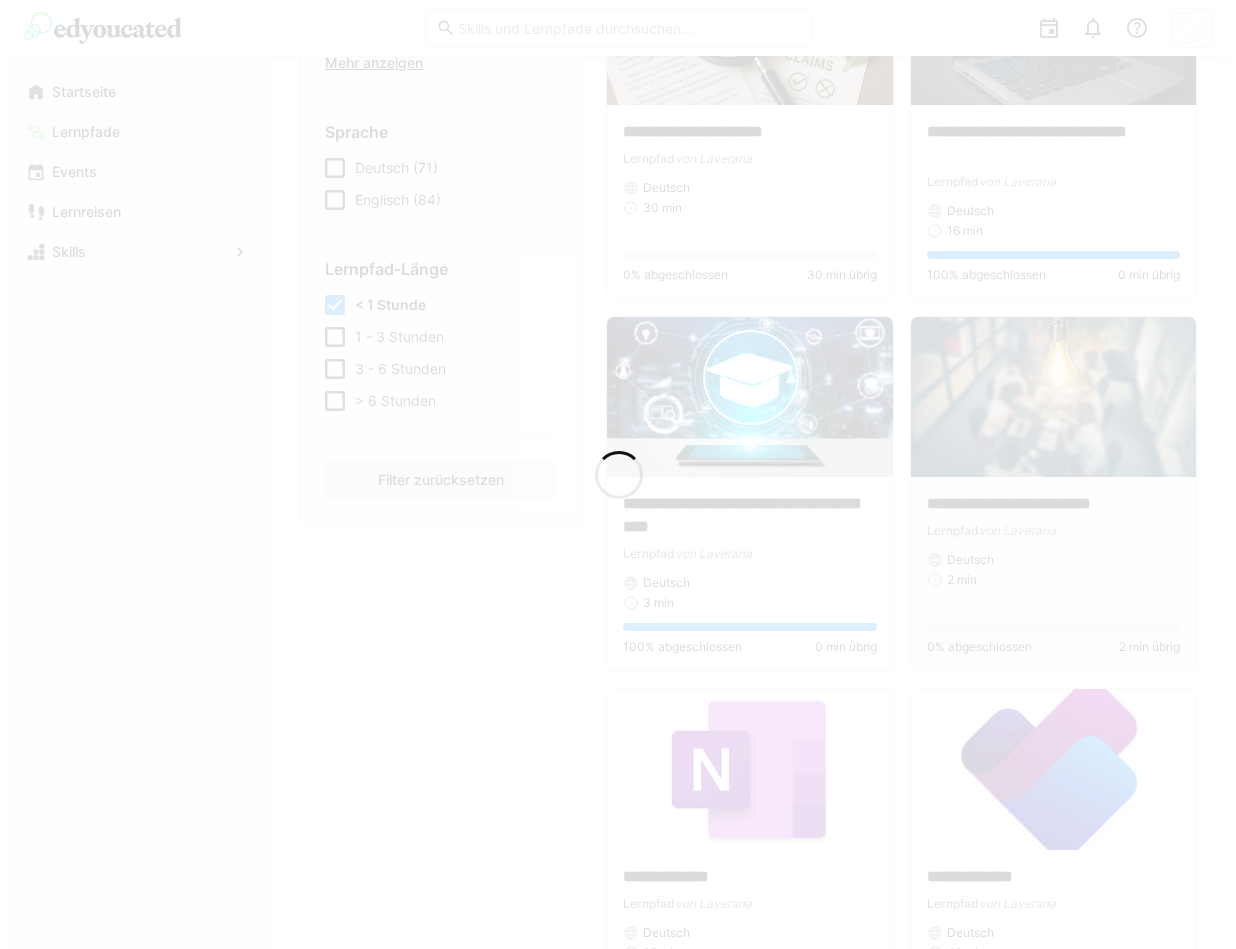 scroll, scrollTop: 0, scrollLeft: 0, axis: both 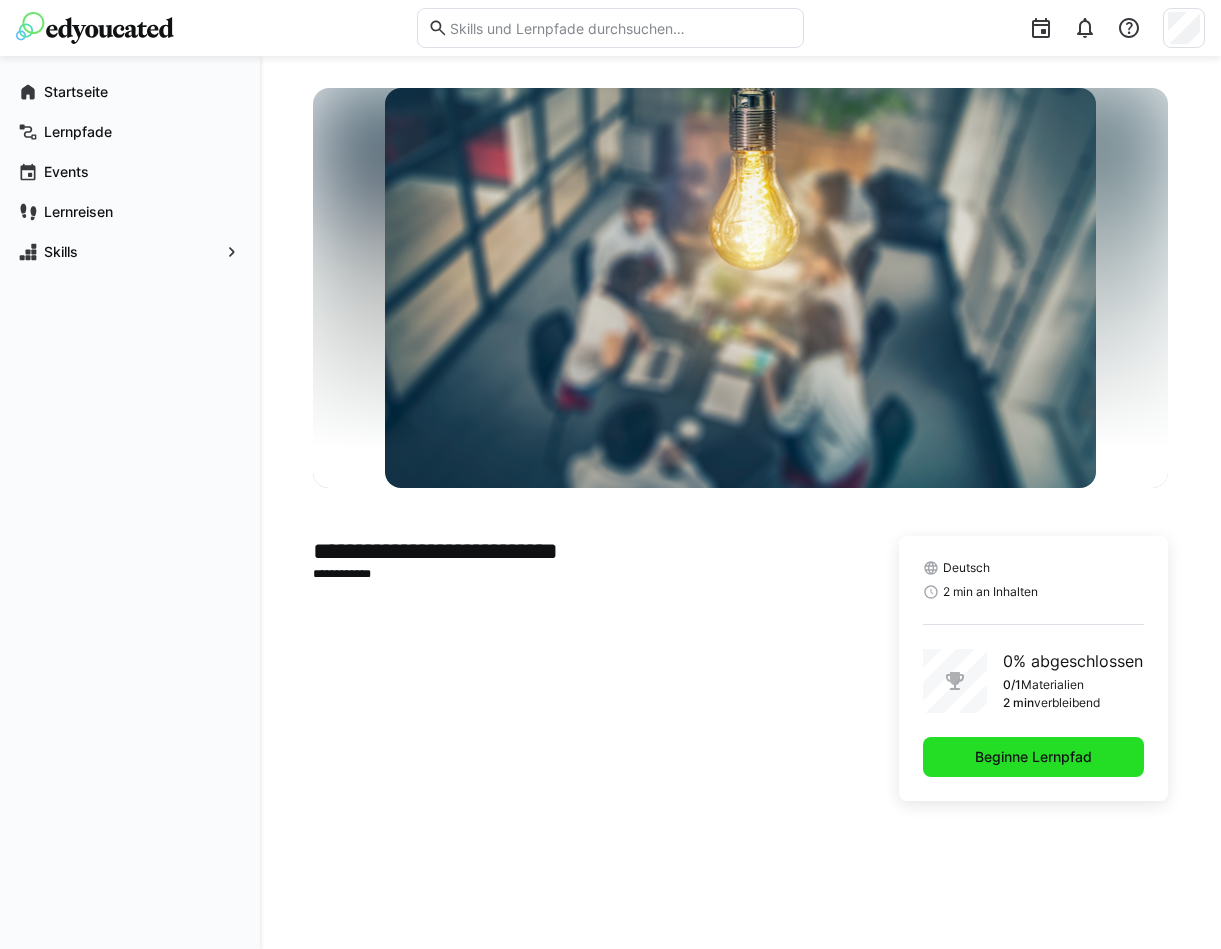 click on "Beginne Lernpfad" 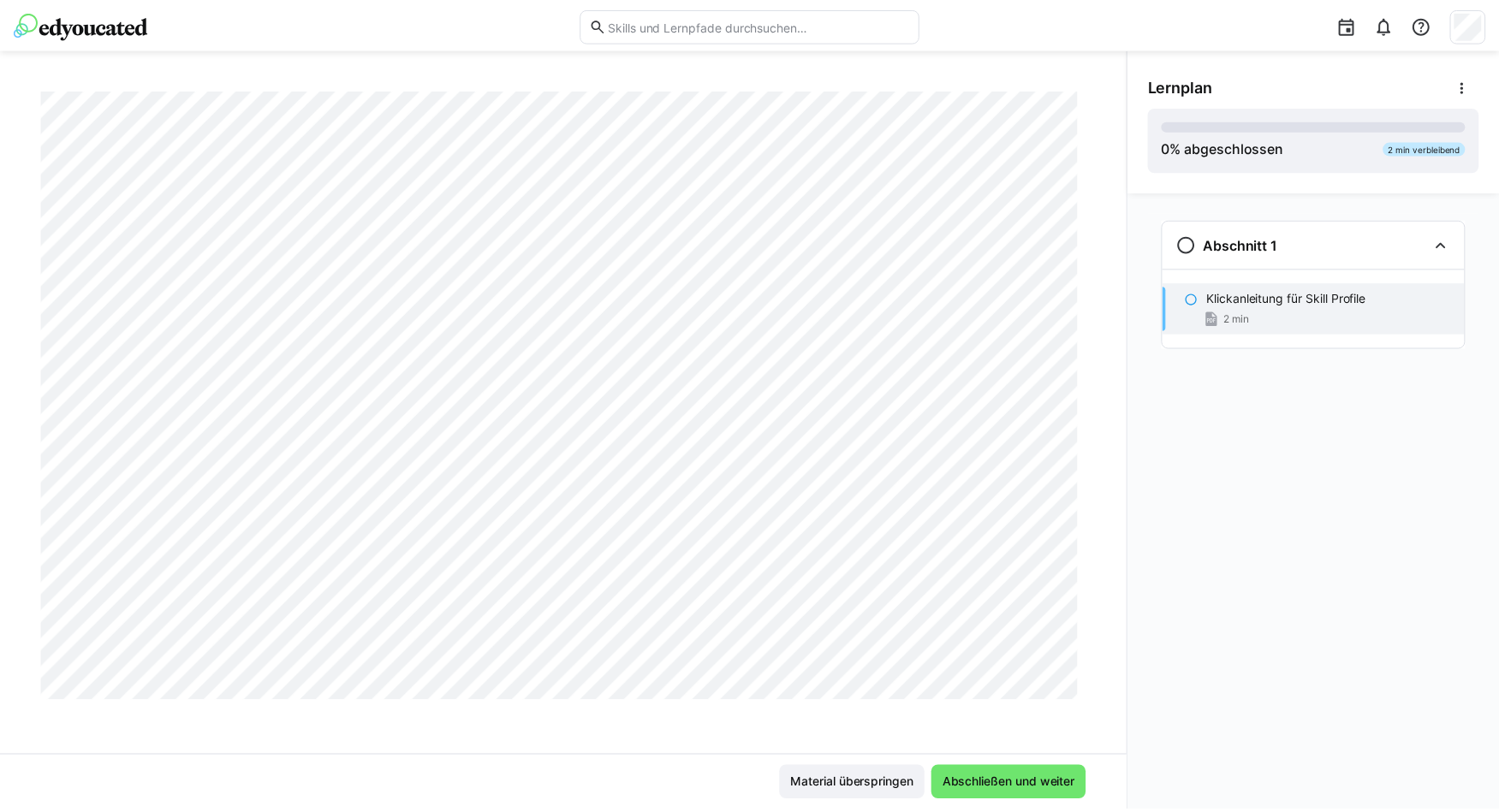 scroll, scrollTop: 3883, scrollLeft: 0, axis: vertical 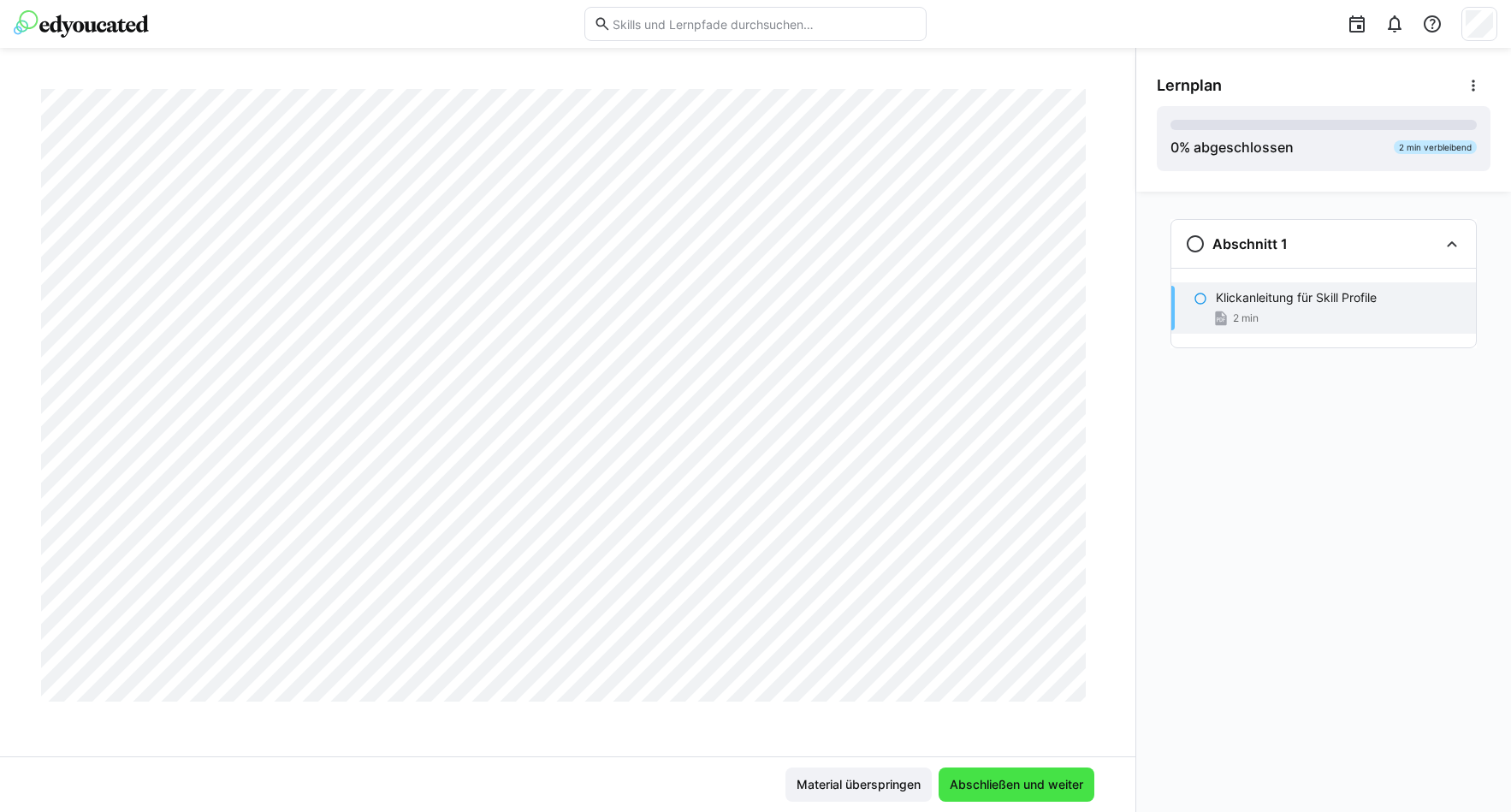 click on "Abschließen und weiter" 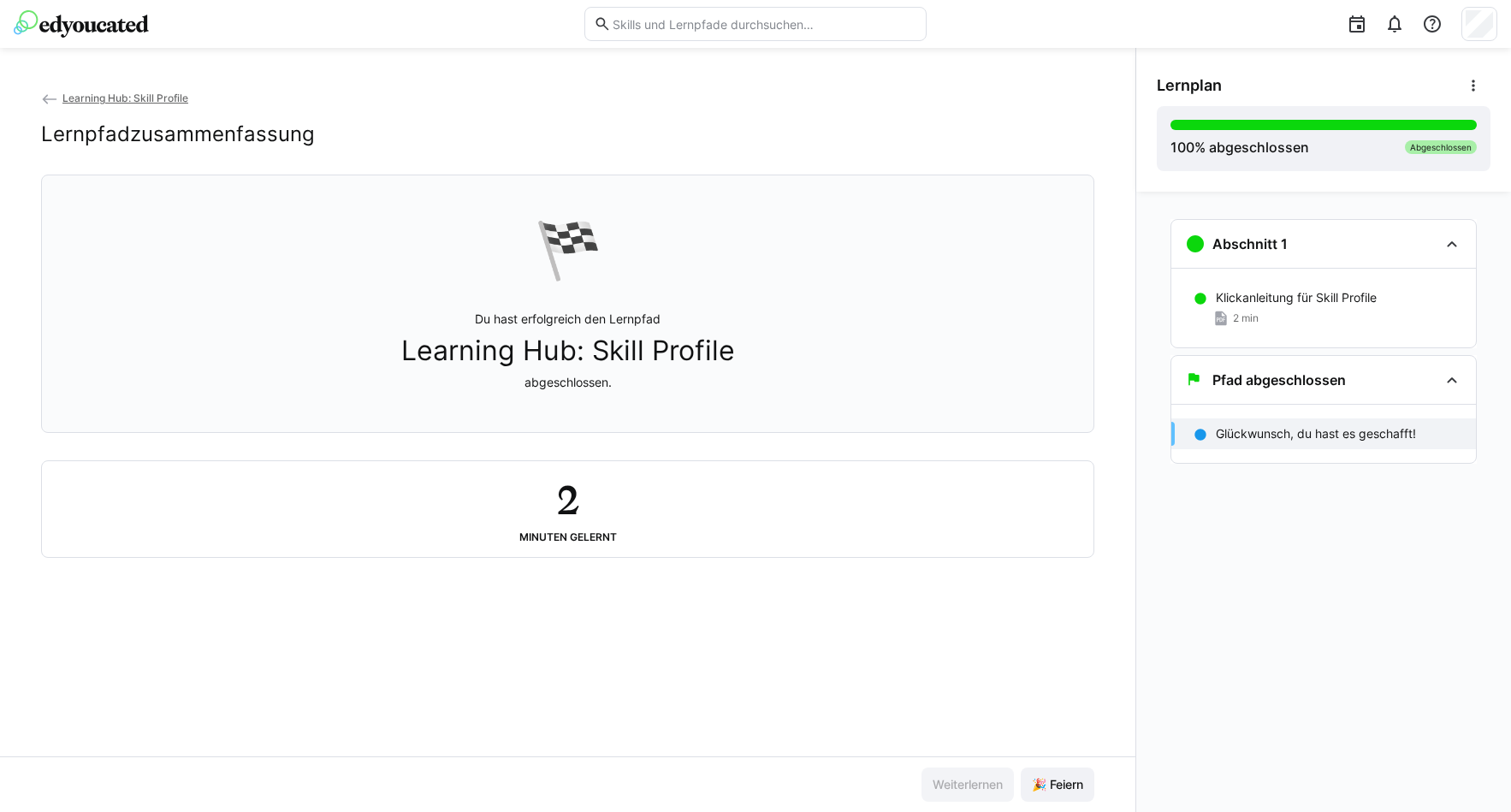 click on "Learning Hub: Skill Profile" 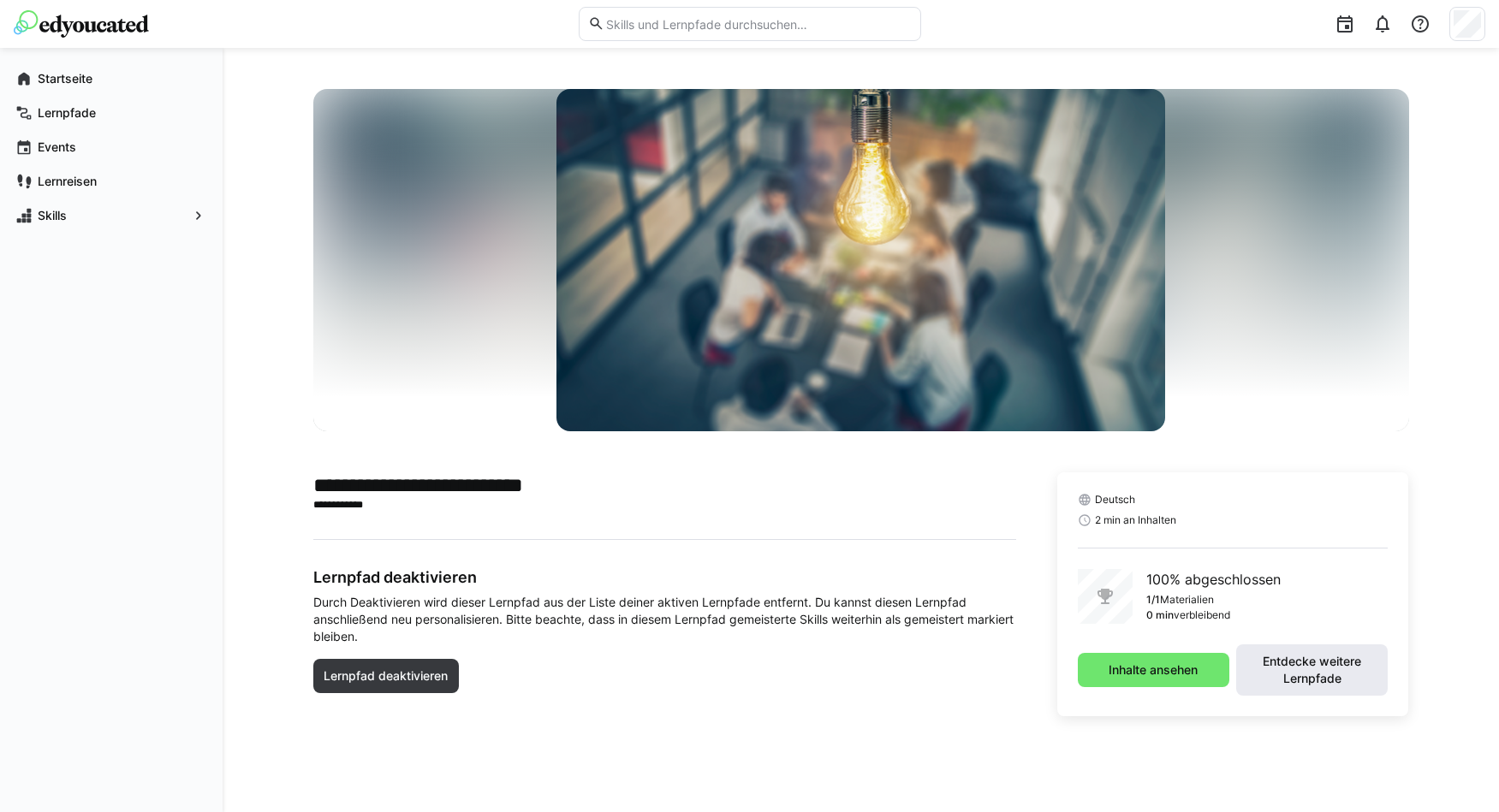 click on "Entdecke weitere Lernpfade" 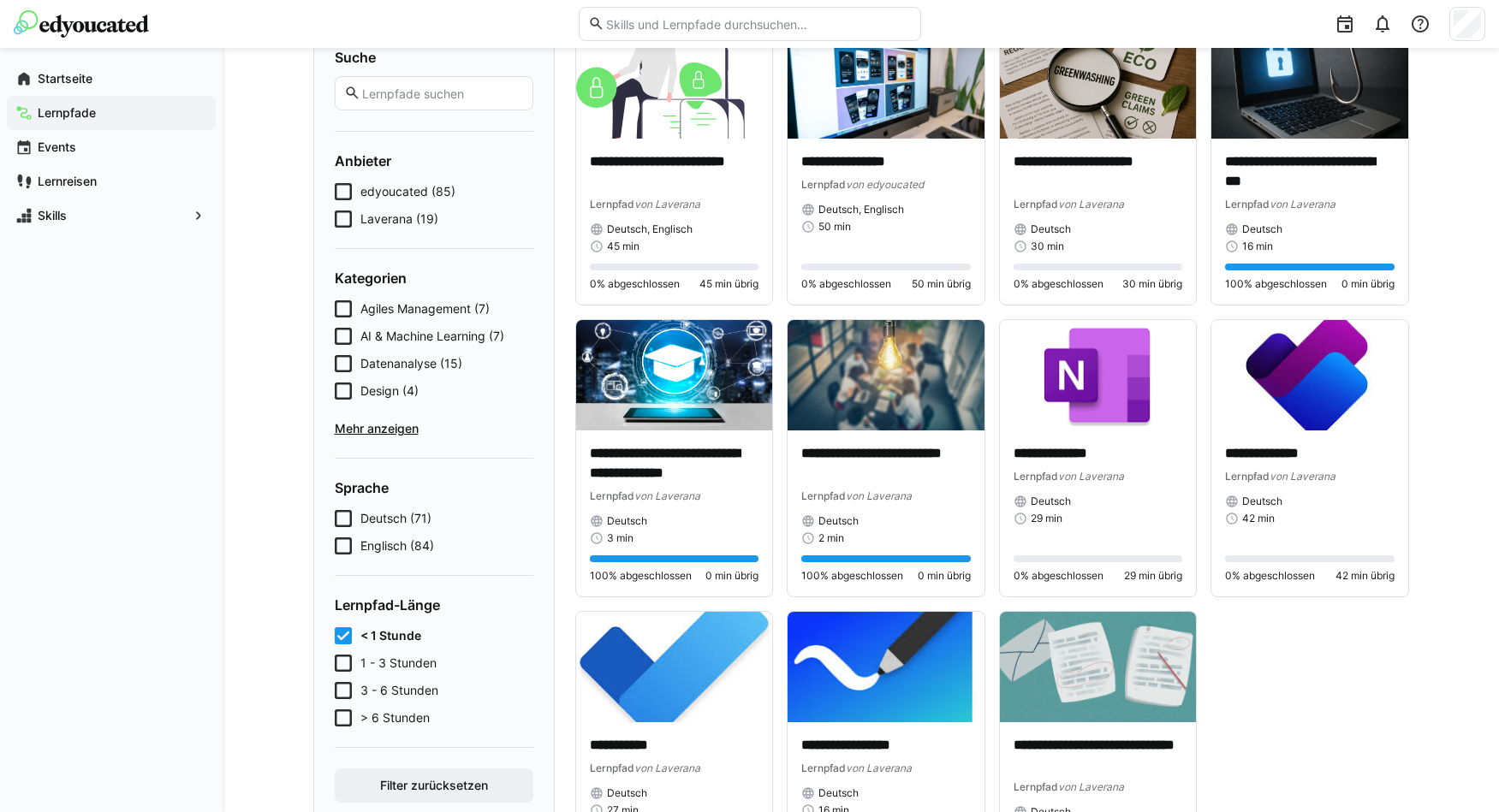 scroll, scrollTop: 257, scrollLeft: 0, axis: vertical 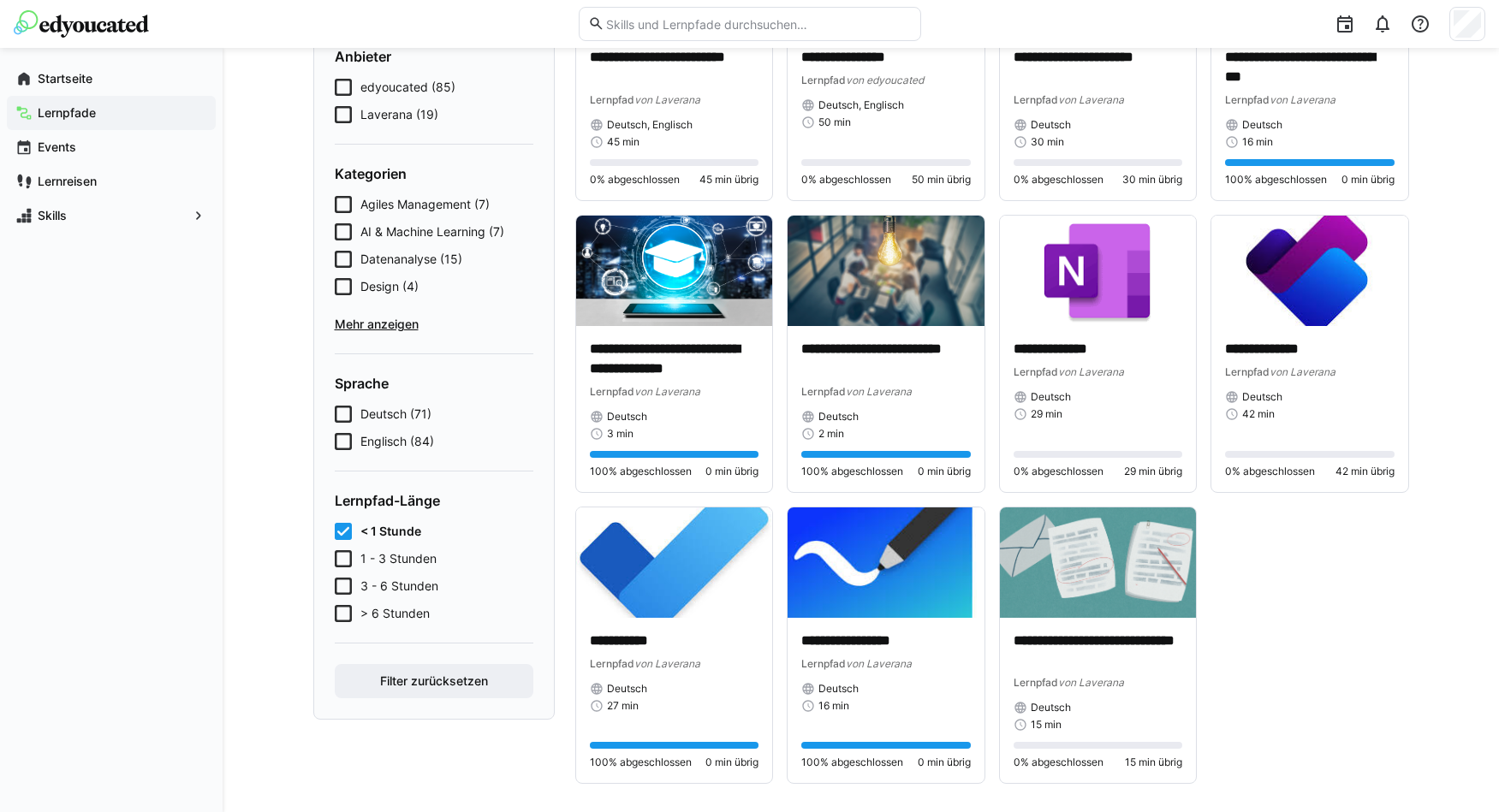 click on "Lernpfad-Länge < 1 Stunde 1 - 3 Stunden 3 - 6 Stunden > 6 Stunden" 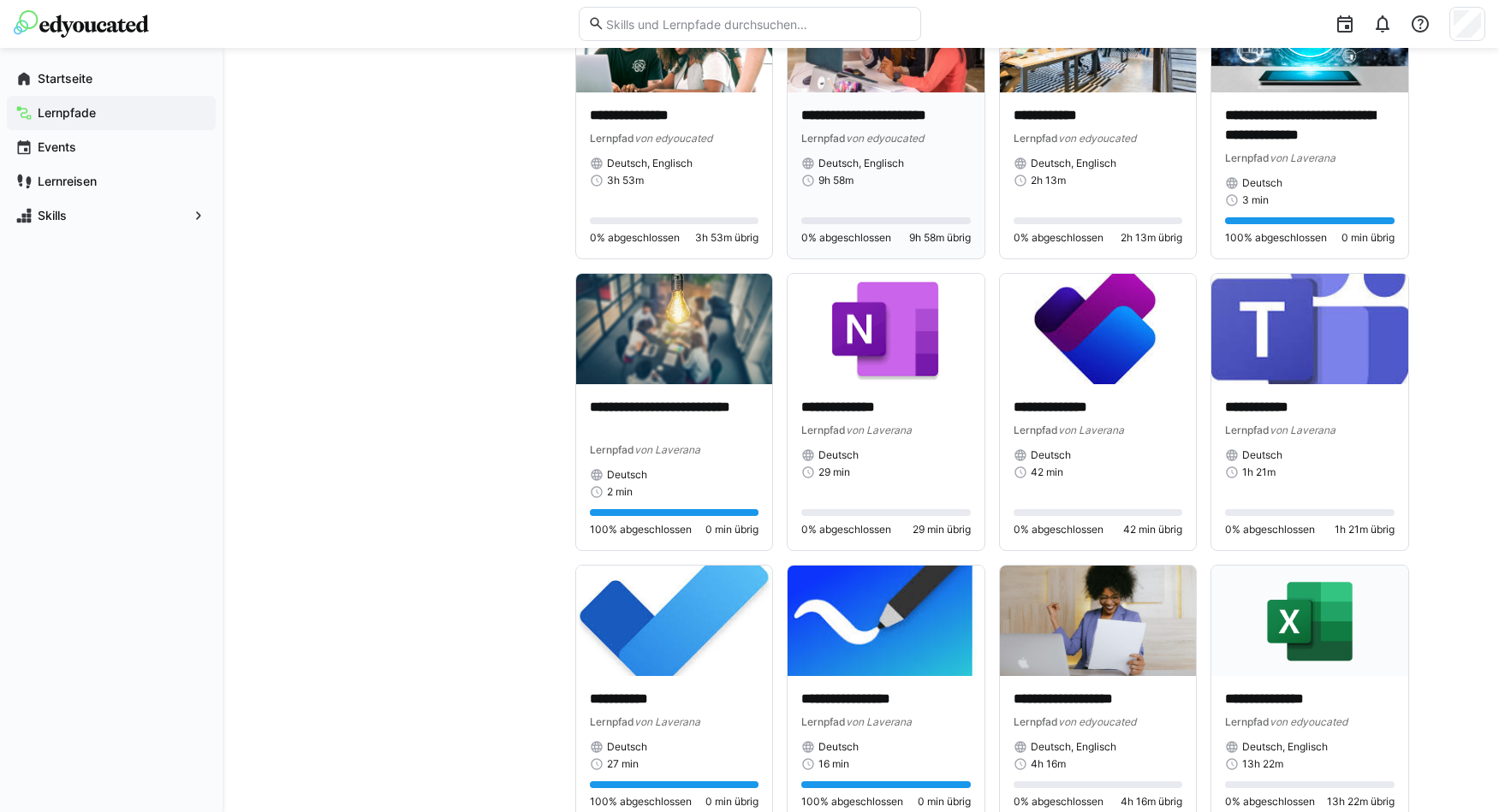 scroll, scrollTop: 2824, scrollLeft: 0, axis: vertical 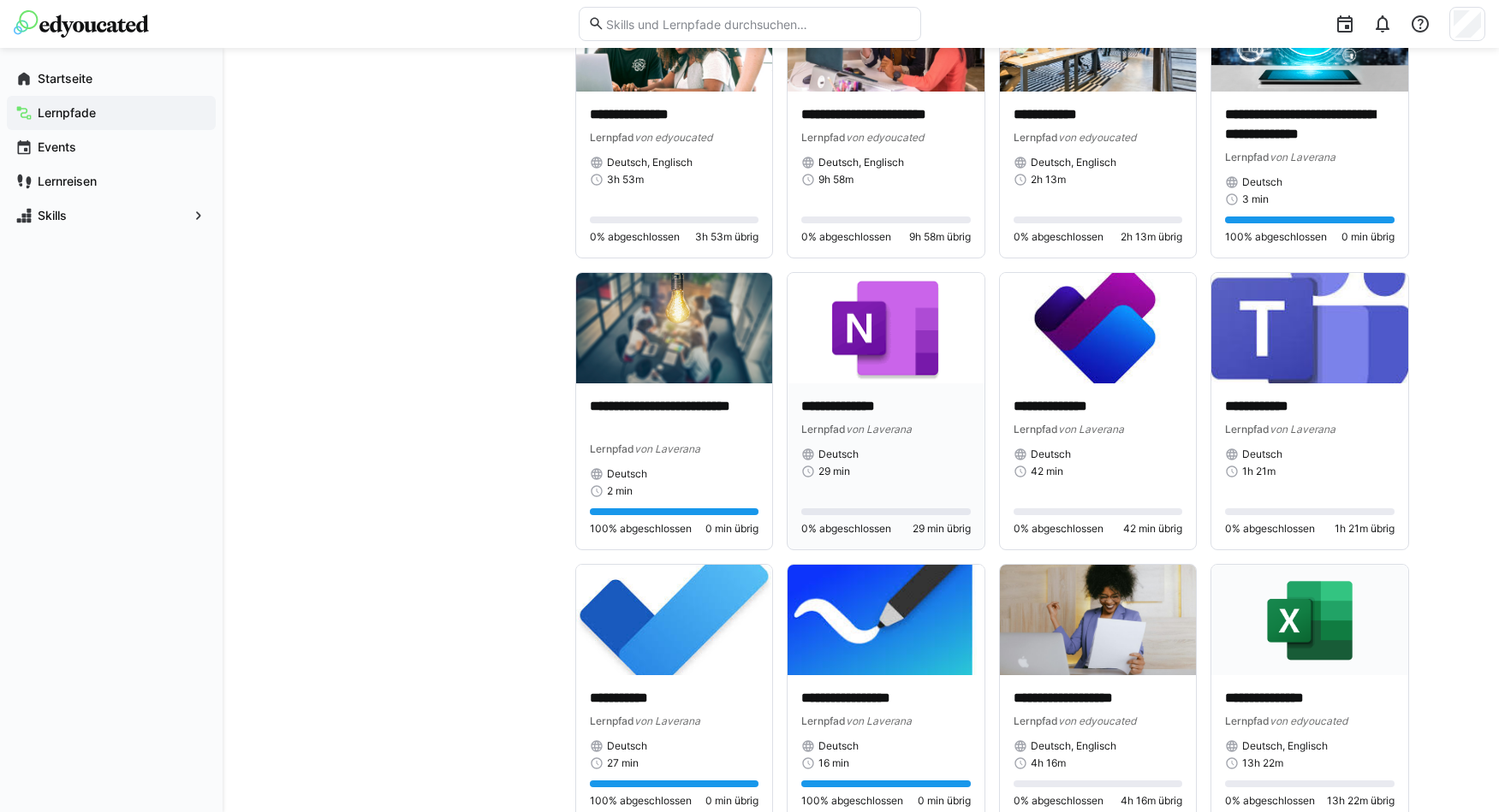 click on "**********" 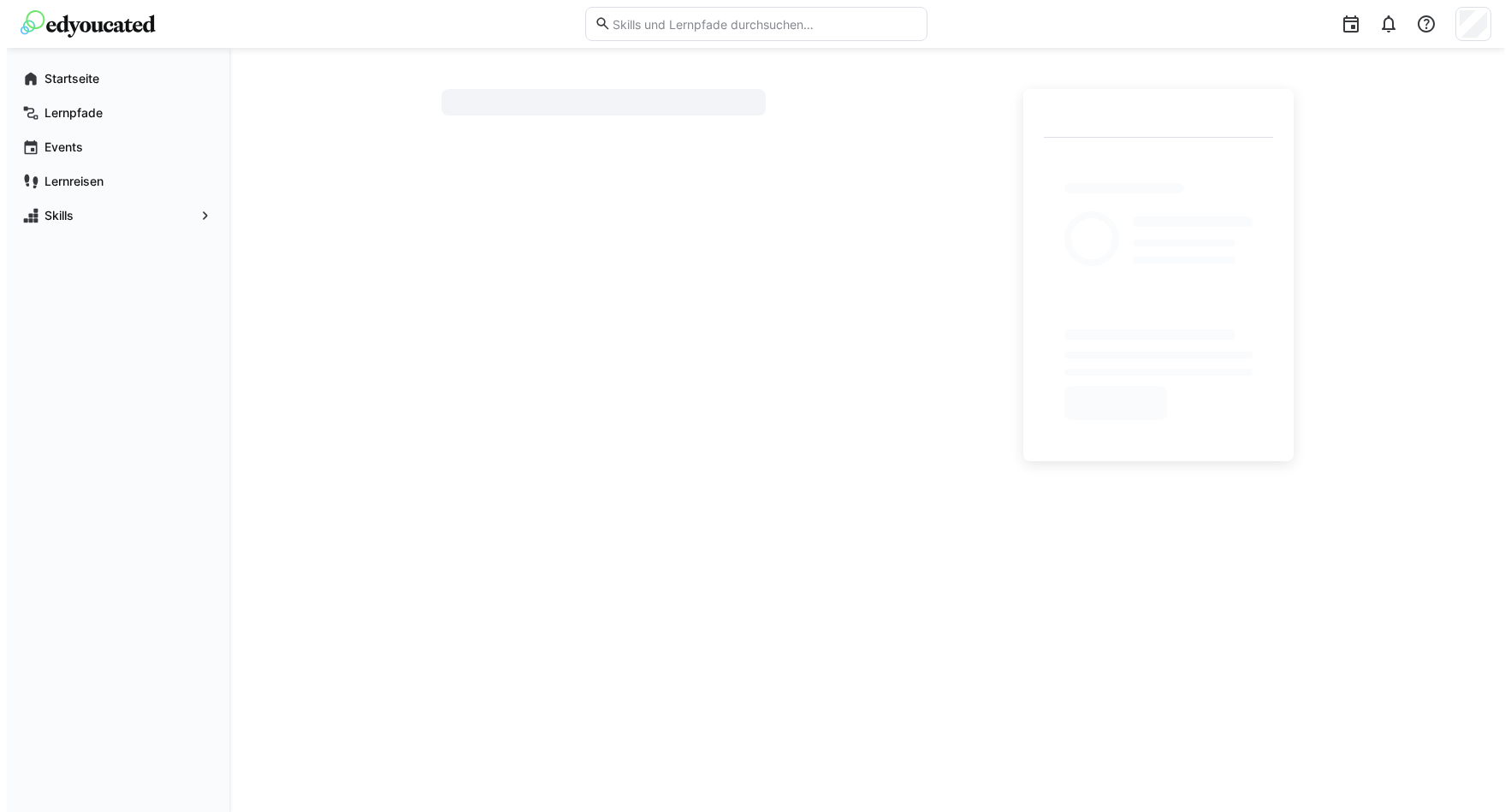 scroll, scrollTop: 0, scrollLeft: 0, axis: both 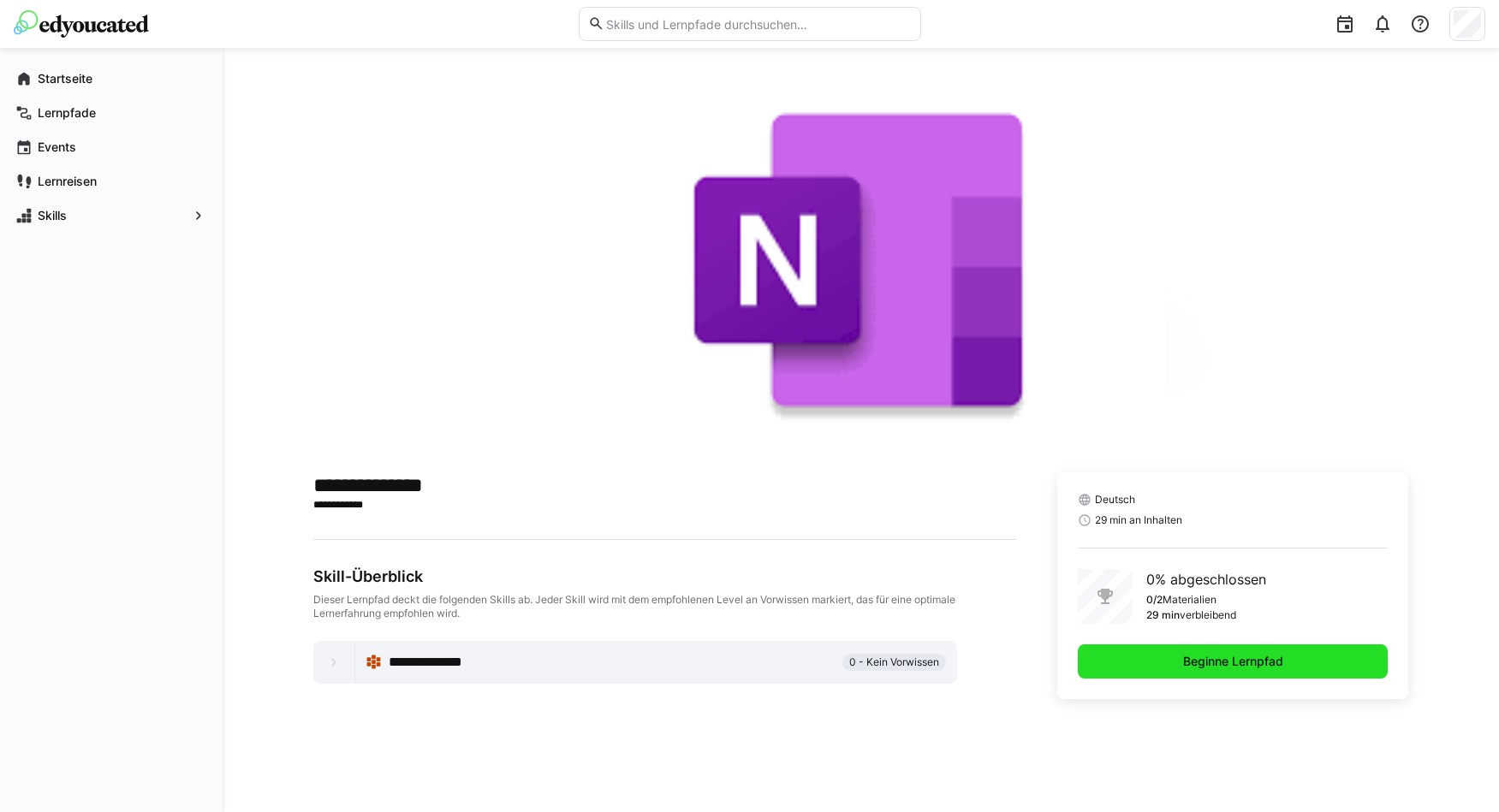 click on "Beginne Lernpfad" 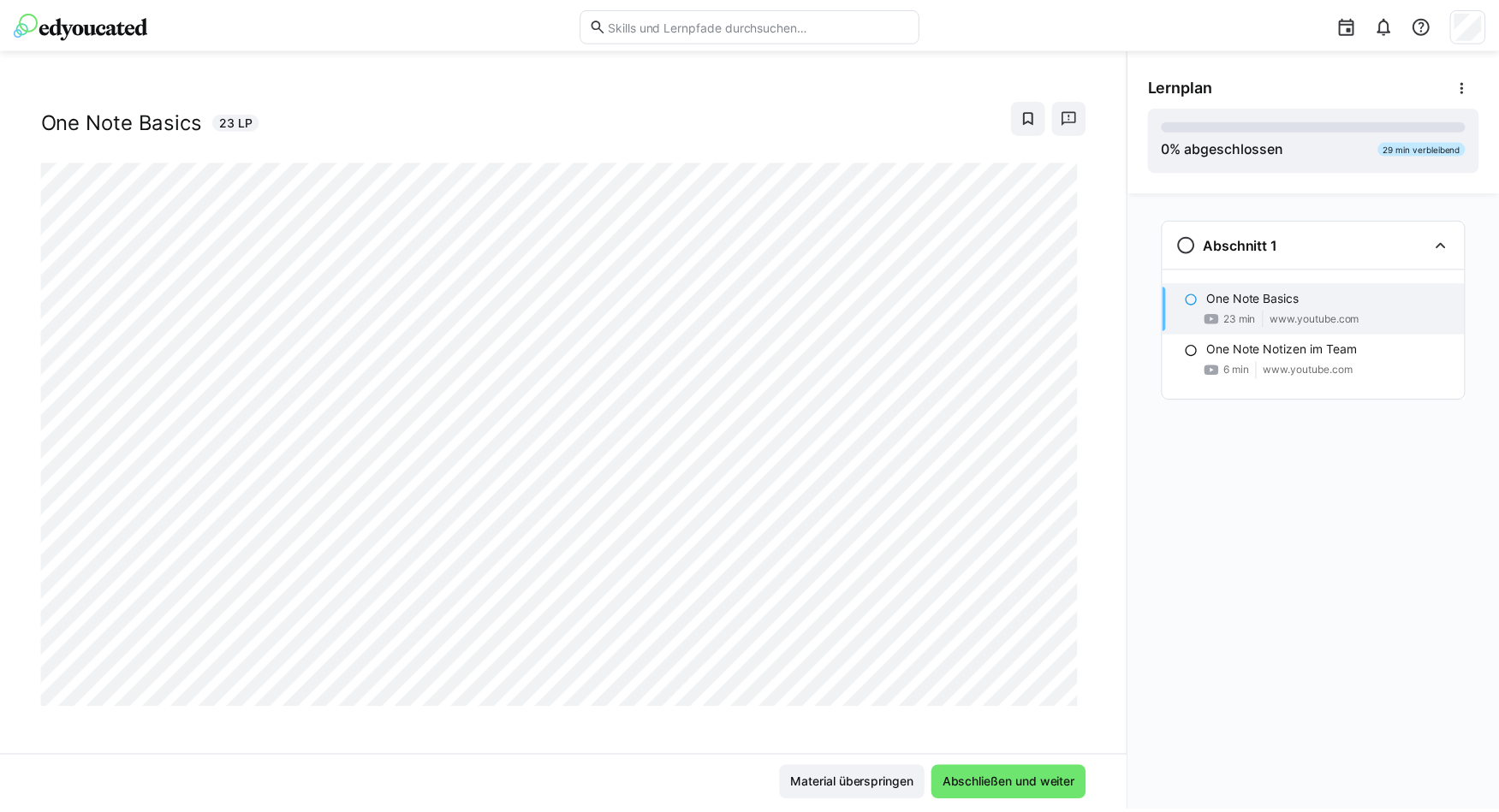 scroll, scrollTop: 29, scrollLeft: 0, axis: vertical 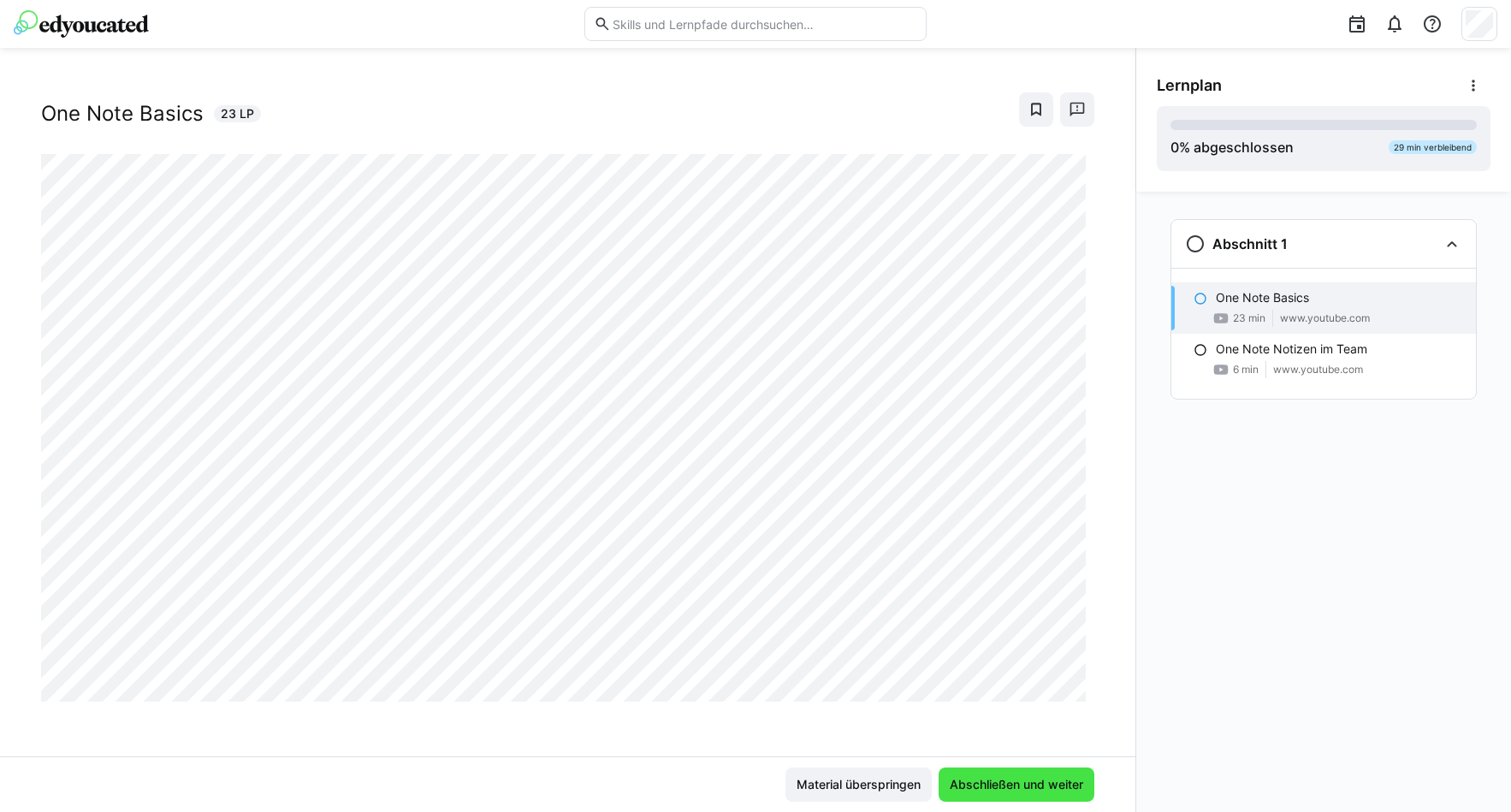click on "Abschließen und weiter" 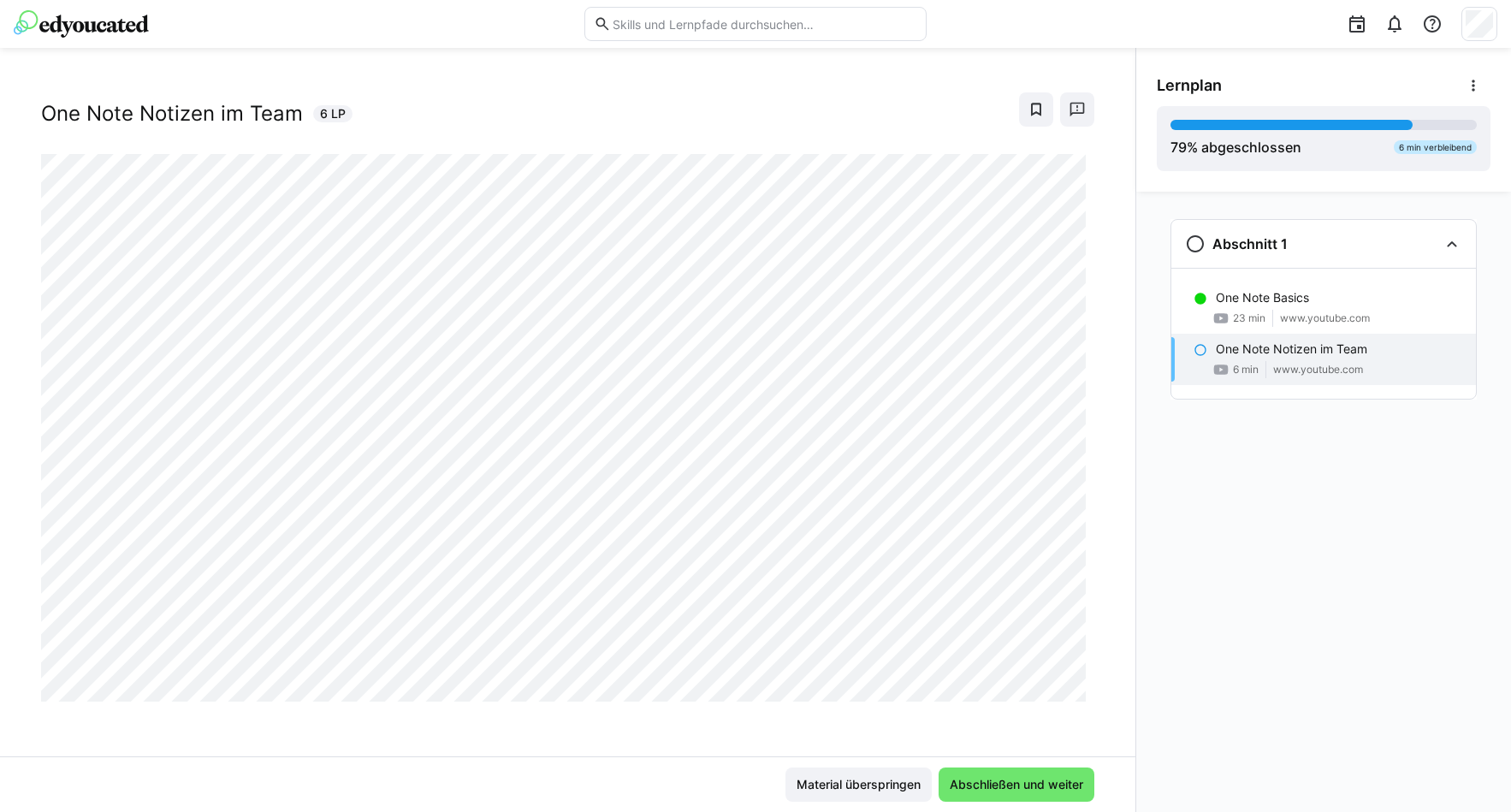 type 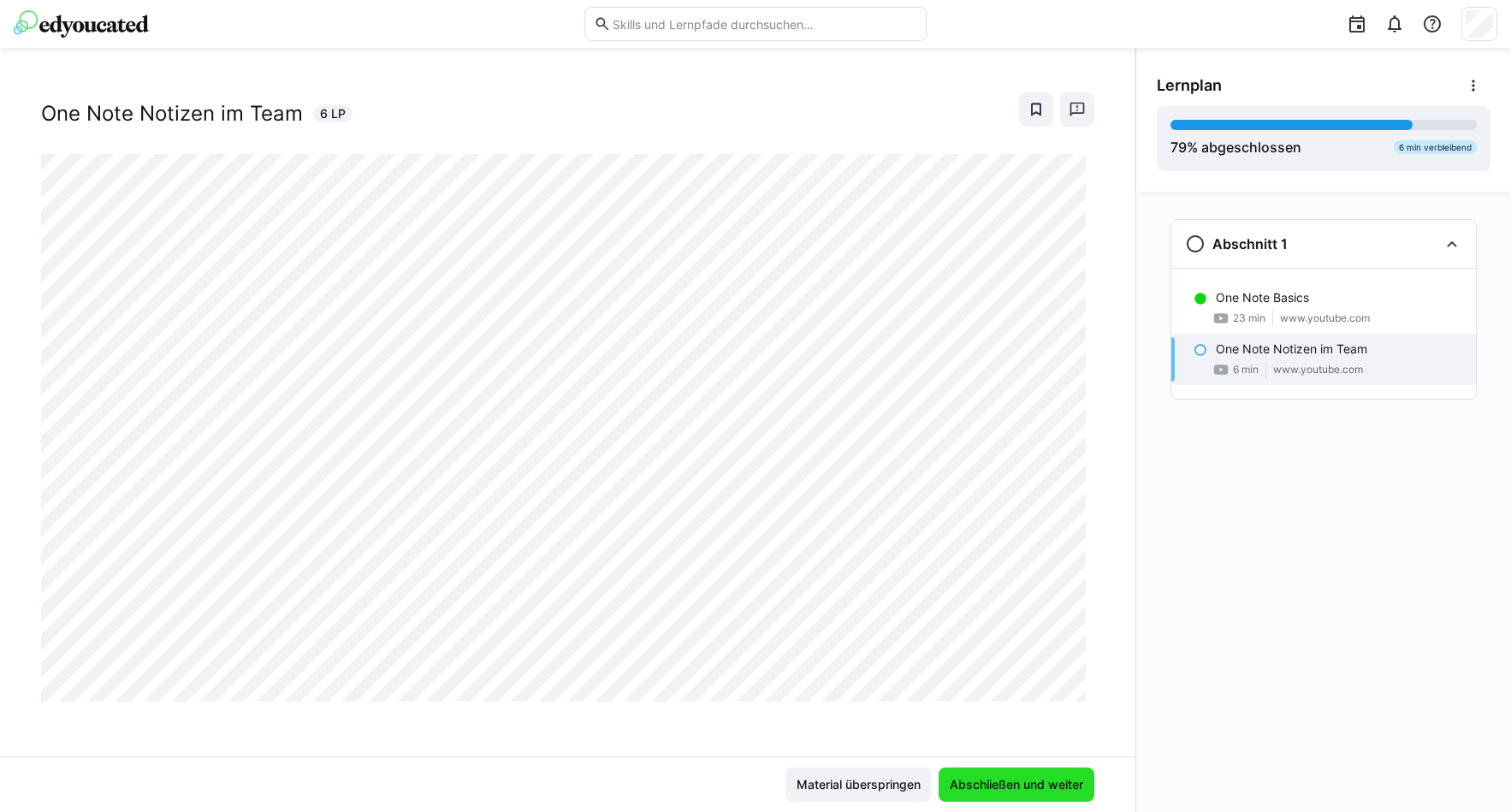 click on "Abschließen und weiter" 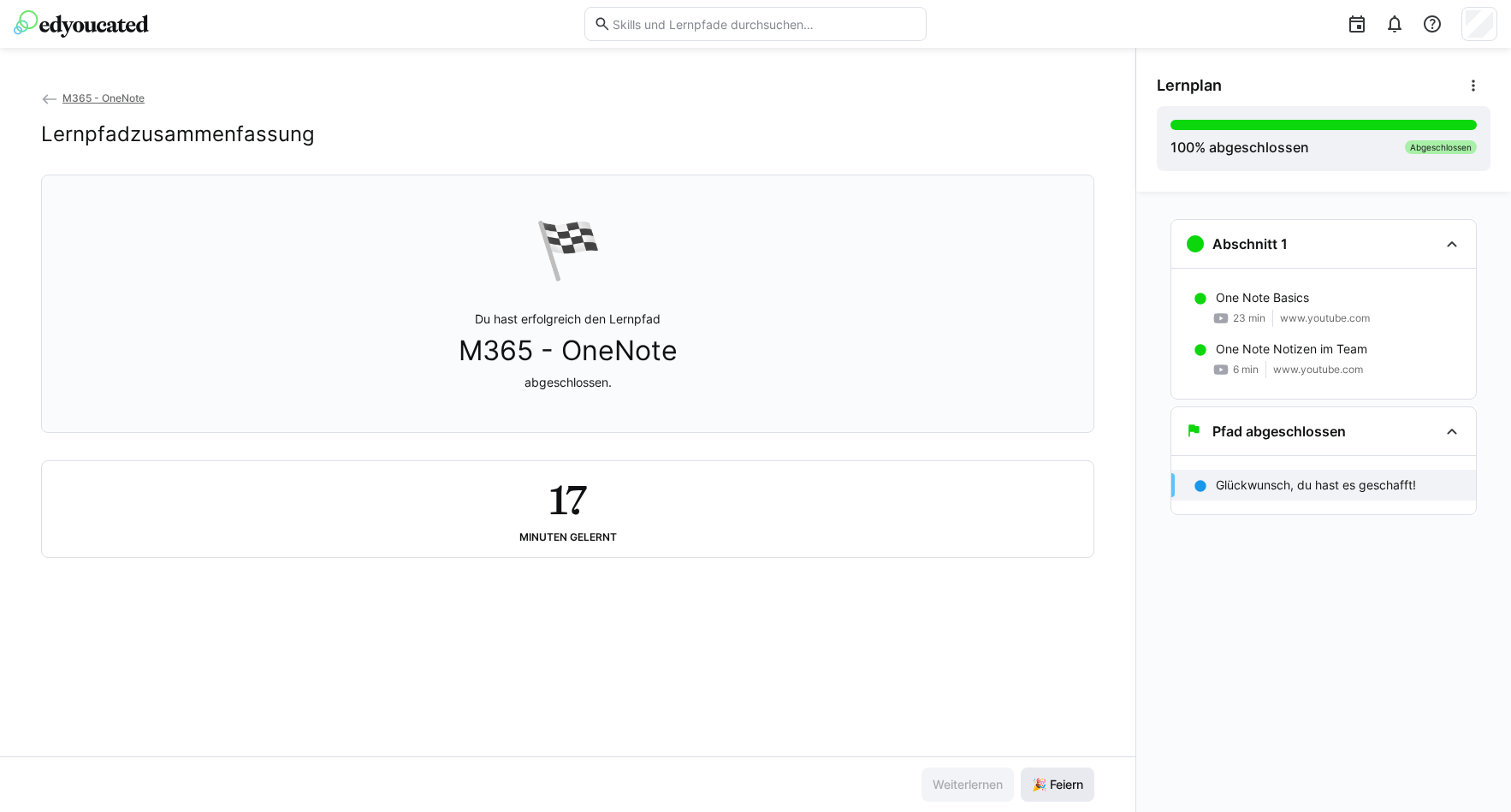 click on "🎉 Feiern" 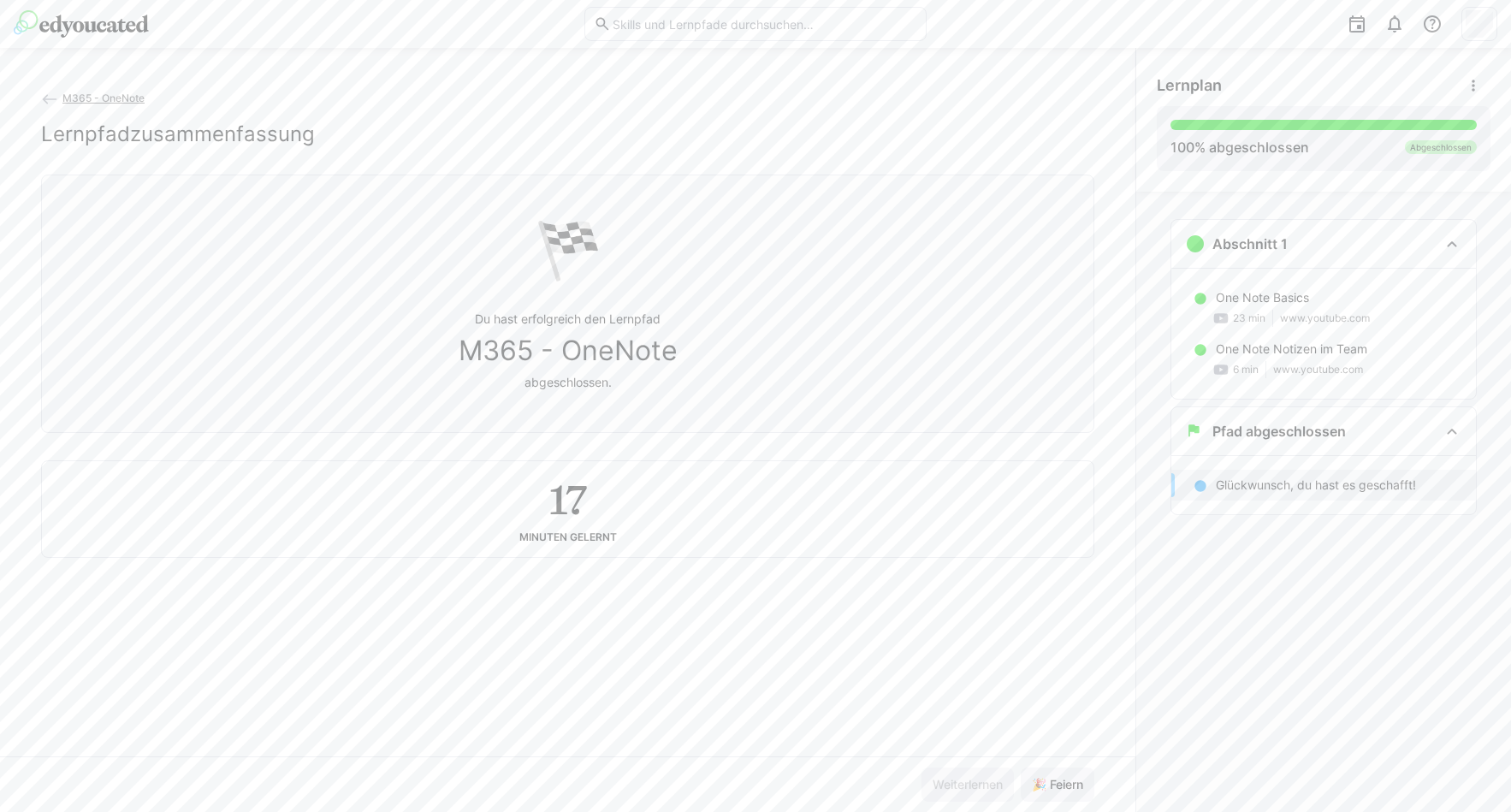 click on "M365 - OneNote Lernpfadzusammenfassung  🏁  Du hast erfolgreich den Lernpfad  M365 - OneNote  abgeschlossen. 17 Minuten gelernt Weiterlernen 🎉 Feiern" 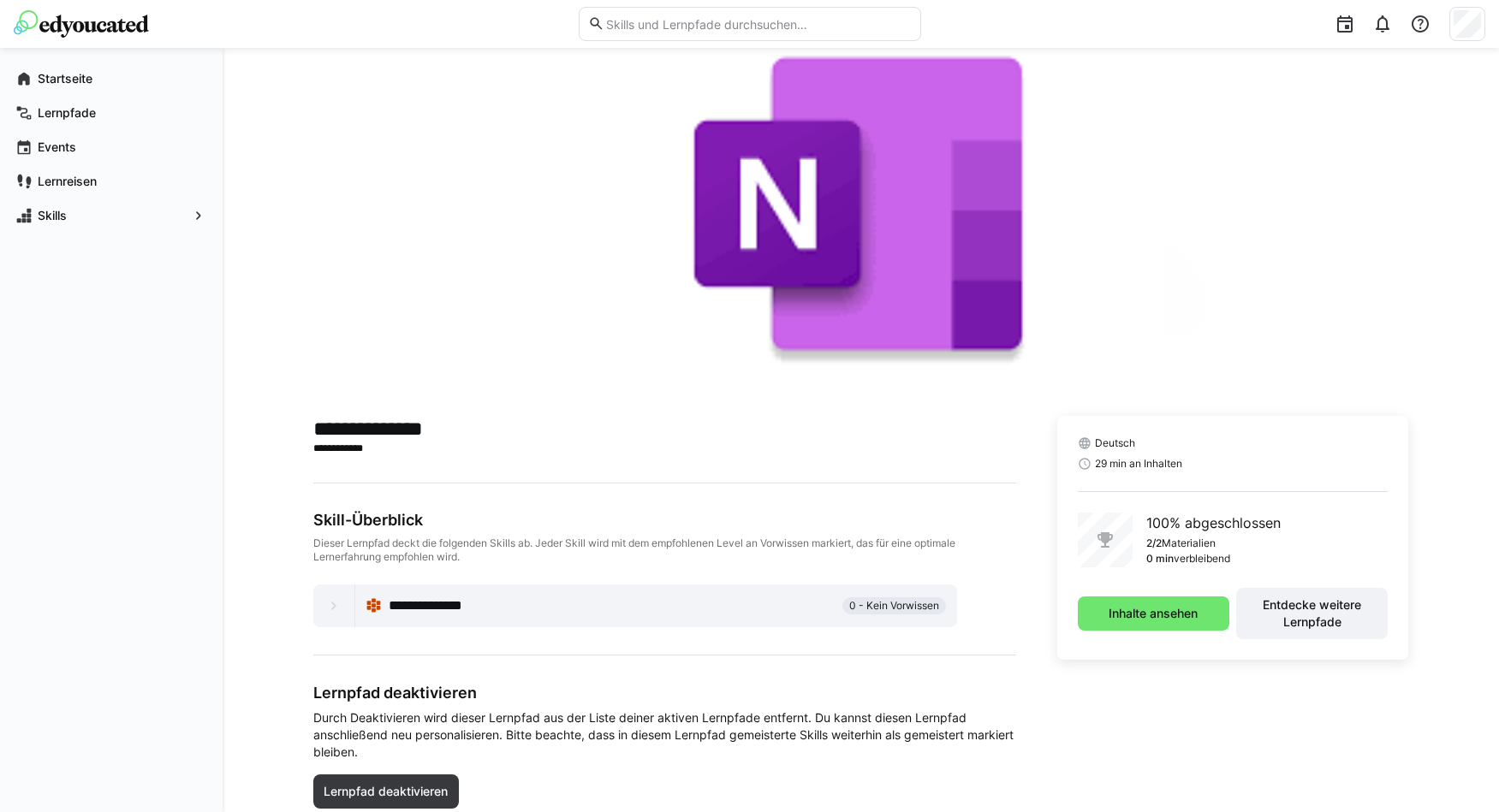 scroll, scrollTop: 0, scrollLeft: 0, axis: both 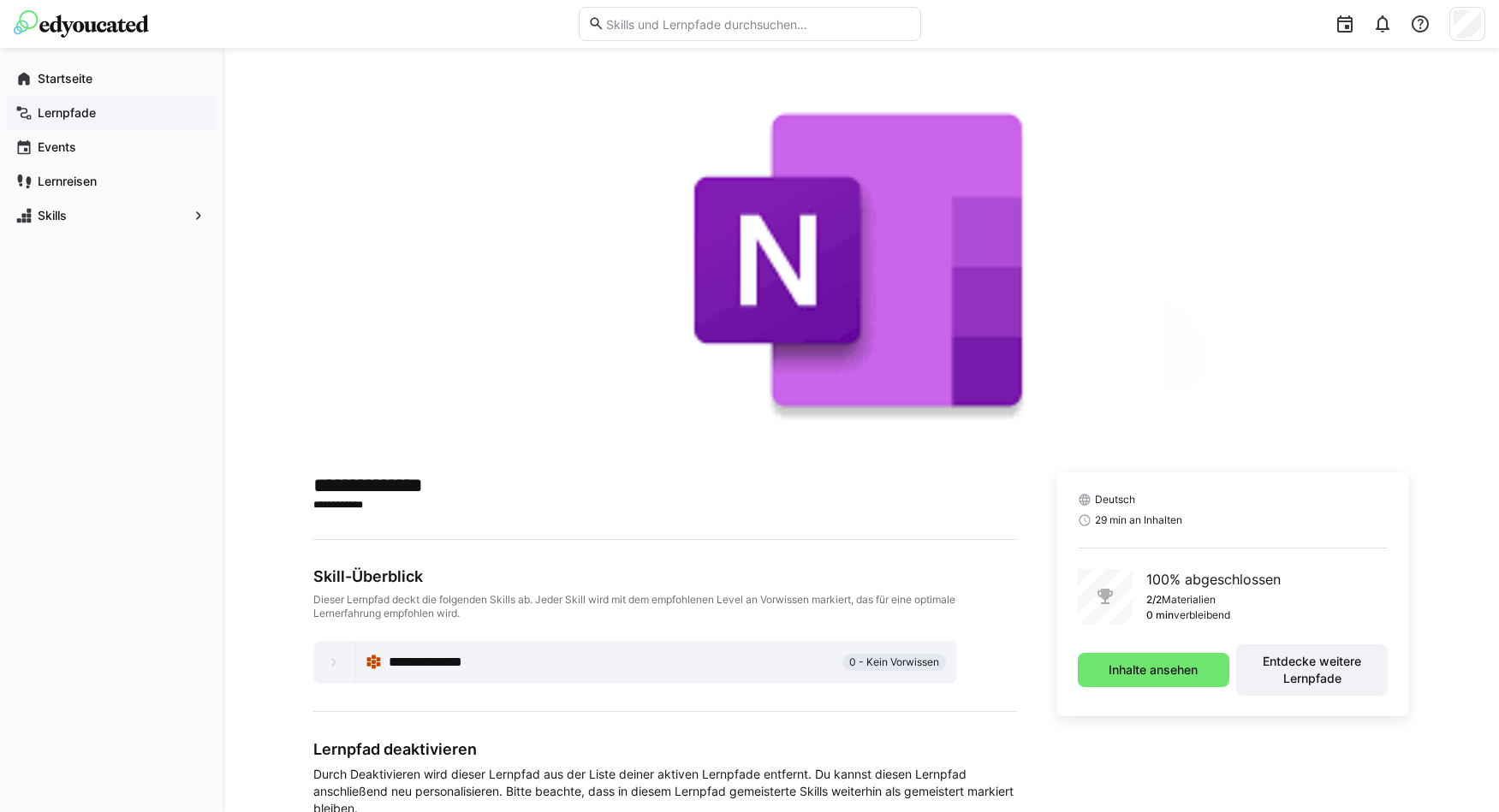 click on "Lernpfade" 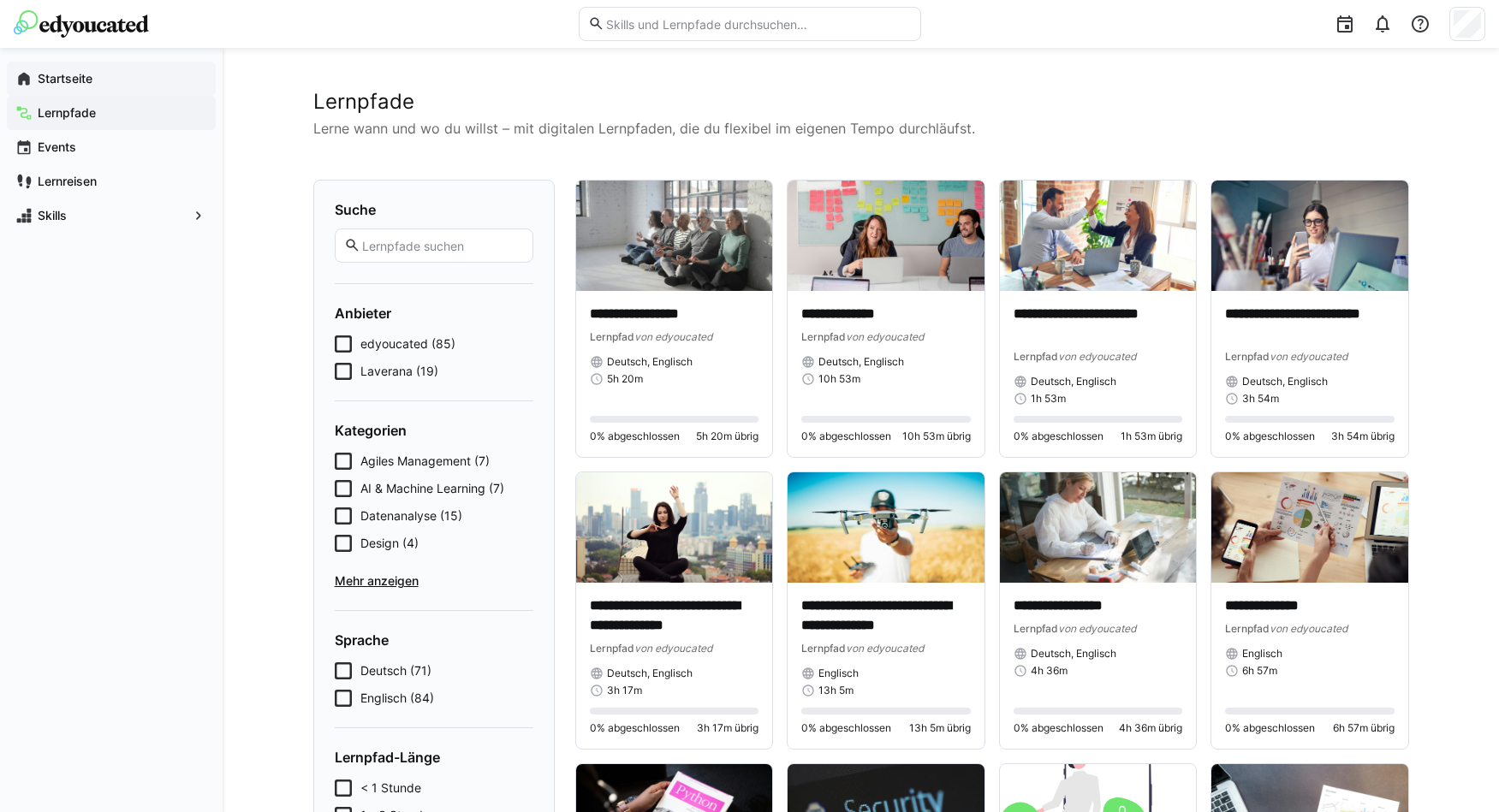 click on "Startseite" 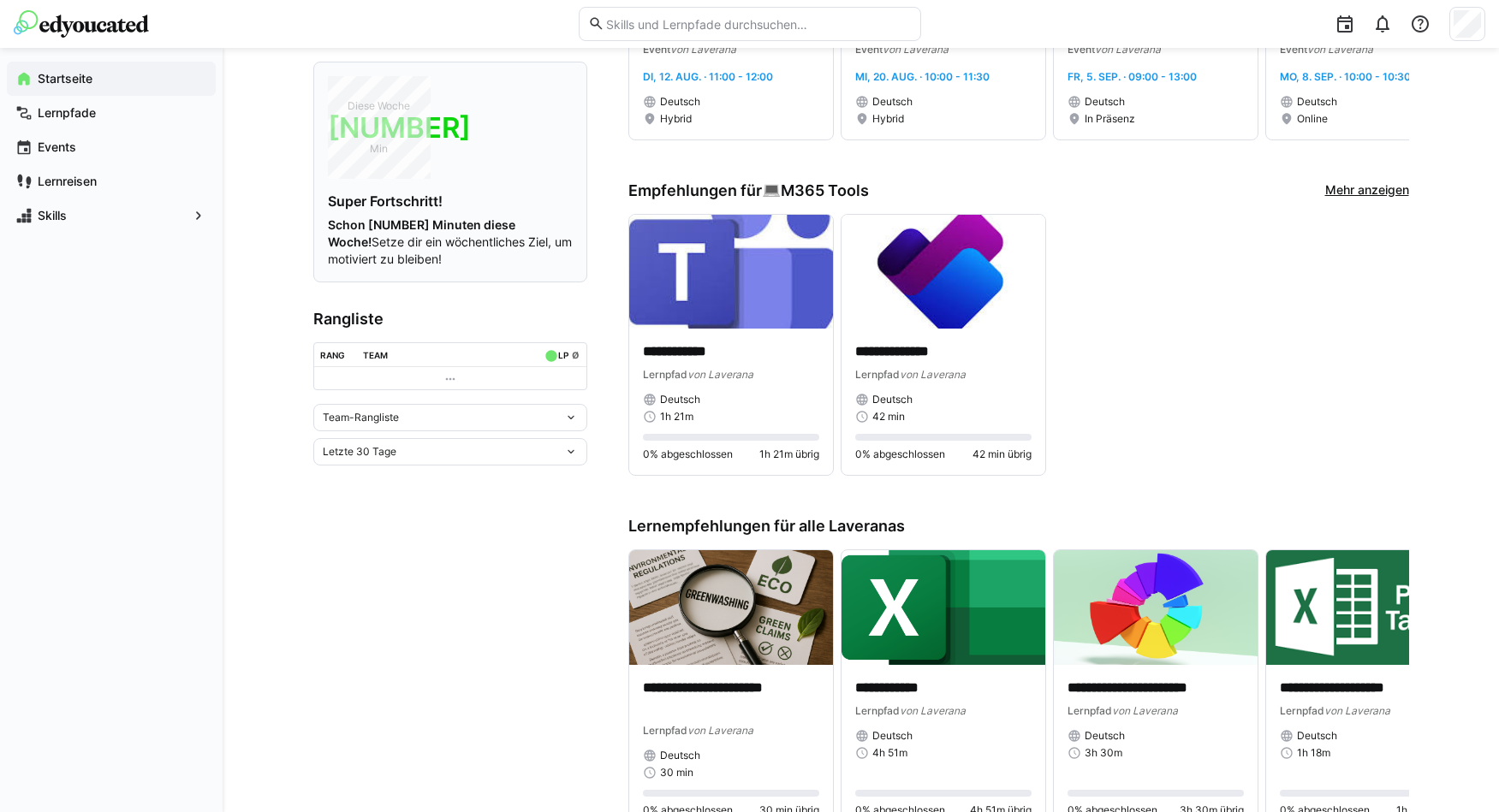 scroll, scrollTop: 171, scrollLeft: 0, axis: vertical 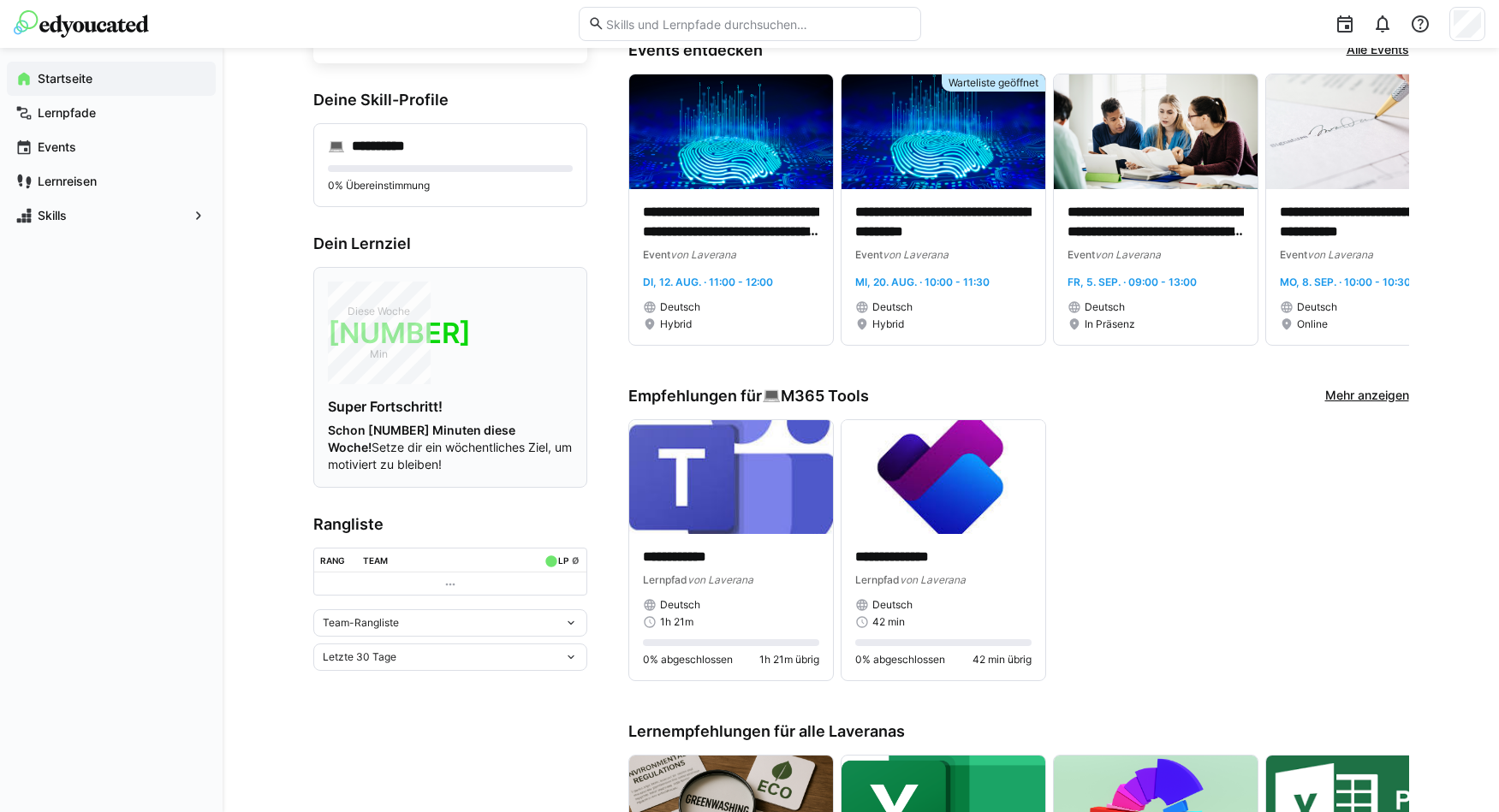 click on "201" 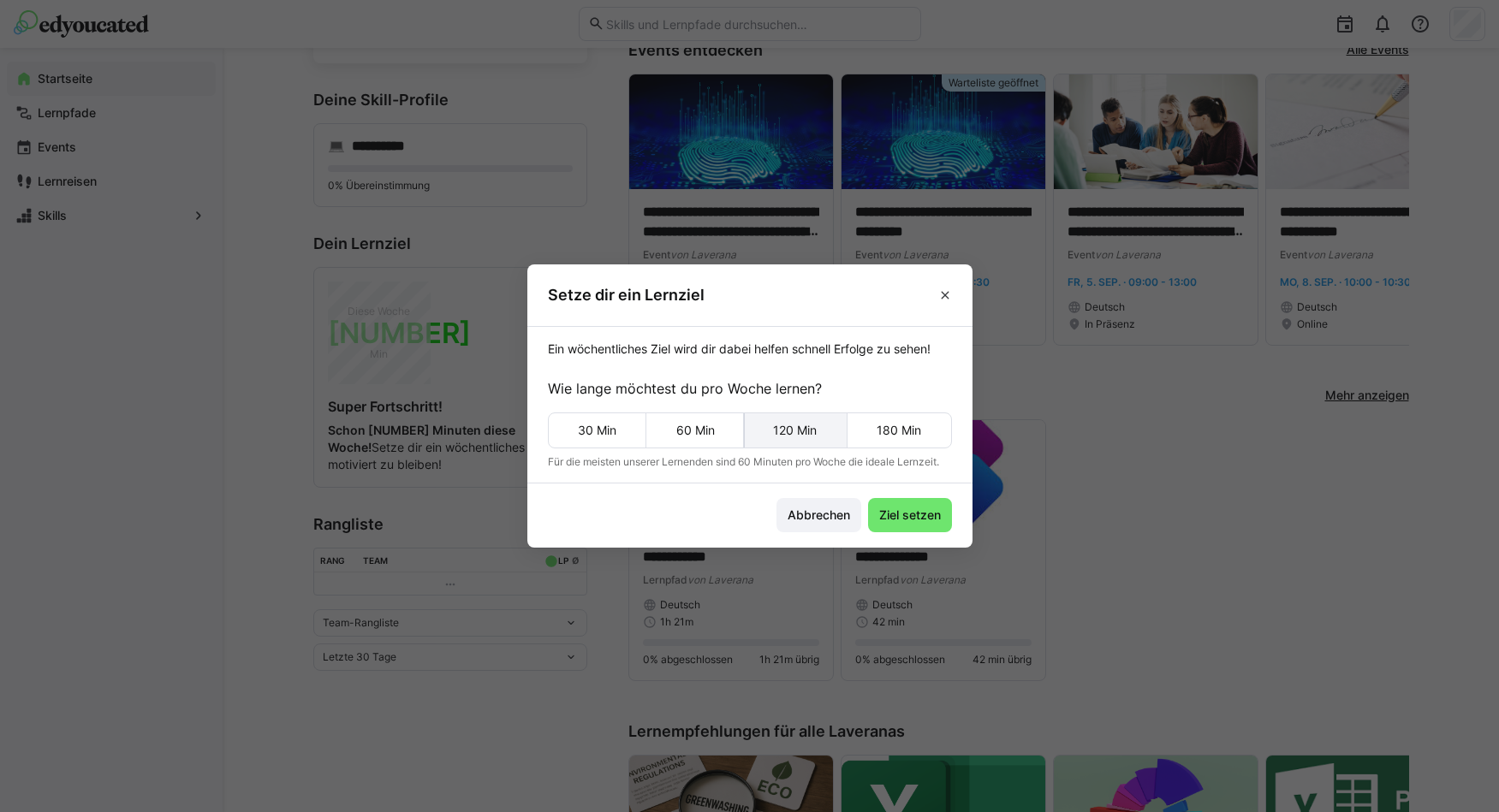 click on "120 Min" 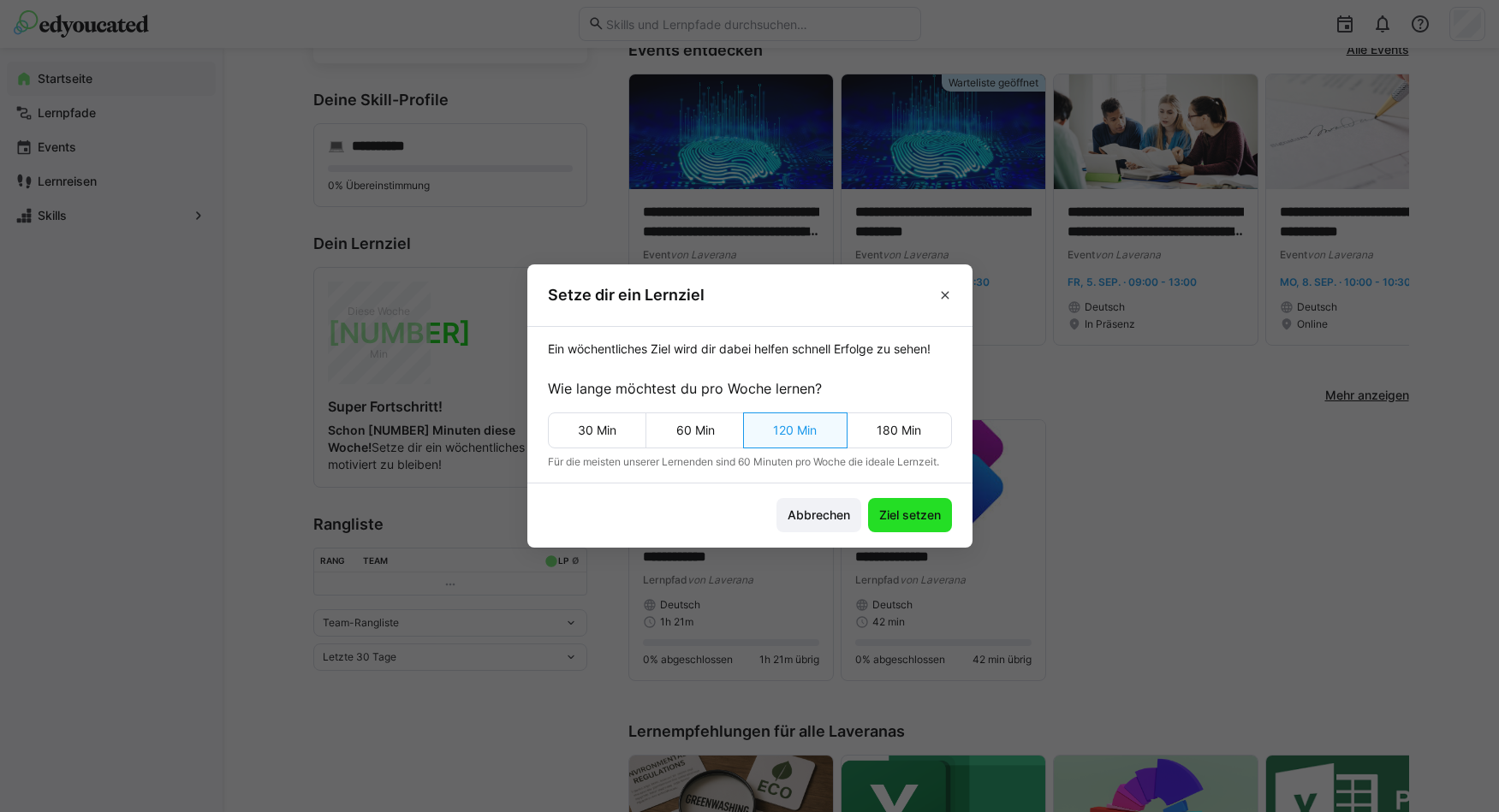 click on "Ziel setzen" 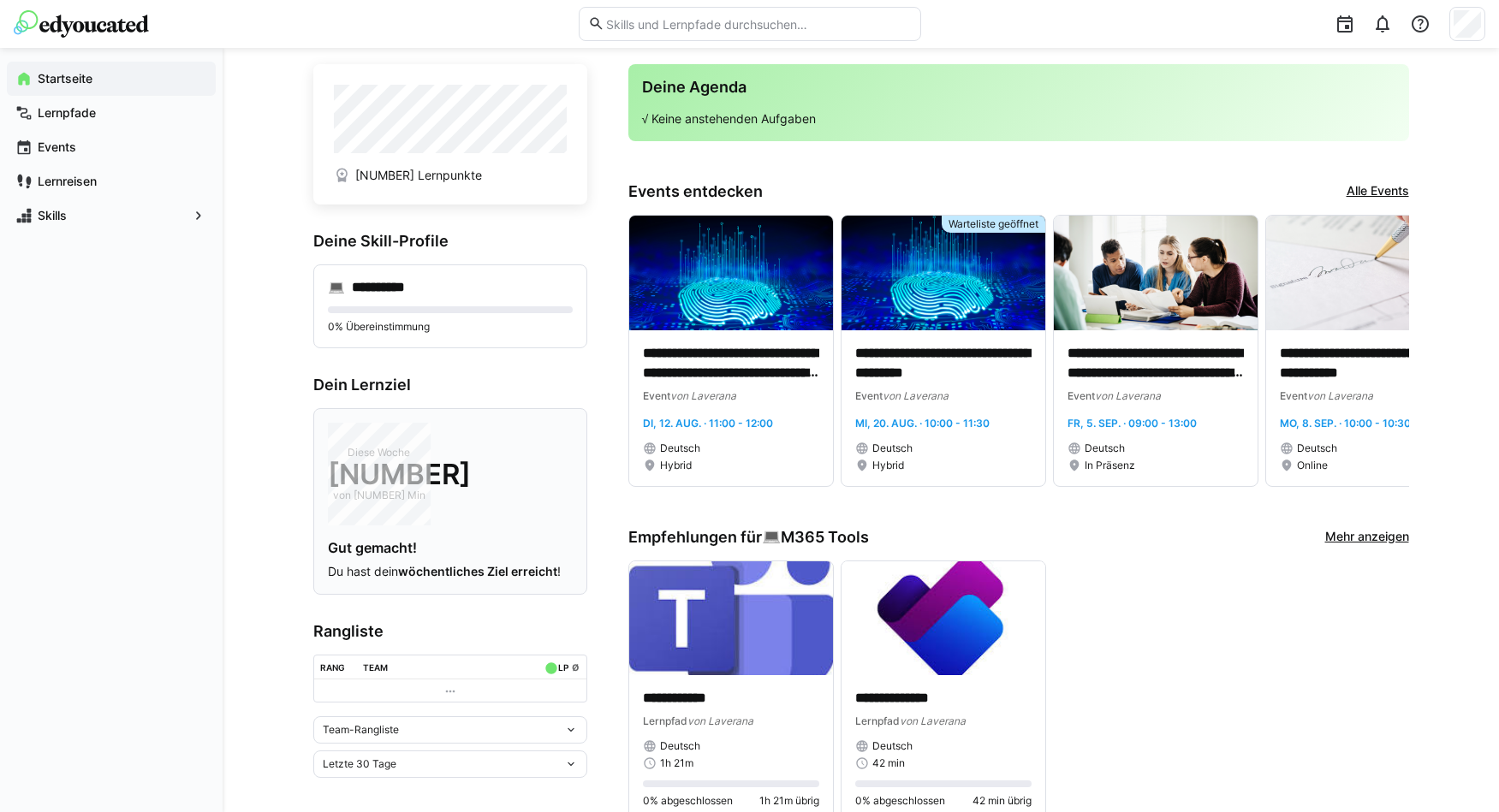 scroll, scrollTop: 0, scrollLeft: 0, axis: both 